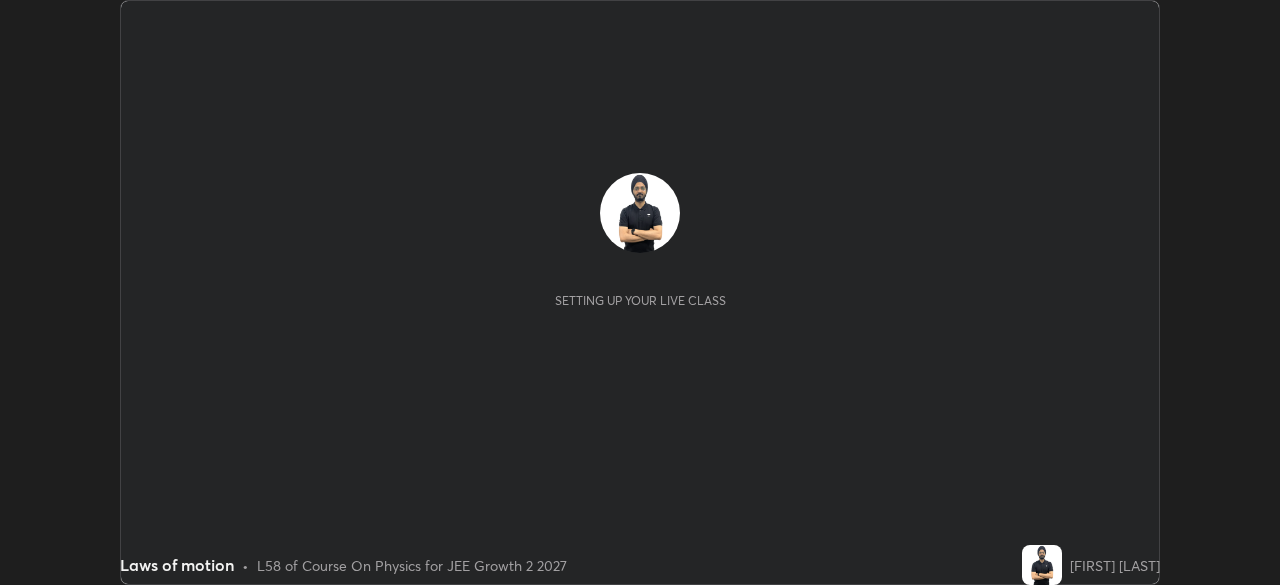 scroll, scrollTop: 0, scrollLeft: 0, axis: both 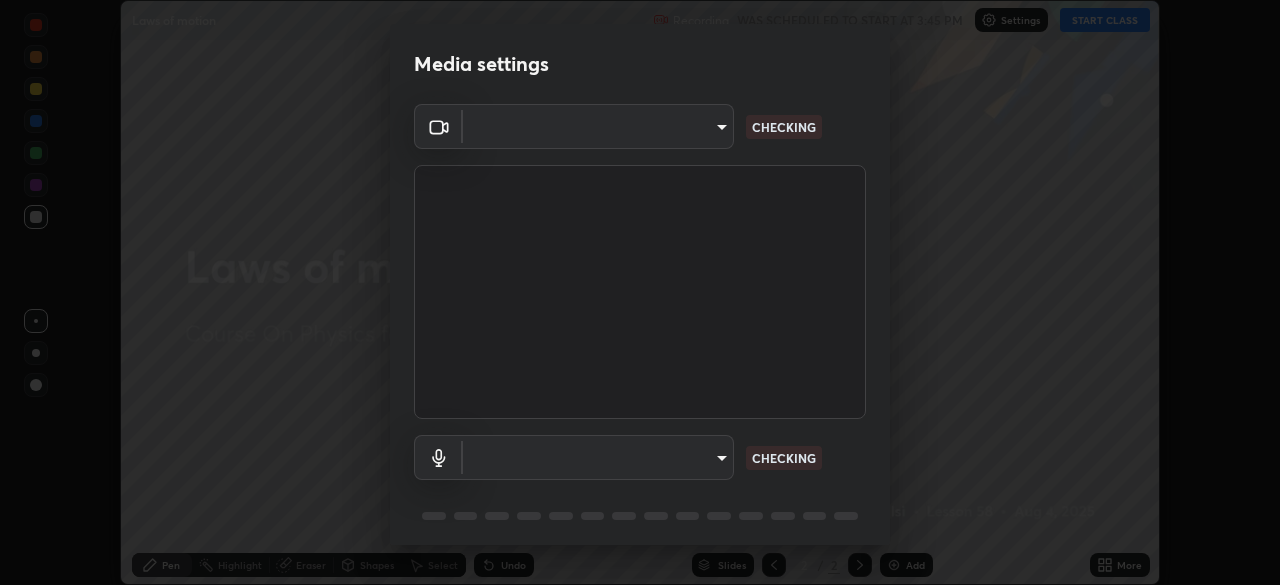 type on "ba13e312339ef8477216ddedc35df2f043033d031c8e6632ccfddaecbc9a7b0e" 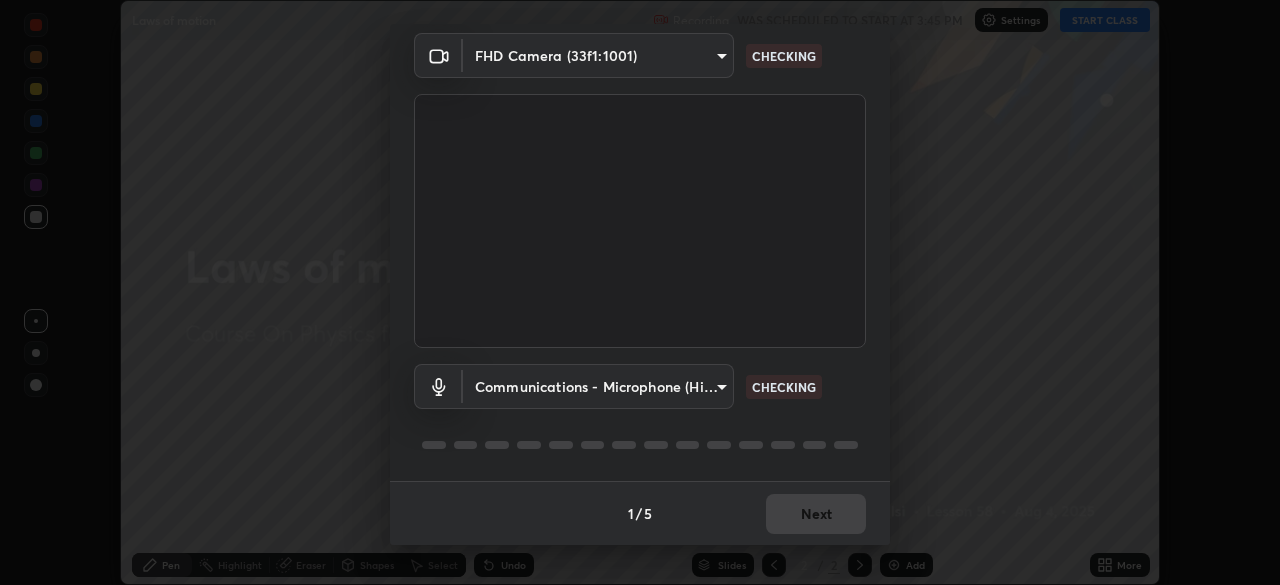 scroll, scrollTop: 70, scrollLeft: 0, axis: vertical 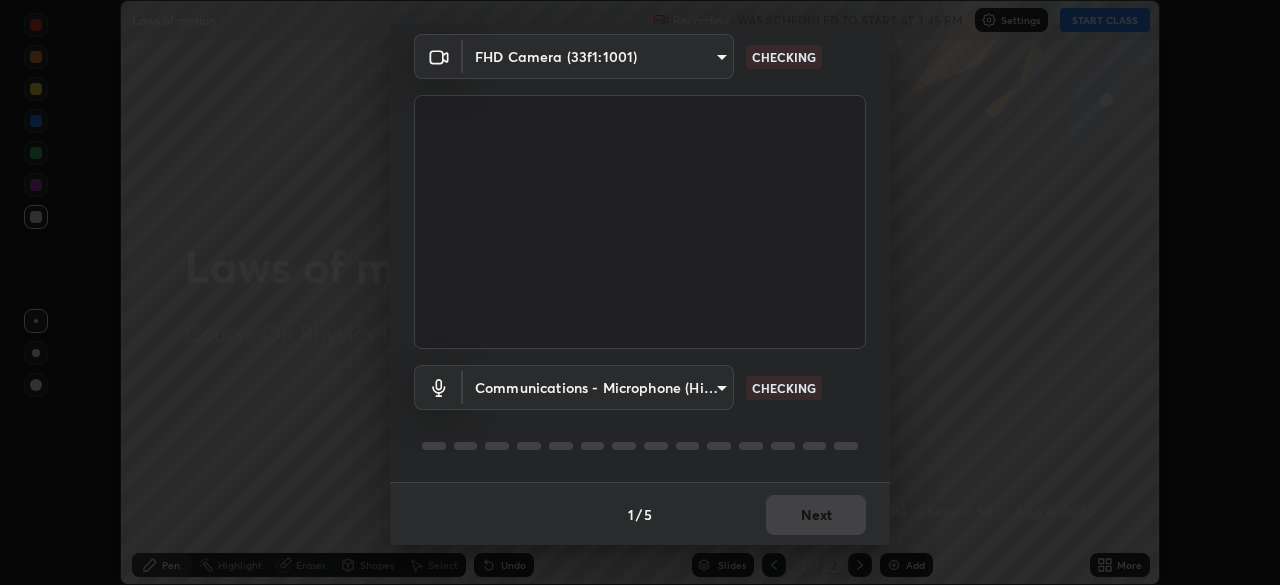 click on "Erase all Laws of motion Recording WAS SCHEDULED TO START AT  3:45 PM Settings START CLASS Setting up your live class Laws of motion • L58 of Course On Physics for JEE Growth 2 2027 [FIRST] [LAST] Pen Highlight Eraser Shapes Select Undo Slides 2 / 2 Add More No doubts shared Encourage your learners to ask a doubt for better clarity Report an issue Reason for reporting Buffering Chat not working Audio - Video sync issue Educator video quality low ​ Attach an image Report Media settings FHD Camera (33f1:1001) ba13e312339ef8477216ddedc35df2f043033d031c8e6632ccfddaecbc9a7b0e CHECKING Communications - Microphone (High Definition Audio Device) communications CHECKING 1 / 5 Next" at bounding box center (640, 292) 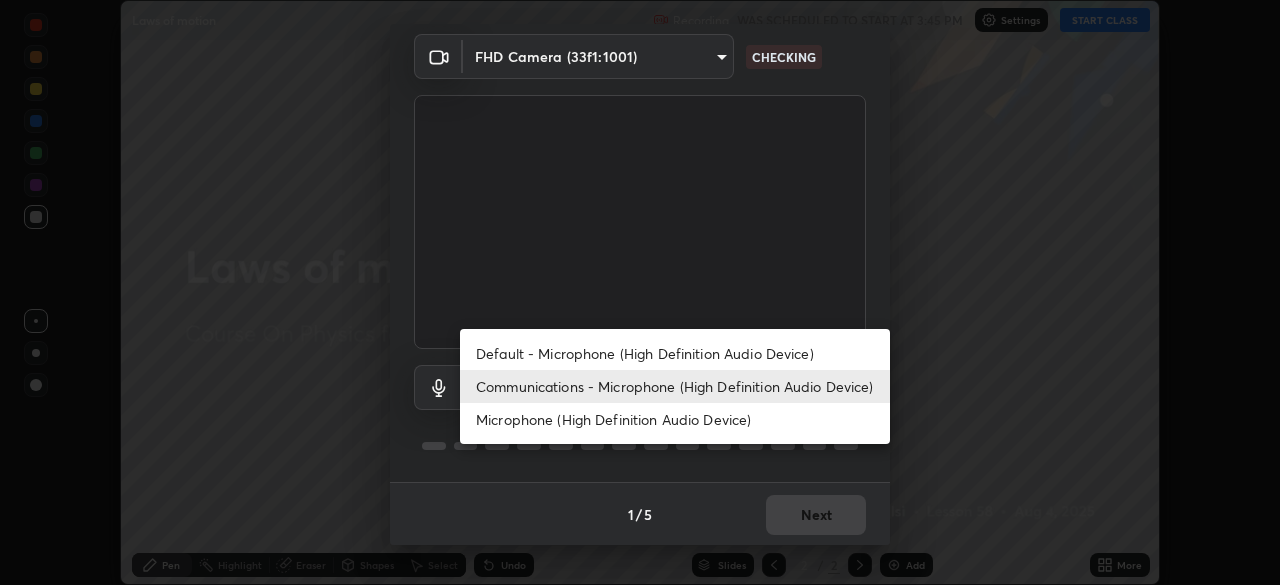 click on "Communications - Microphone (High Definition Audio Device)" at bounding box center [675, 386] 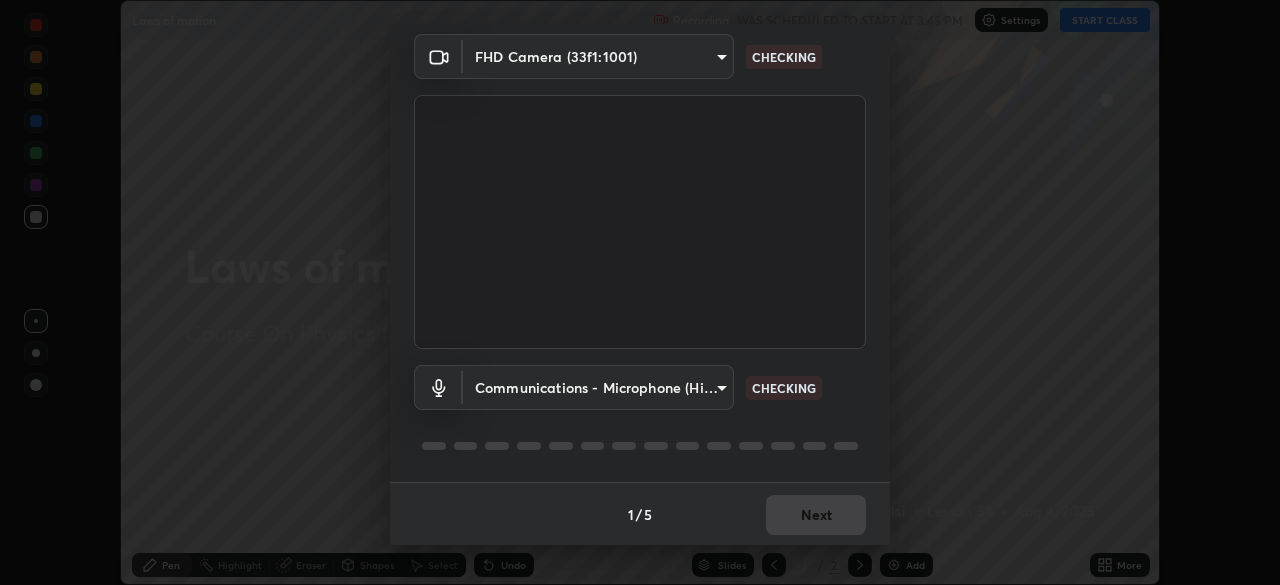 scroll, scrollTop: 71, scrollLeft: 0, axis: vertical 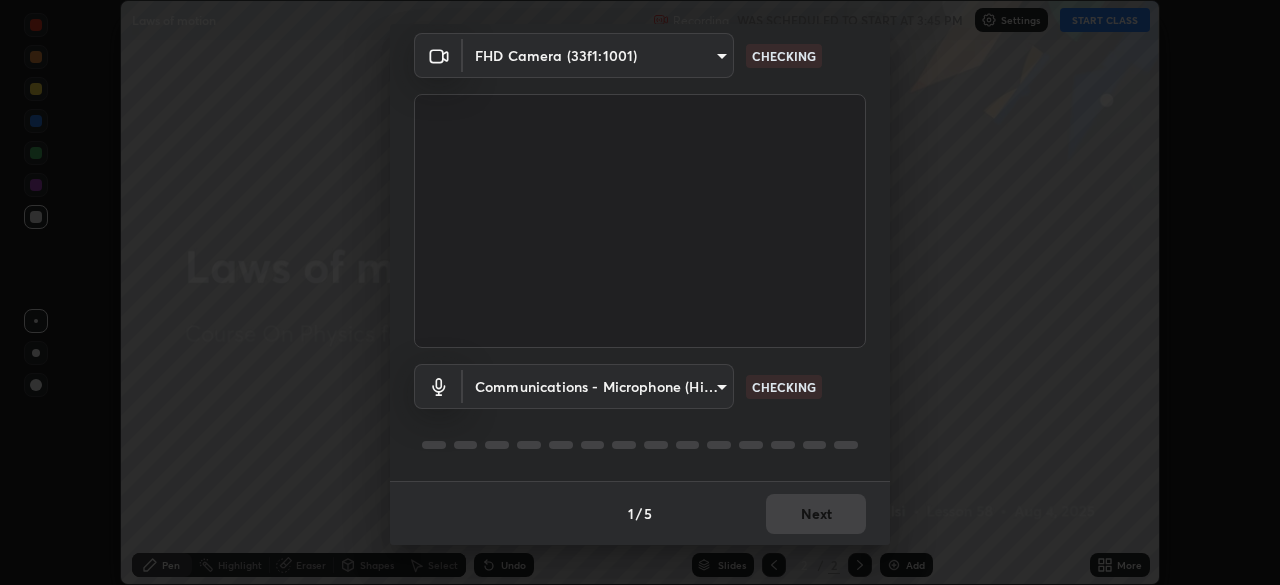 click on "1 / 5 Next" at bounding box center (640, 513) 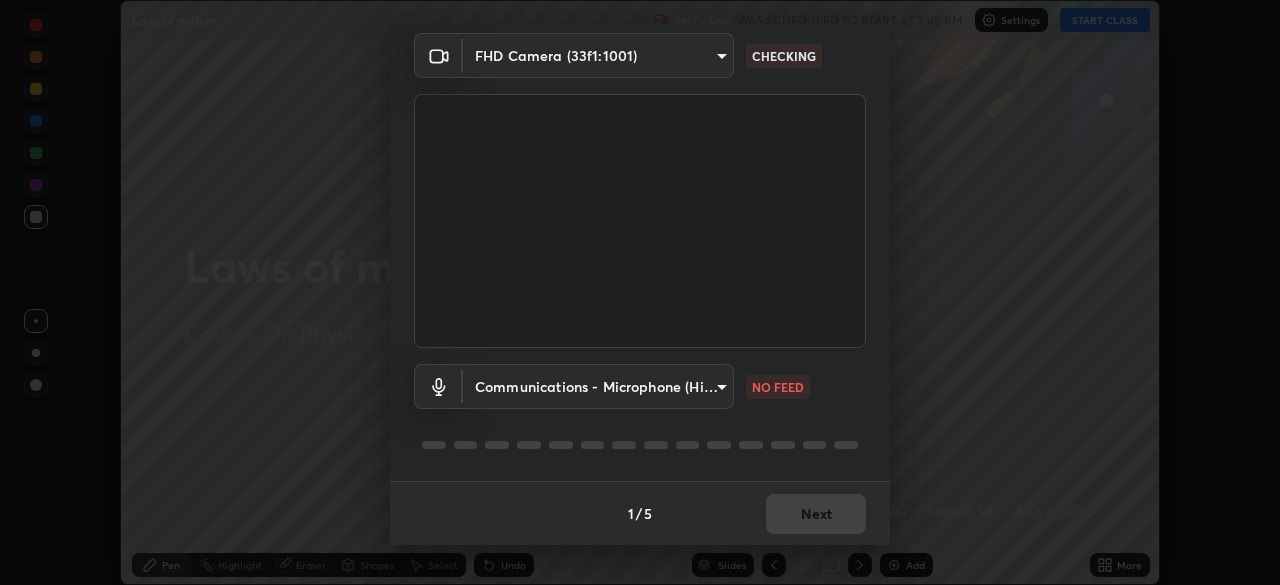 click on "1 / 5 Next" at bounding box center (640, 513) 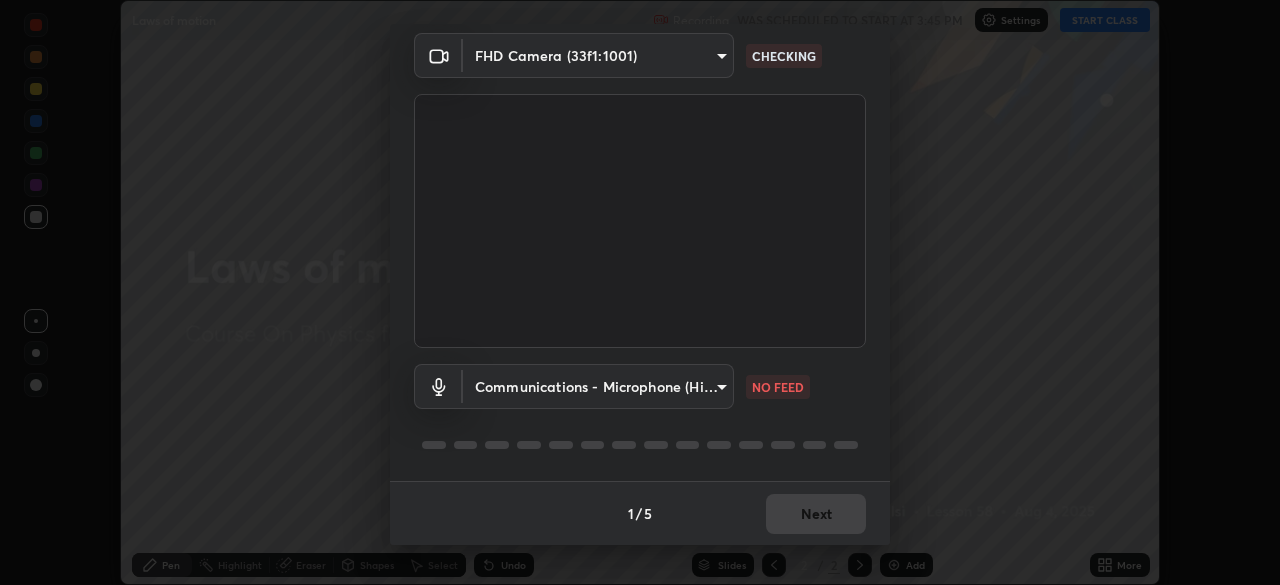 click on "Erase all Laws of motion Recording WAS SCHEDULED TO START AT  3:45 PM Settings START CLASS Setting up your live class Laws of motion • L58 of Course On Physics for JEE Growth 2 2027 [FIRST] [LAST] Pen Highlight Eraser Shapes Select Undo Slides 2 / 2 Add More No doubts shared Encourage your learners to ask a doubt for better clarity Report an issue Reason for reporting Buffering Chat not working Audio - Video sync issue Educator video quality low ​ Attach an image Report Media settings FHD Camera (33f1:1001) ba13e312339ef8477216ddedc35df2f043033d031c8e6632ccfddaecbc9a7b0e CHECKING Communications - Microphone (High Definition Audio Device) communications NO FEED 1 / 5 Next" at bounding box center [640, 292] 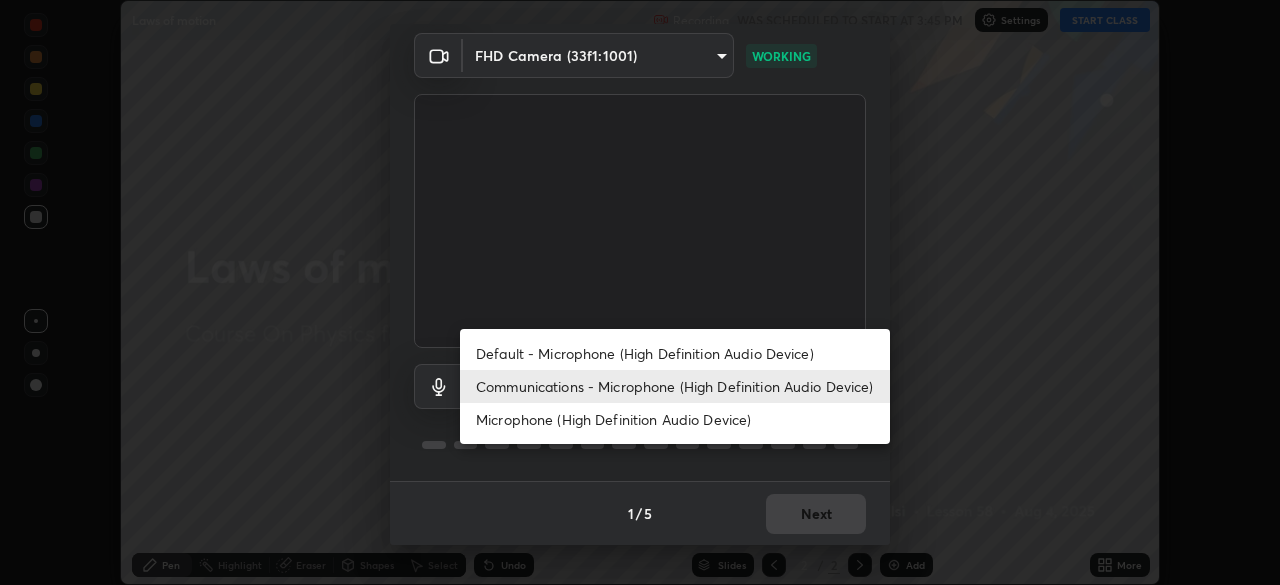 click on "Microphone (High Definition Audio Device)" at bounding box center [675, 419] 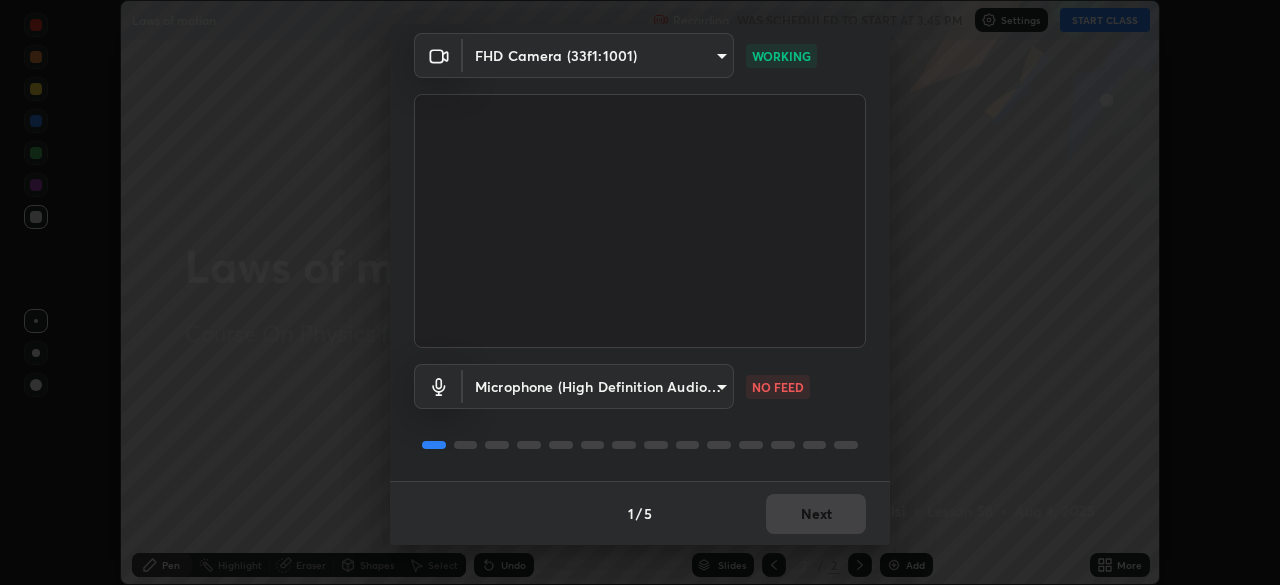 click on "Erase all Laws of motion Recording WAS SCHEDULED TO START AT  3:45 PM Settings START CLASS Setting up your live class Laws of motion • L58 of Course On Physics for JEE Growth 2 2027 [FIRST] [LAST] Pen Highlight Eraser Shapes Select Undo Slides 2 / 2 Add More No doubts shared Encourage your learners to ask a doubt for better clarity Report an issue Reason for reporting Buffering Chat not working Audio - Video sync issue Educator video quality low ​ Attach an image Report Media settings FHD Camera (33f1:1001) ba13e312339ef8477216ddedc35df2f043033d031c8e6632ccfddaecbc9a7b0e WORKING Microphone (High Definition Audio Device) 78ef85f5524242d95c9456e0552967fb1725e7abf892bd8515c7d43da1318c1d NO FEED 1 / 5 Next" at bounding box center [640, 292] 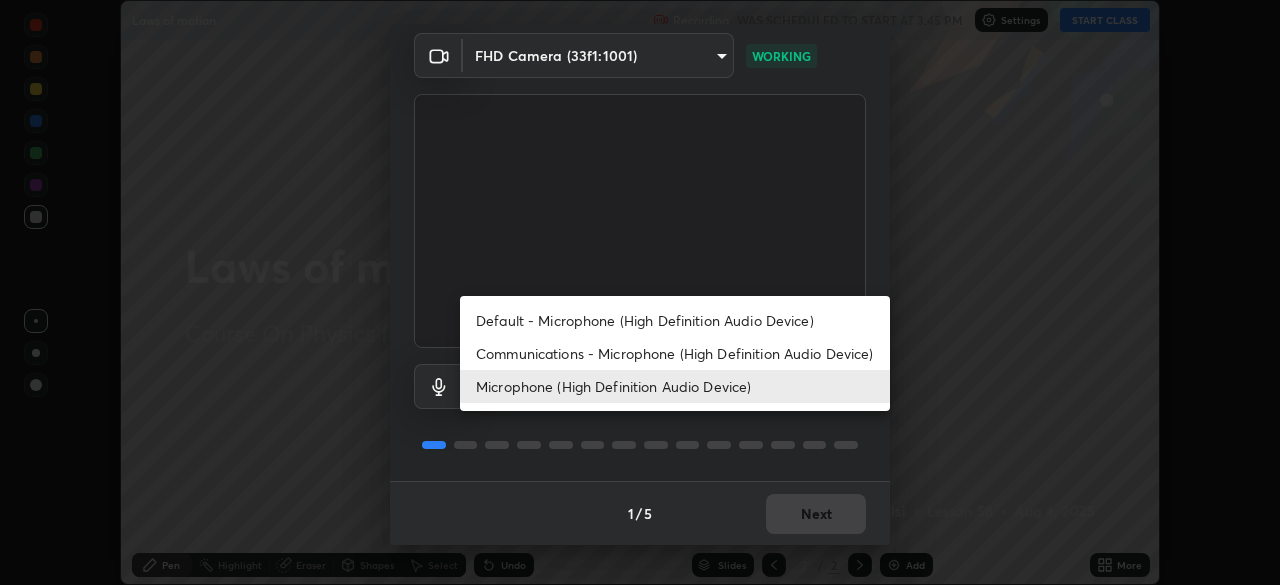 click on "Communications - Microphone (High Definition Audio Device)" at bounding box center (675, 353) 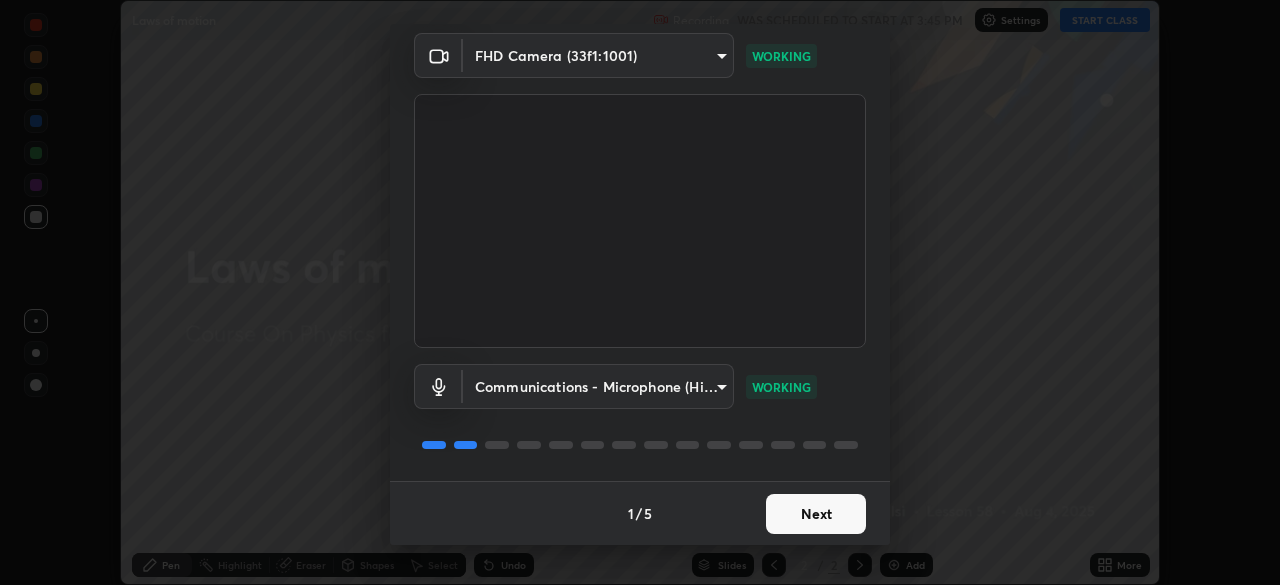 click on "Next" at bounding box center [816, 514] 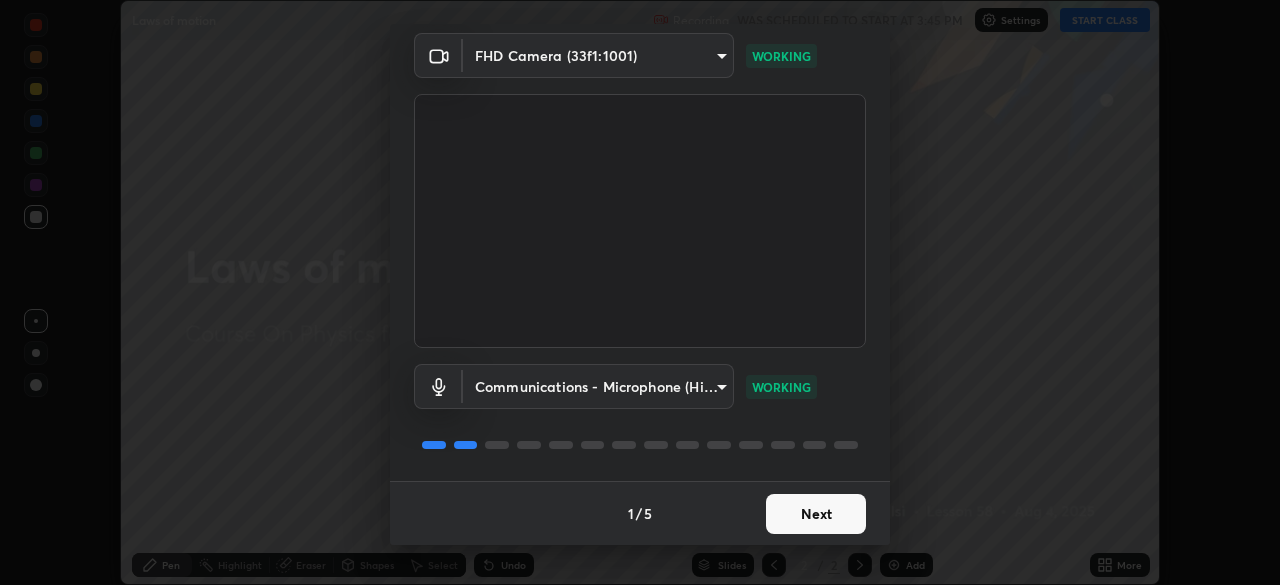 scroll, scrollTop: 0, scrollLeft: 0, axis: both 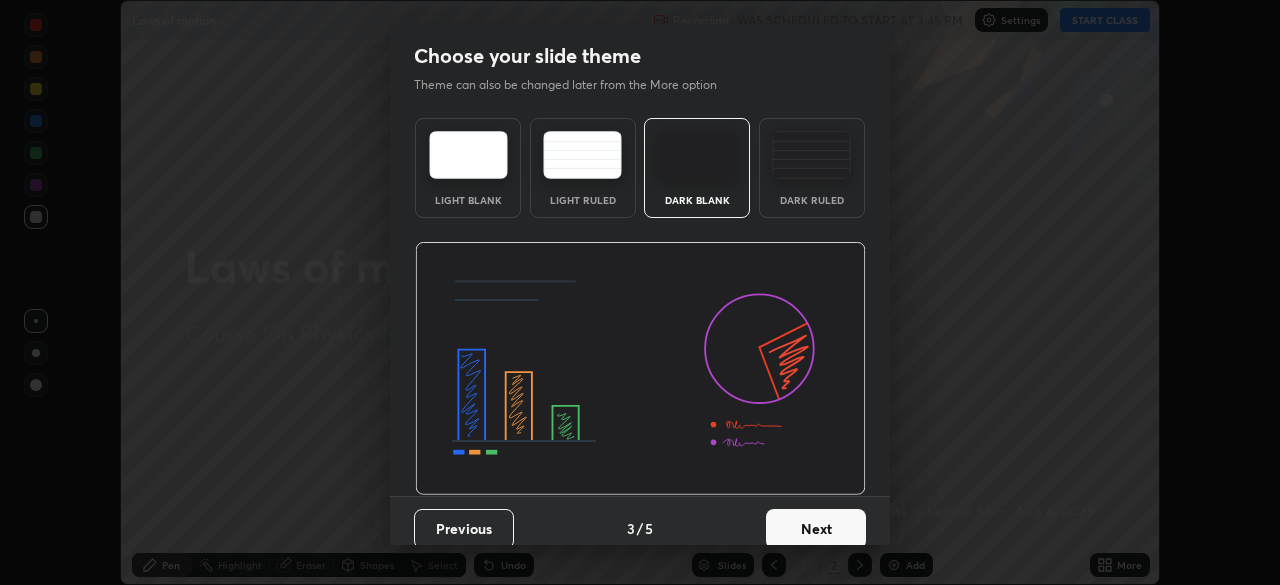 click on "Next" at bounding box center (816, 529) 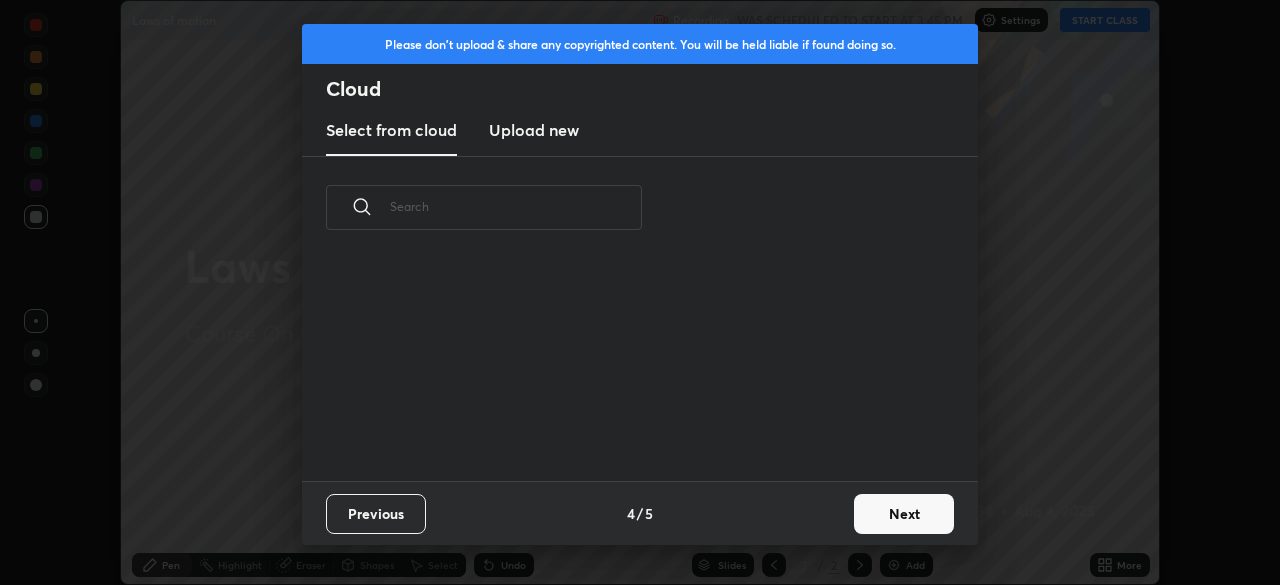 click on "Previous 4 / 5 Next" at bounding box center [640, 513] 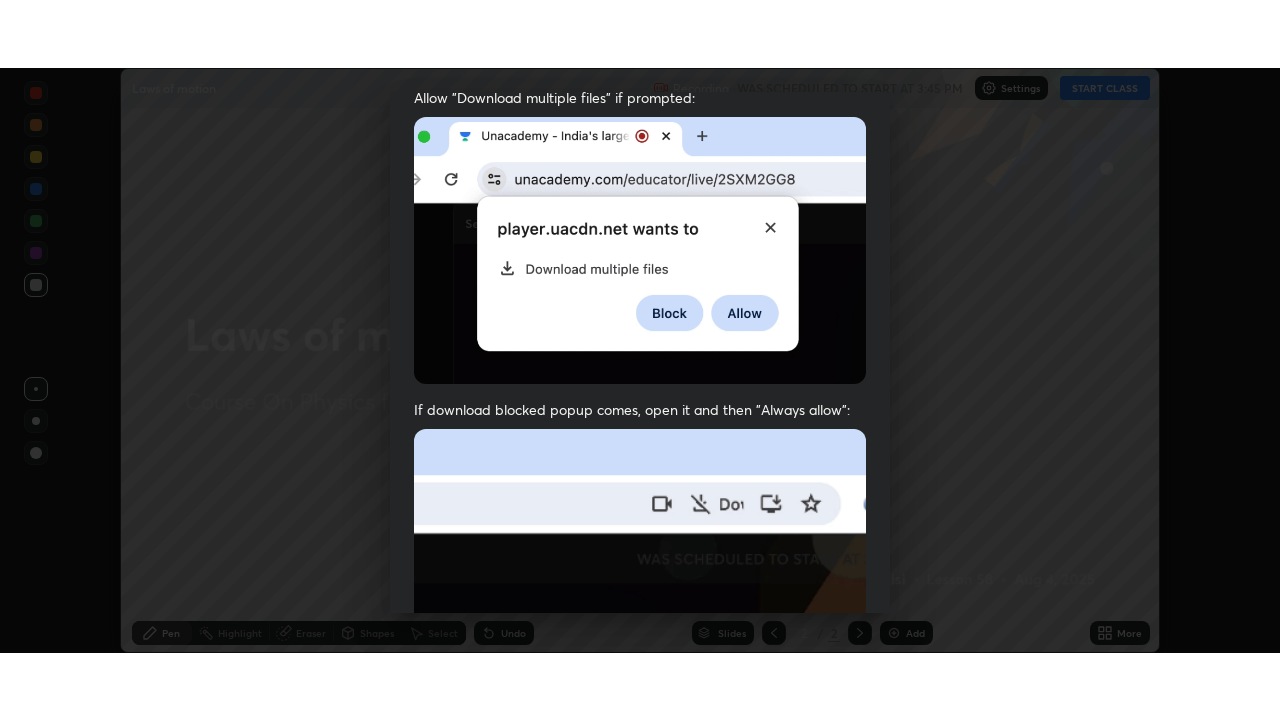 scroll, scrollTop: 479, scrollLeft: 0, axis: vertical 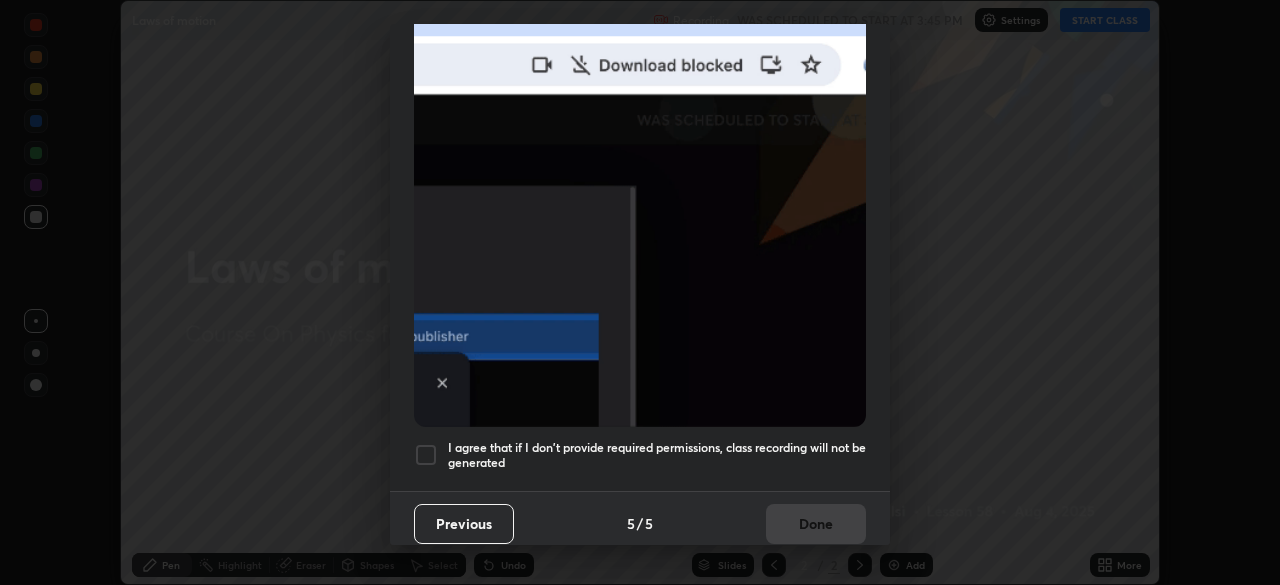 click on "I agree that if I don't provide required permissions, class recording will not be generated" at bounding box center (657, 455) 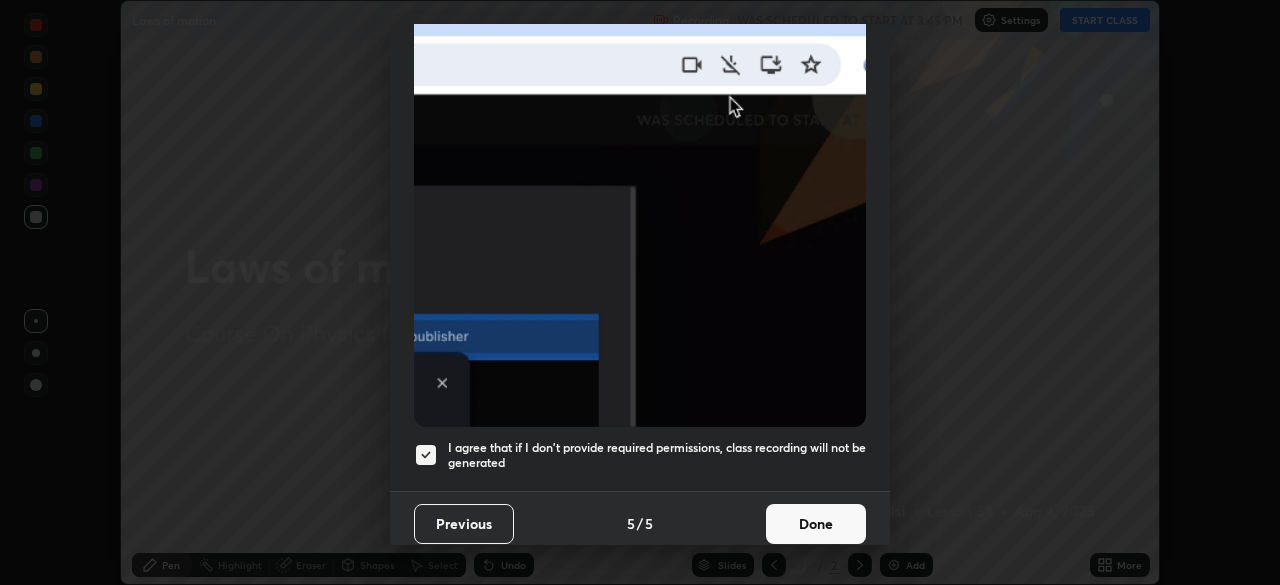 click on "Done" at bounding box center (816, 524) 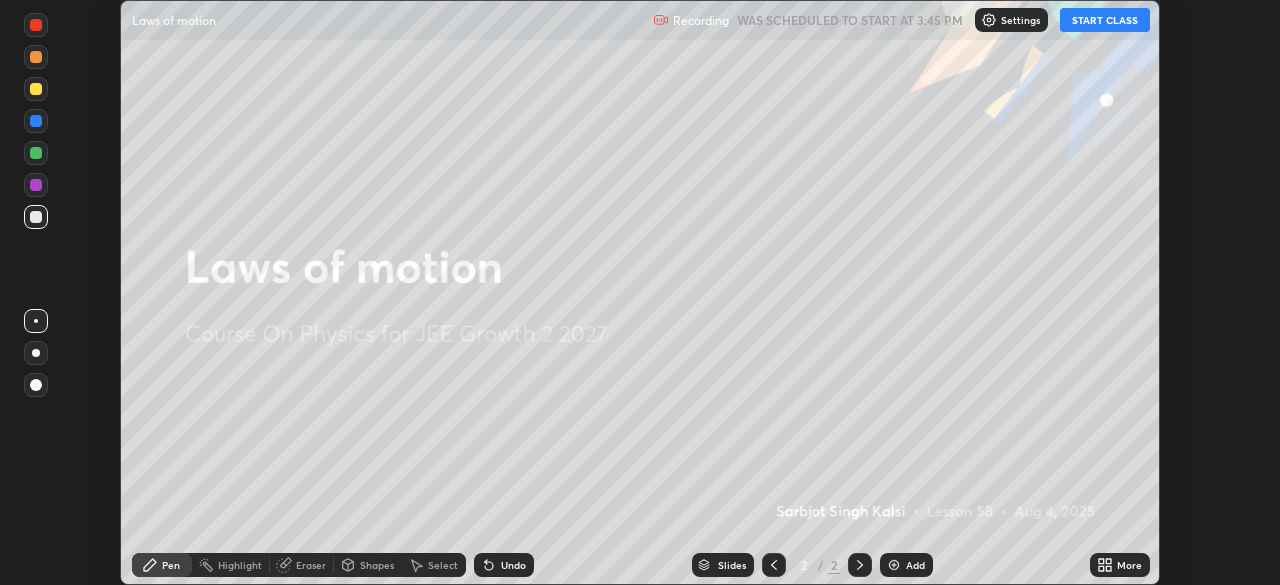 click on "More" at bounding box center [1120, 565] 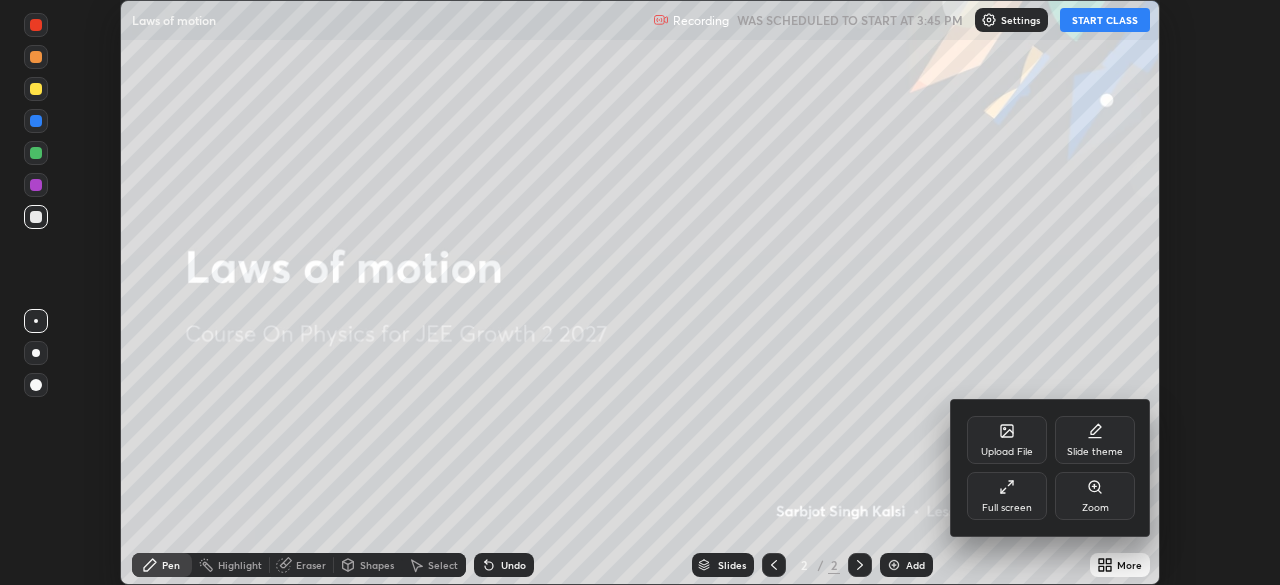 click on "Full screen" at bounding box center [1007, 496] 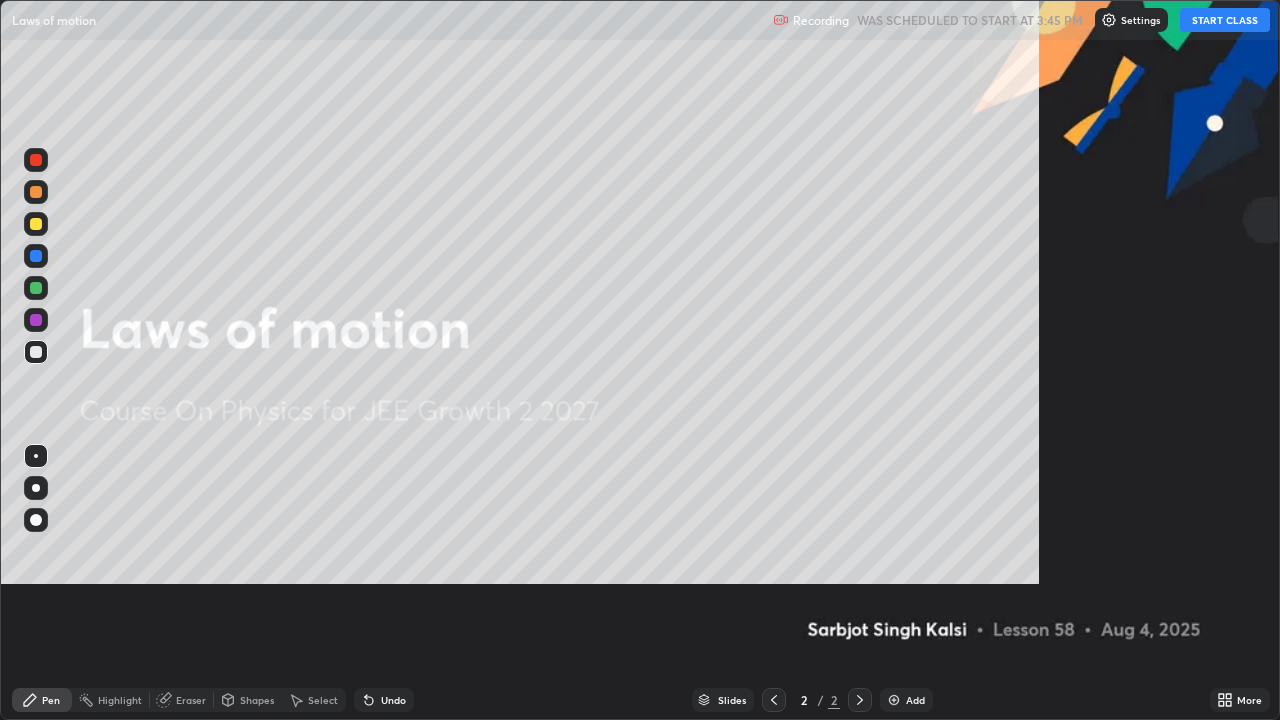 scroll, scrollTop: 99280, scrollLeft: 98720, axis: both 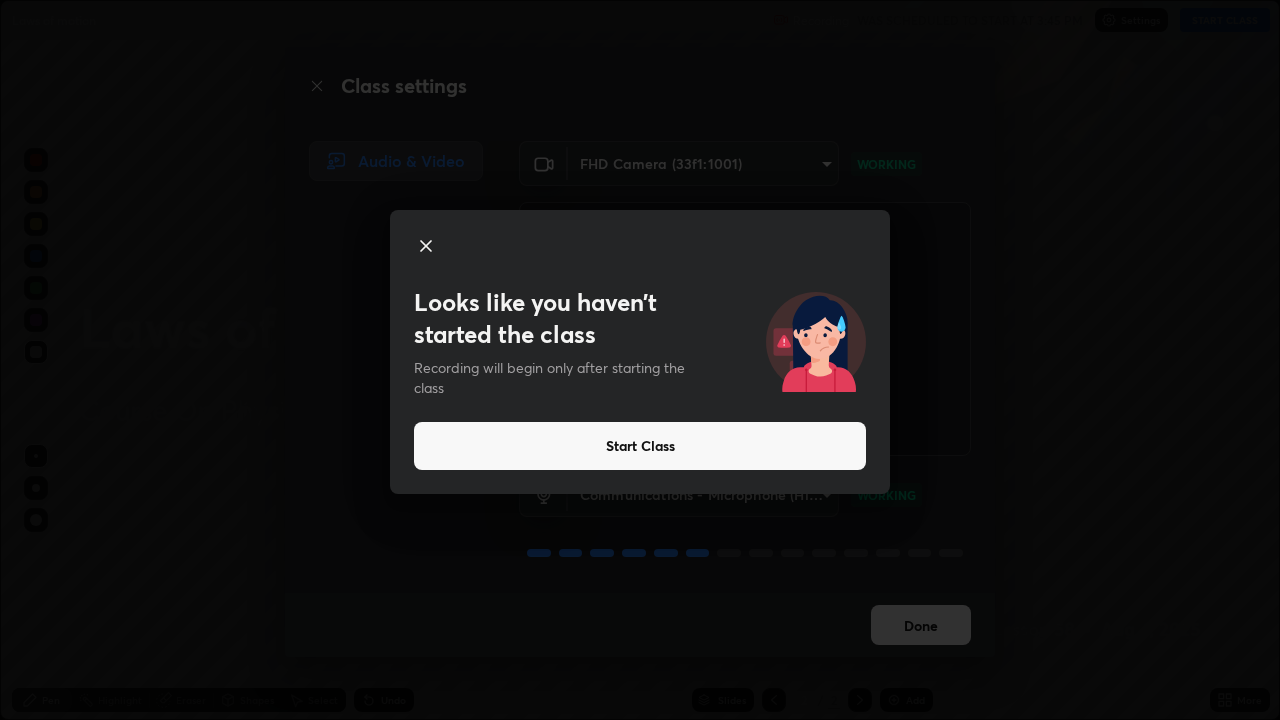 click on "Start Class" at bounding box center [640, 446] 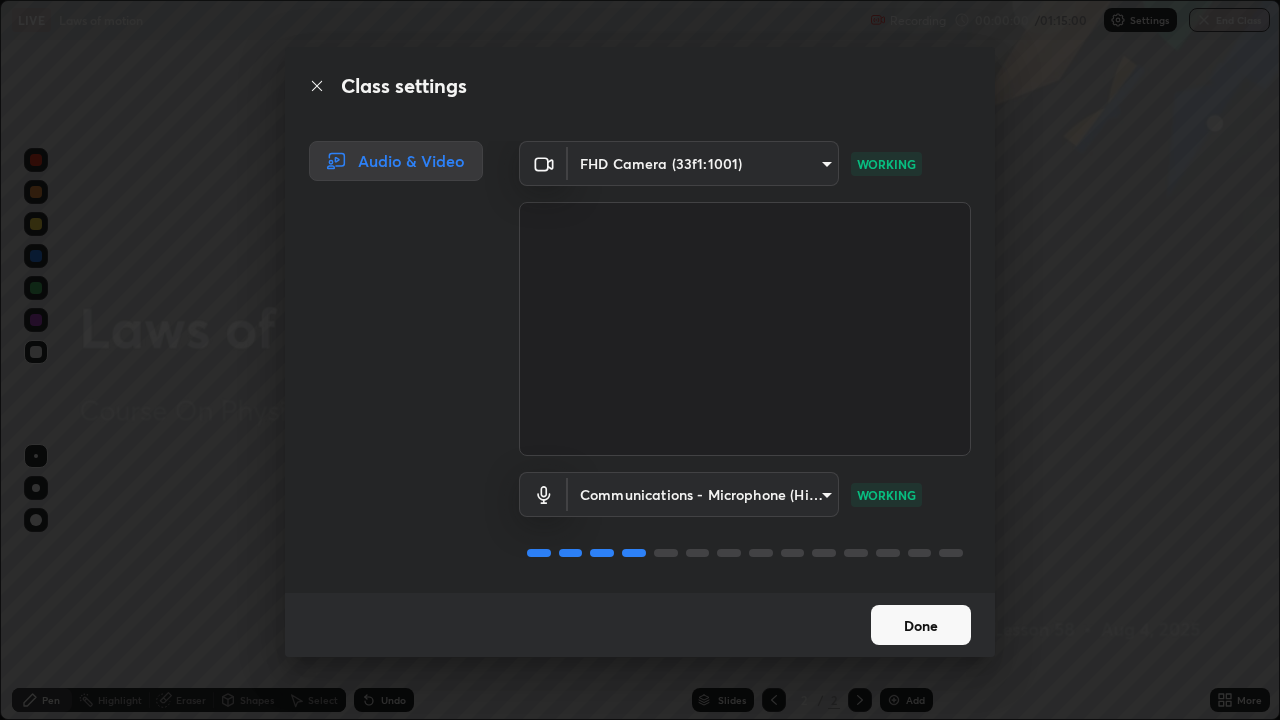 click on "Done" at bounding box center [921, 625] 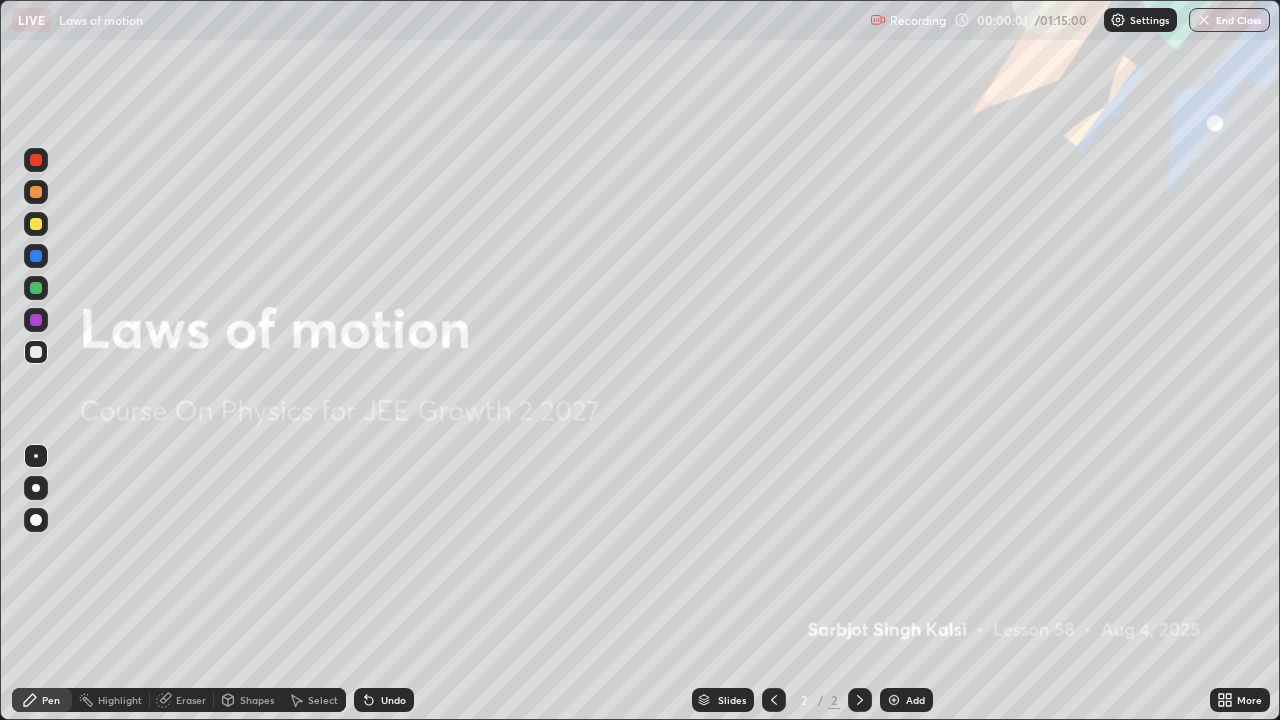 click on "Add" at bounding box center (915, 700) 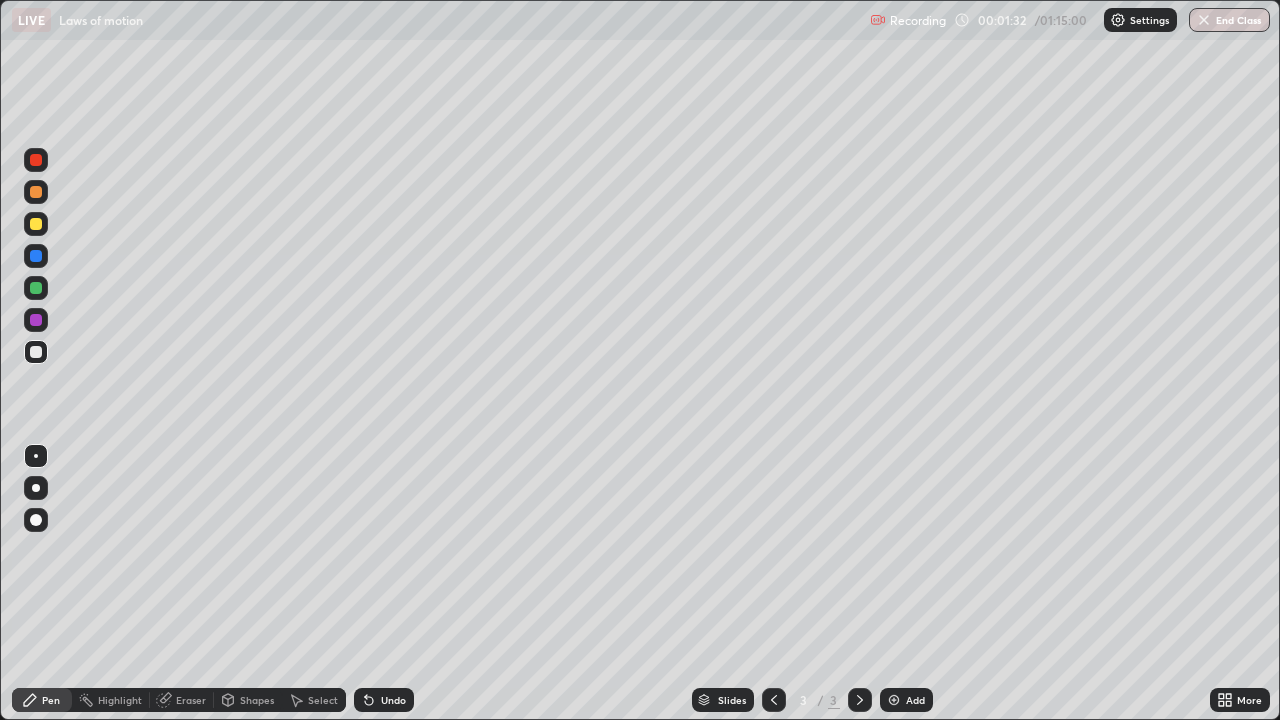 click on "Undo" at bounding box center (393, 700) 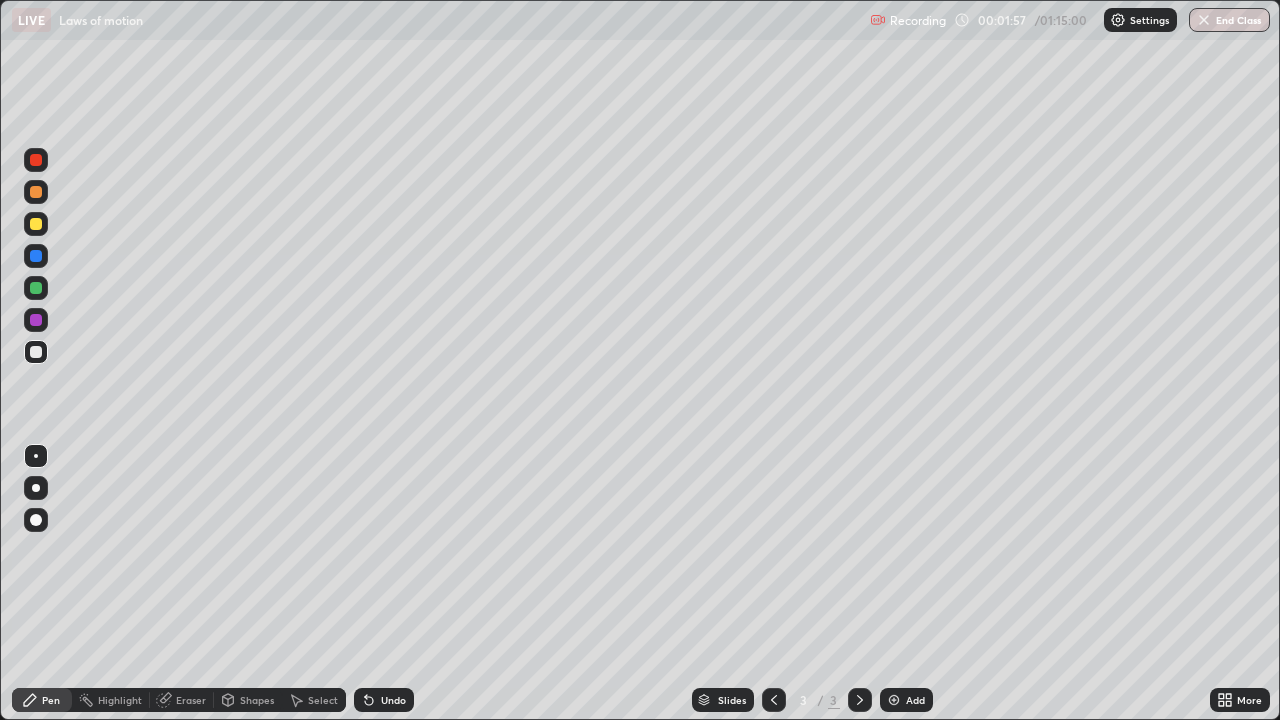 click on "Undo" at bounding box center (384, 700) 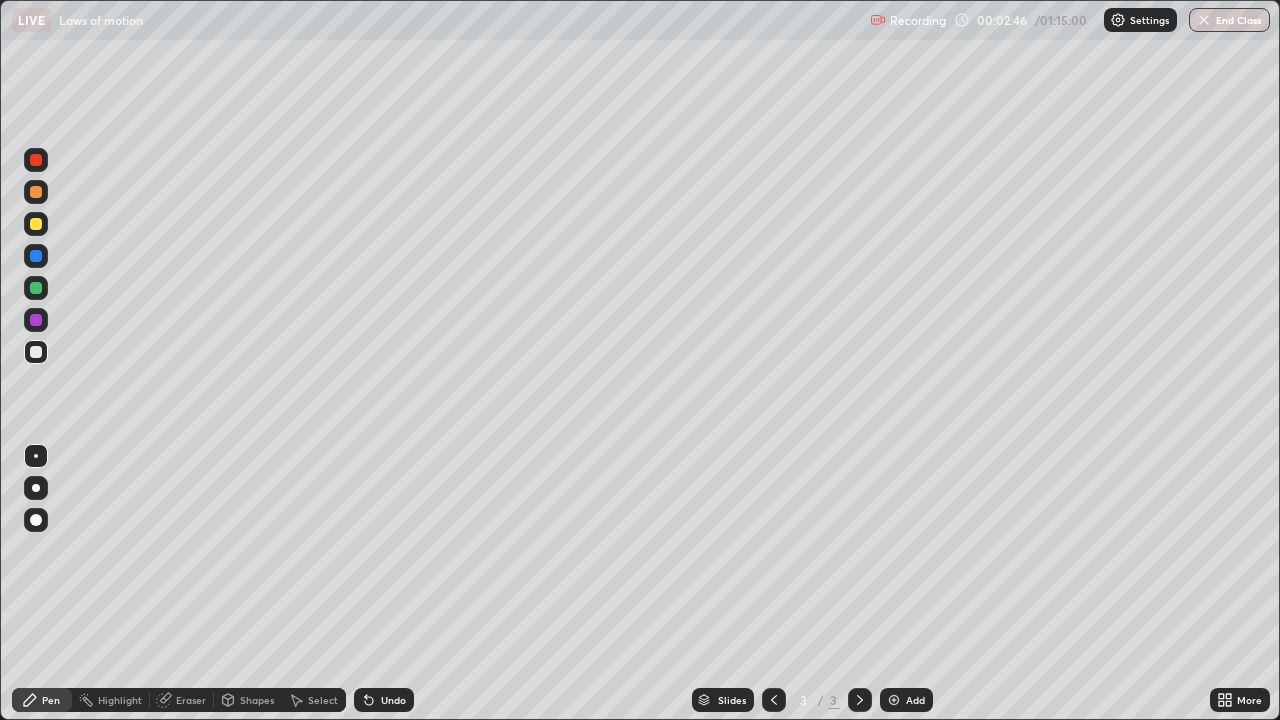 click on "Undo" at bounding box center (384, 700) 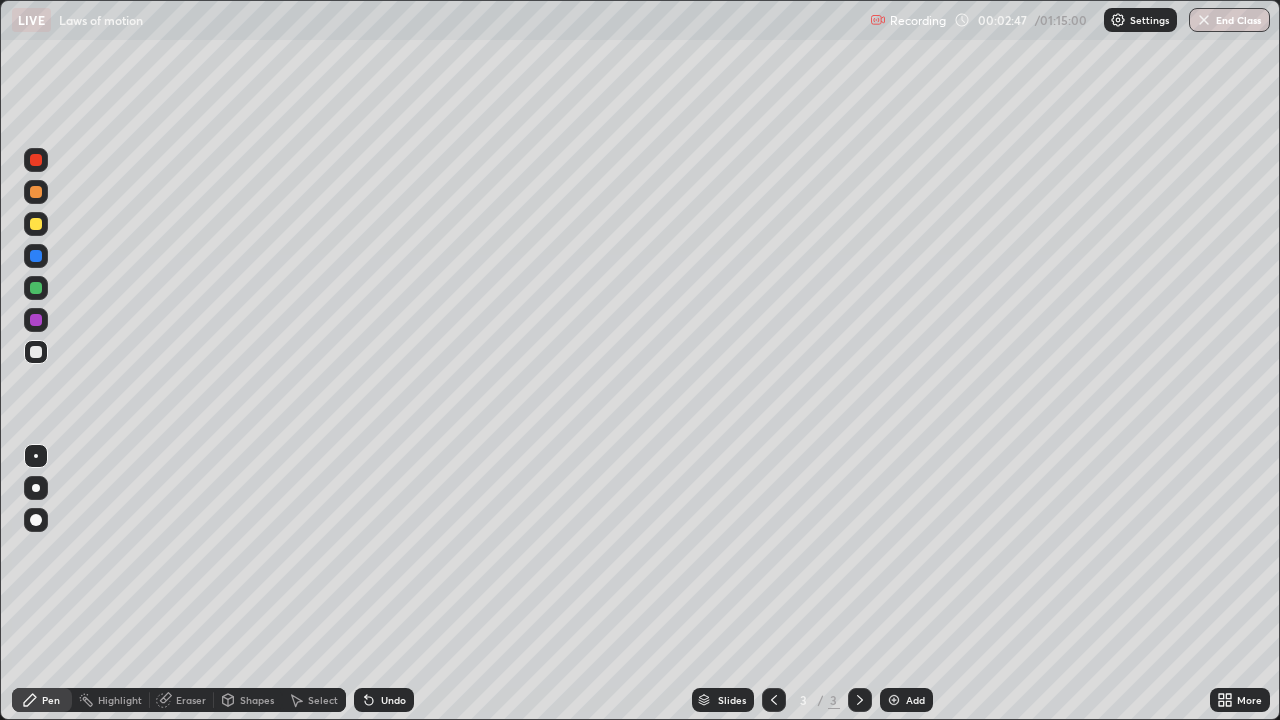 click on "Undo" at bounding box center (393, 700) 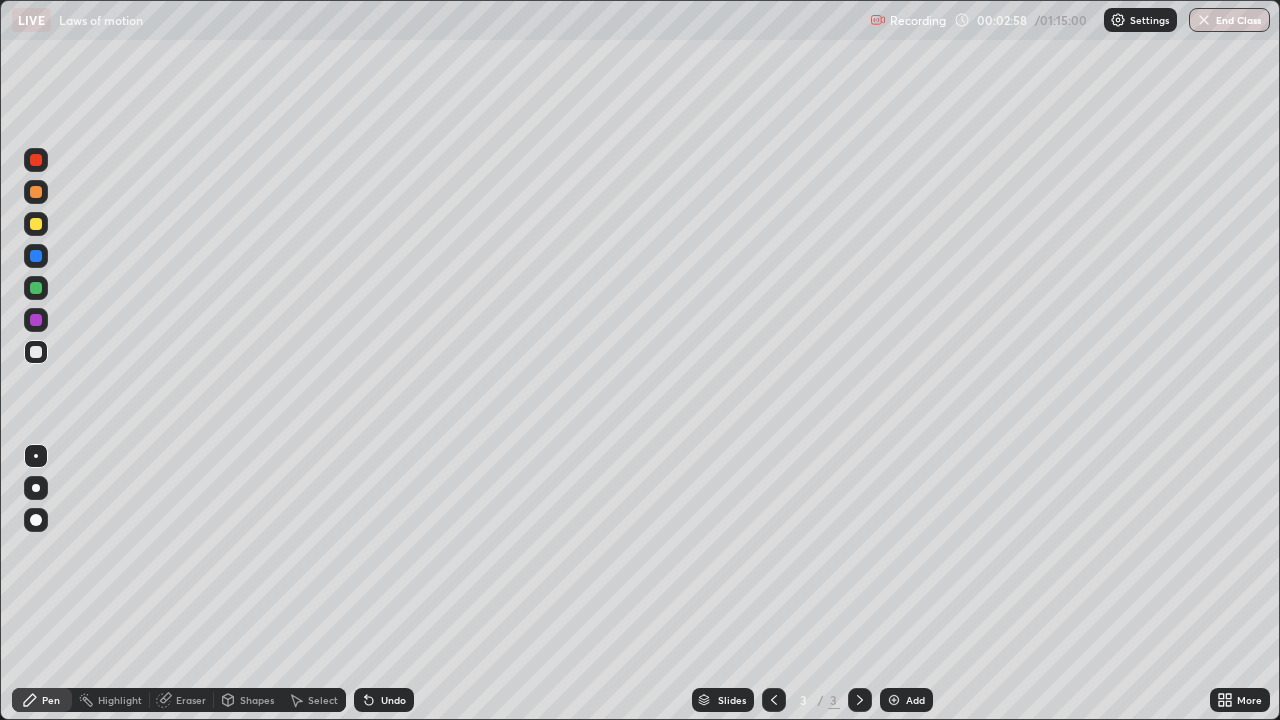 click on "Undo" at bounding box center [384, 700] 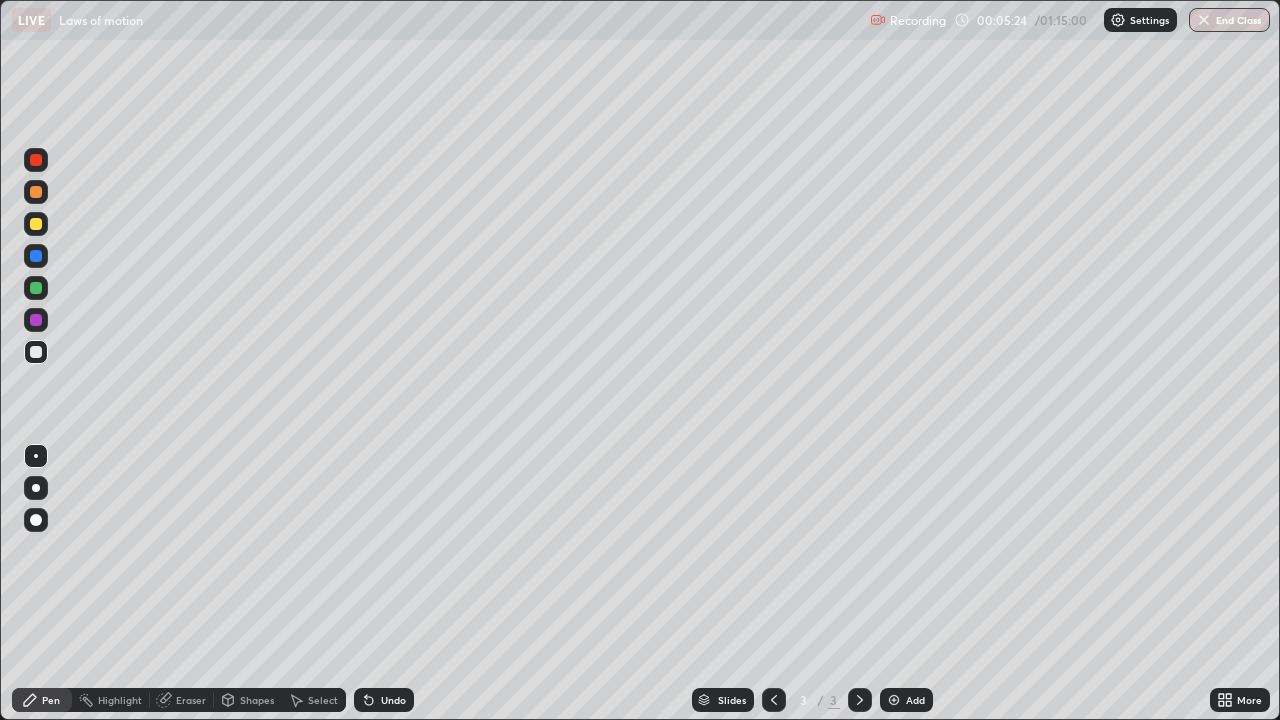 click on "Eraser" at bounding box center (182, 700) 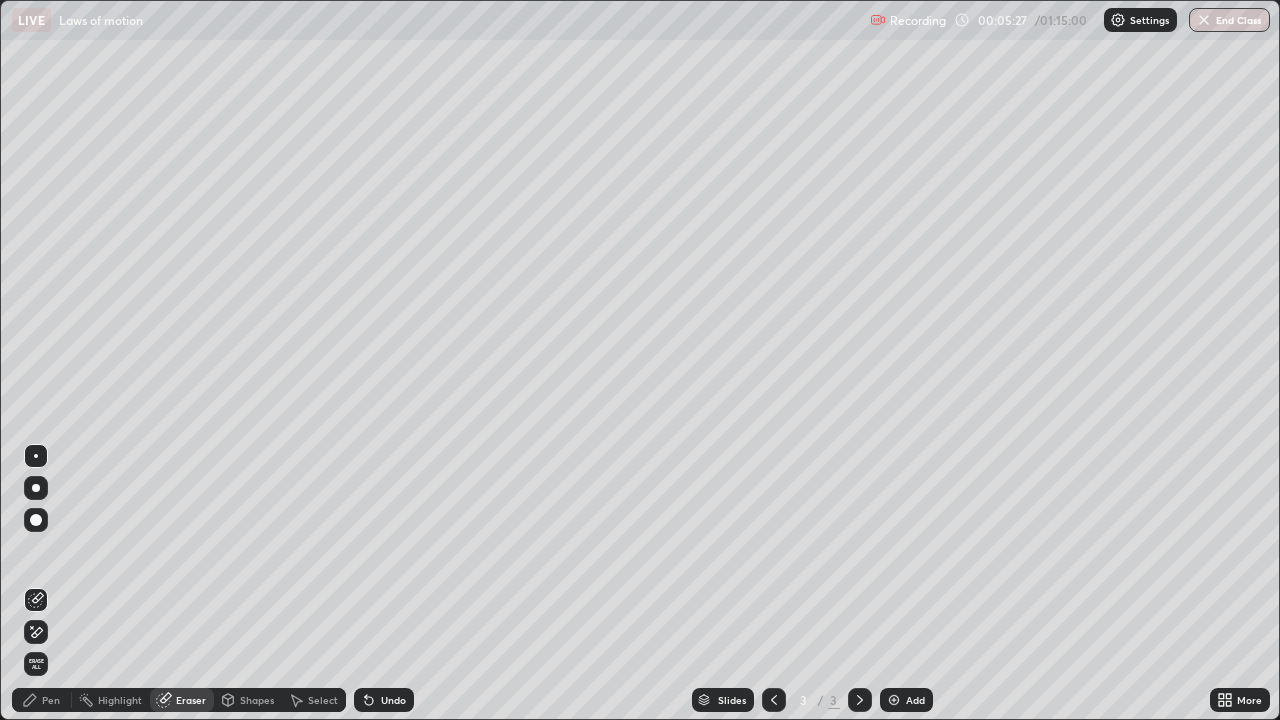 click on "Pen" at bounding box center [51, 700] 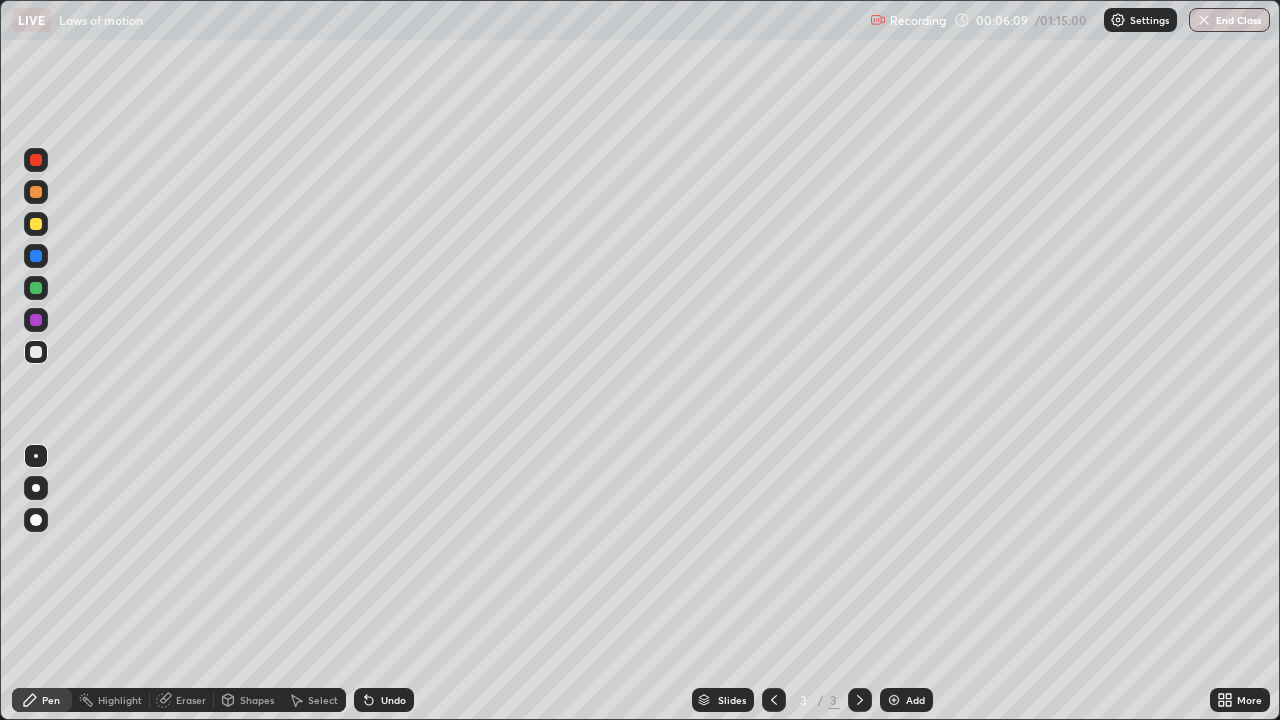 click on "Eraser" at bounding box center [182, 700] 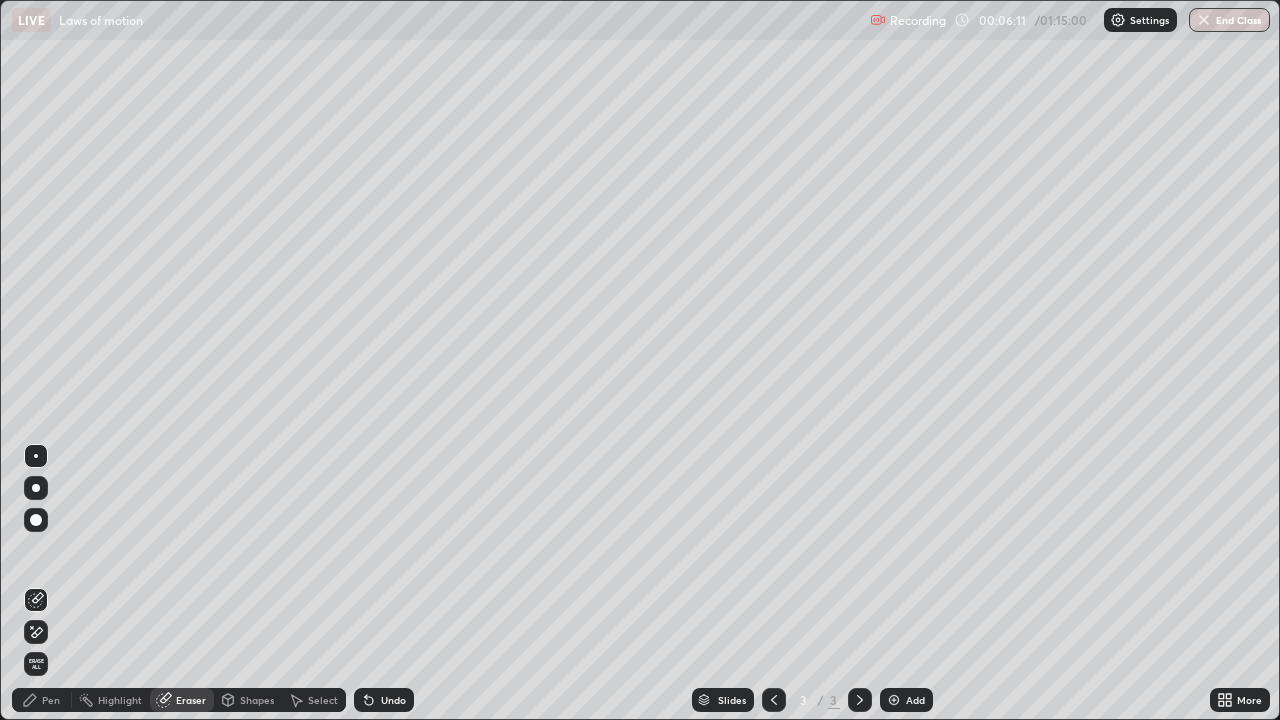 click on "Pen" at bounding box center (51, 700) 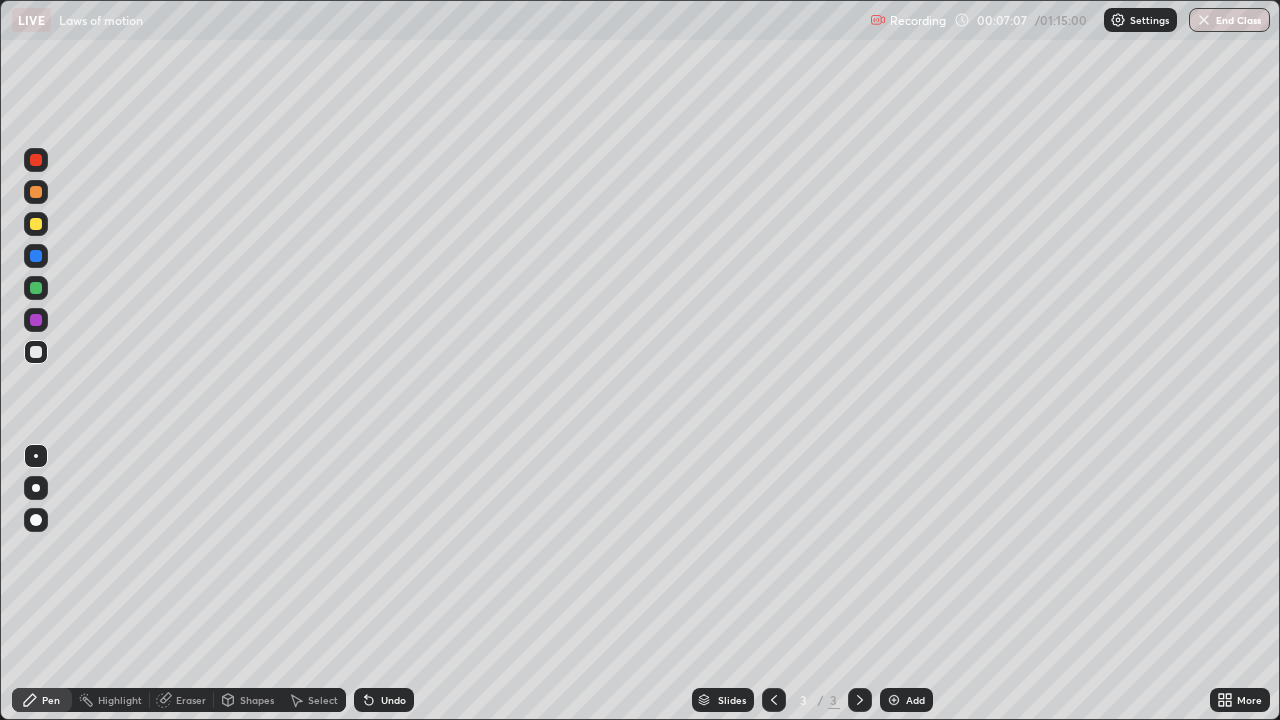 click on "Add" at bounding box center [906, 700] 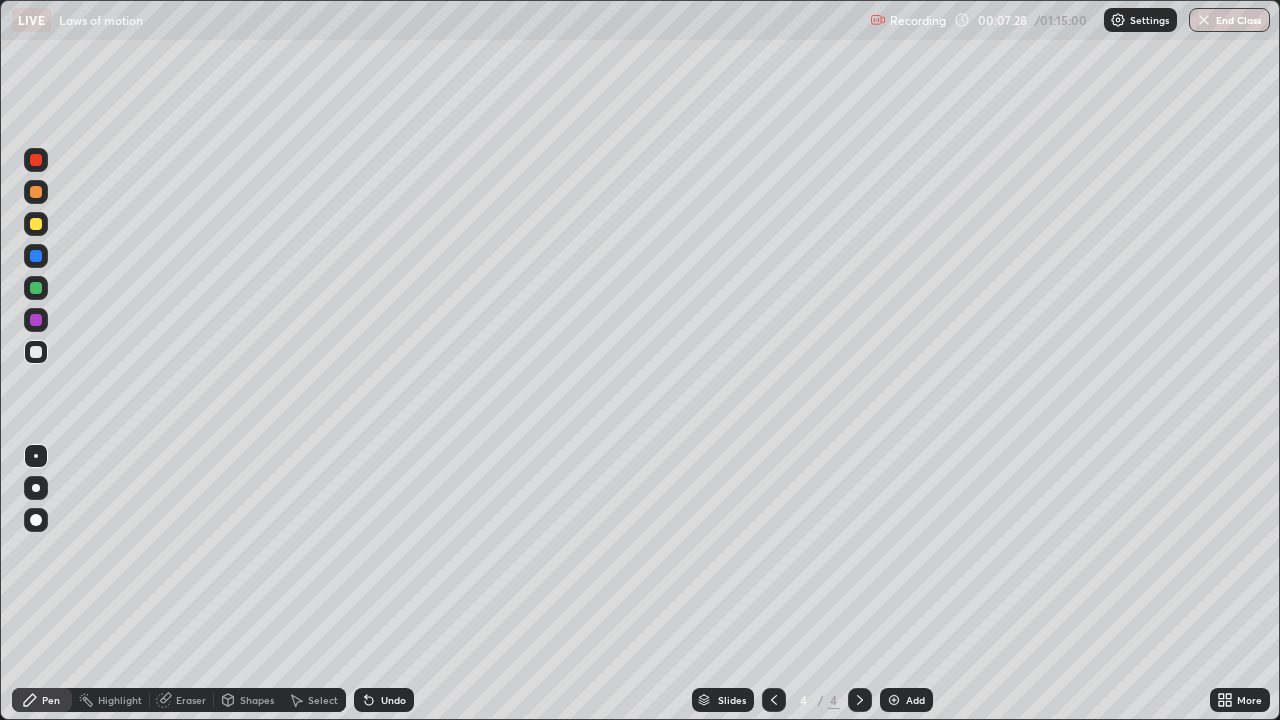 click at bounding box center (36, 256) 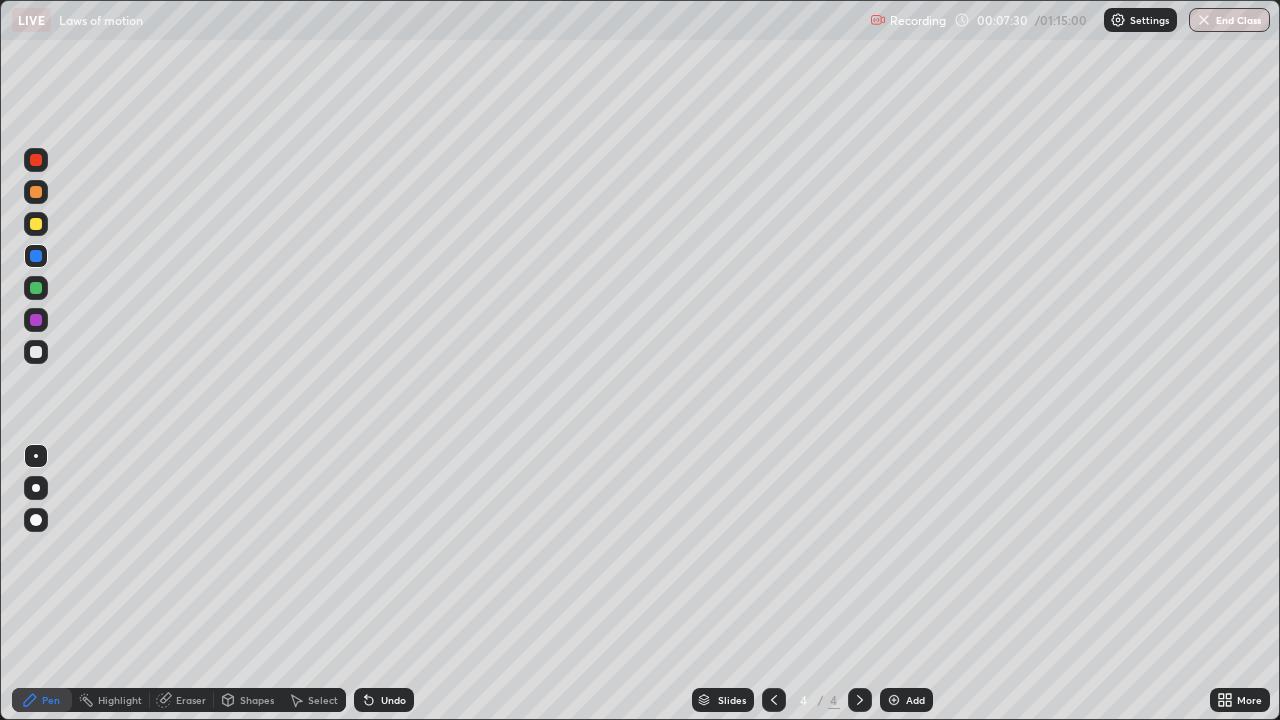 click on "Undo" at bounding box center (384, 700) 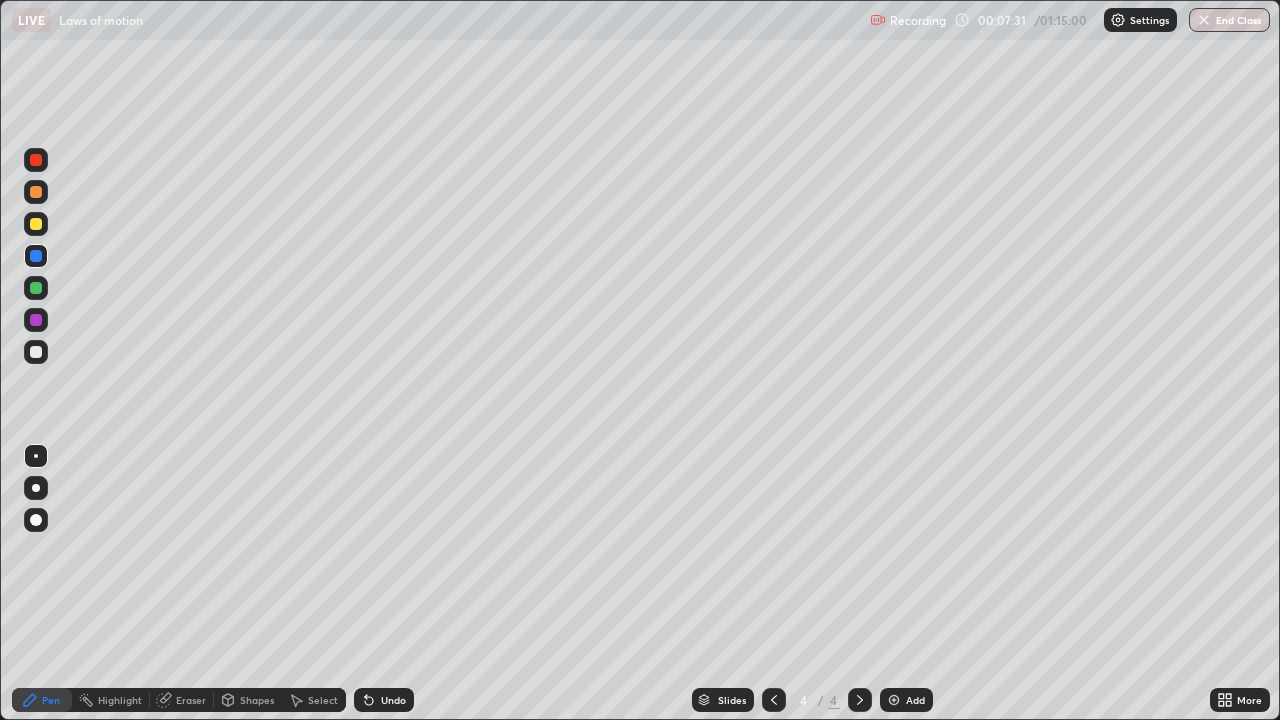 click on "Undo" at bounding box center [393, 700] 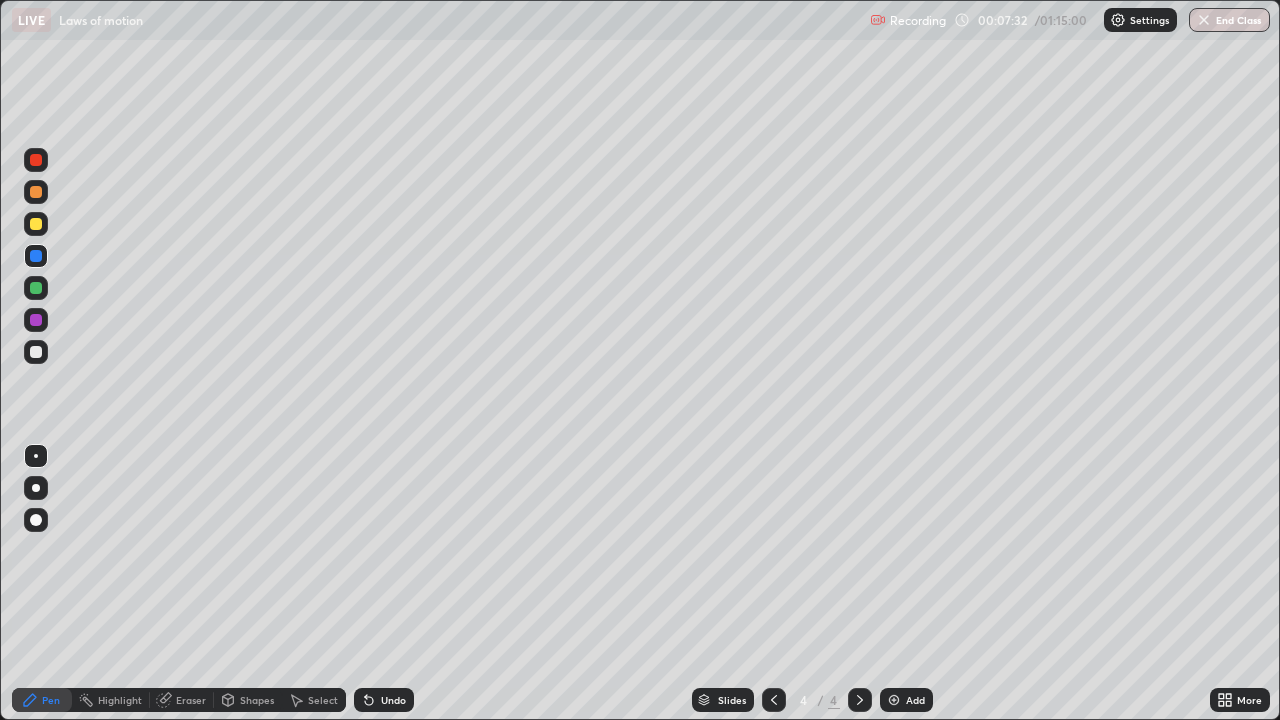 click on "Undo" at bounding box center [384, 700] 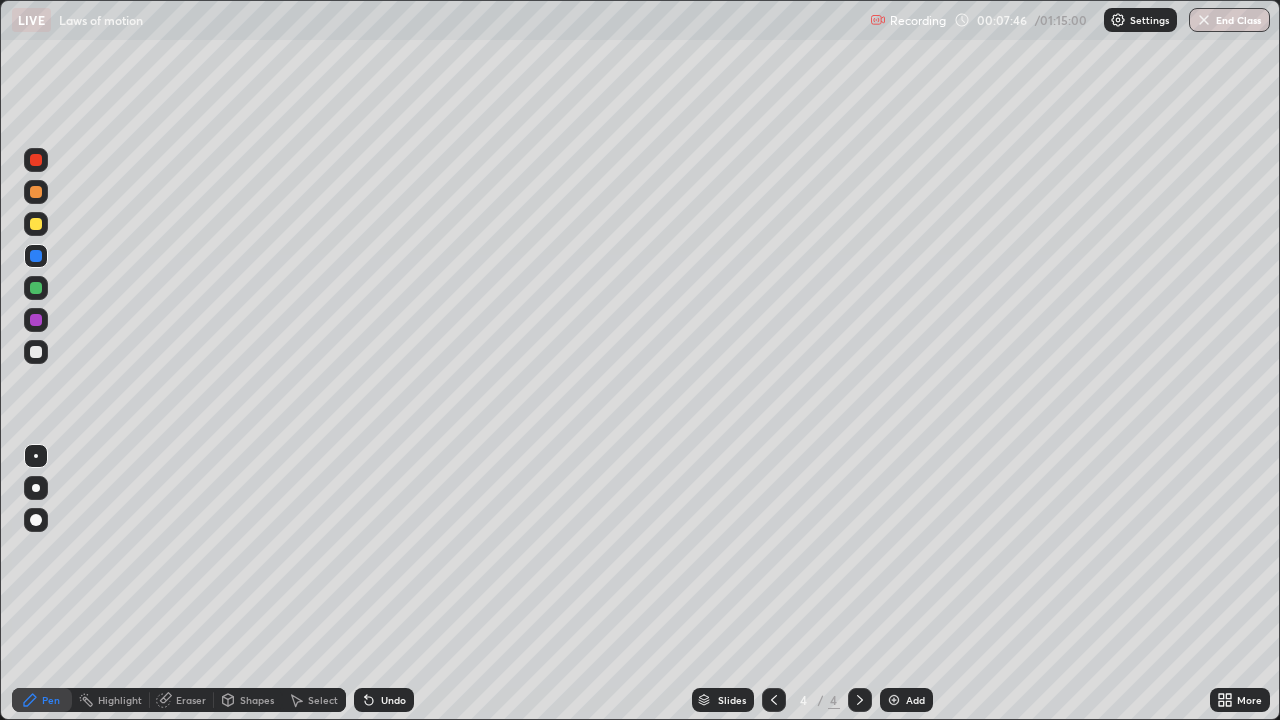click at bounding box center (36, 352) 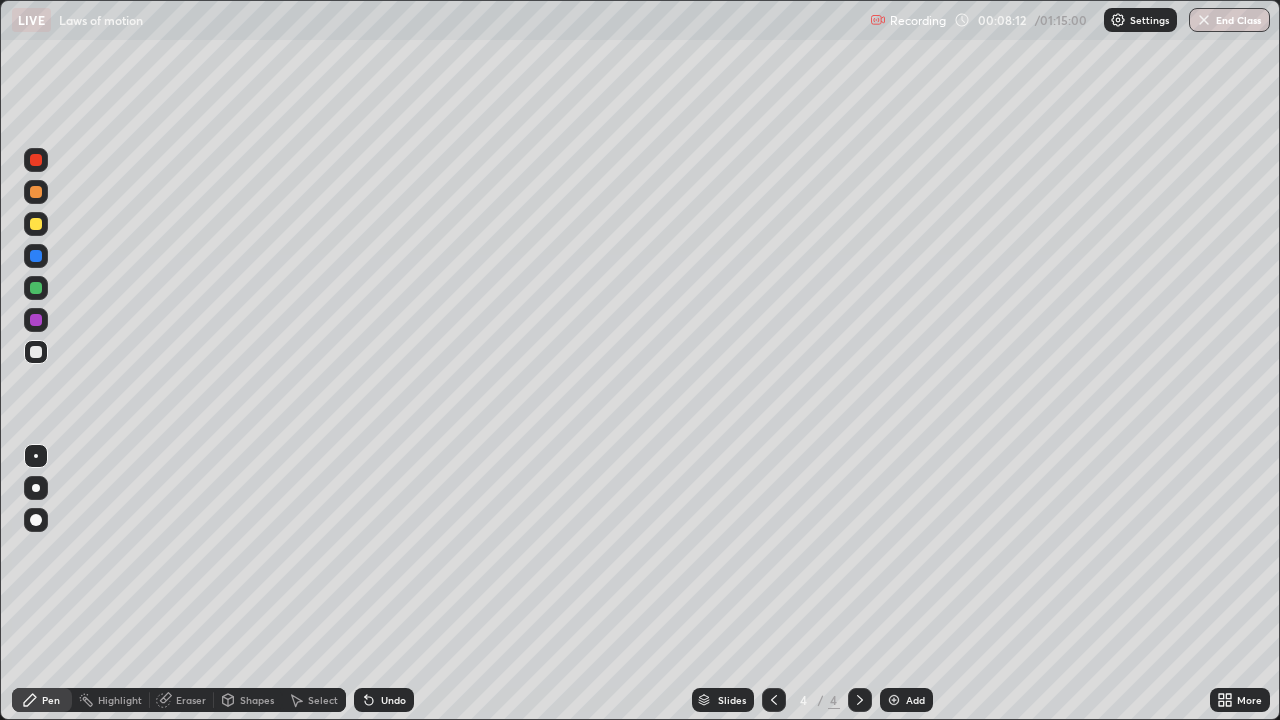 click at bounding box center (36, 352) 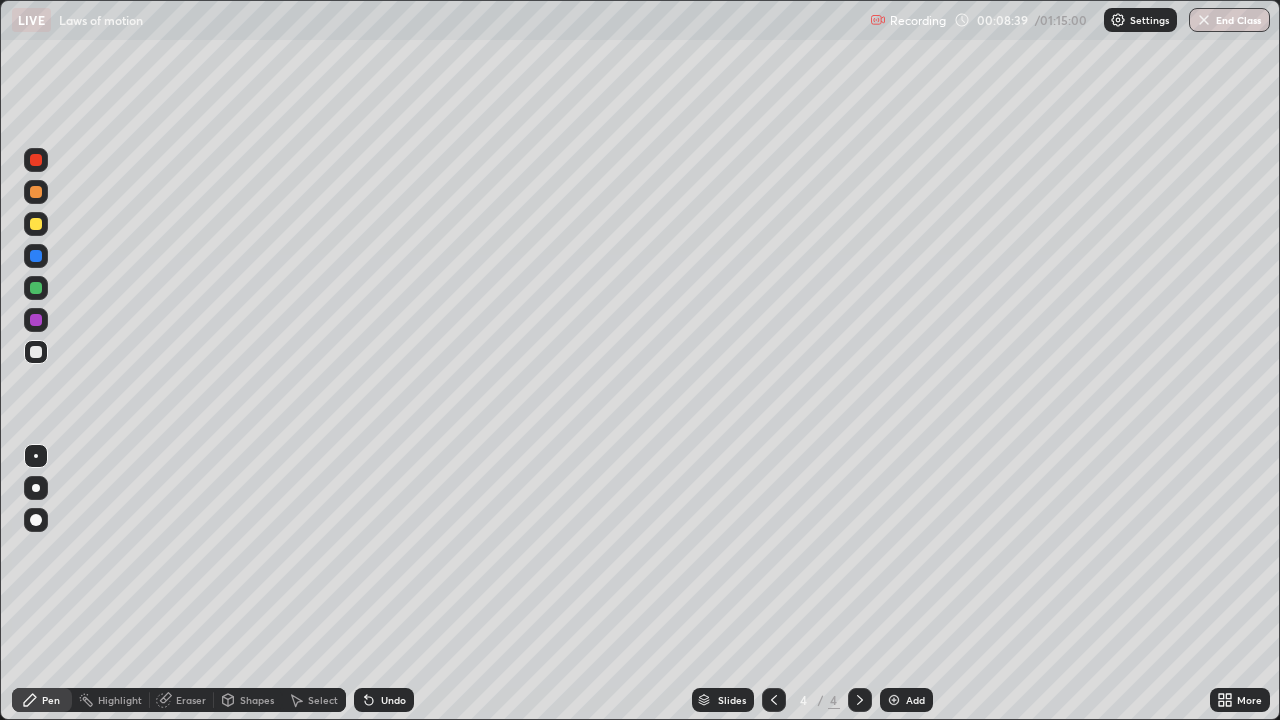 click at bounding box center (36, 224) 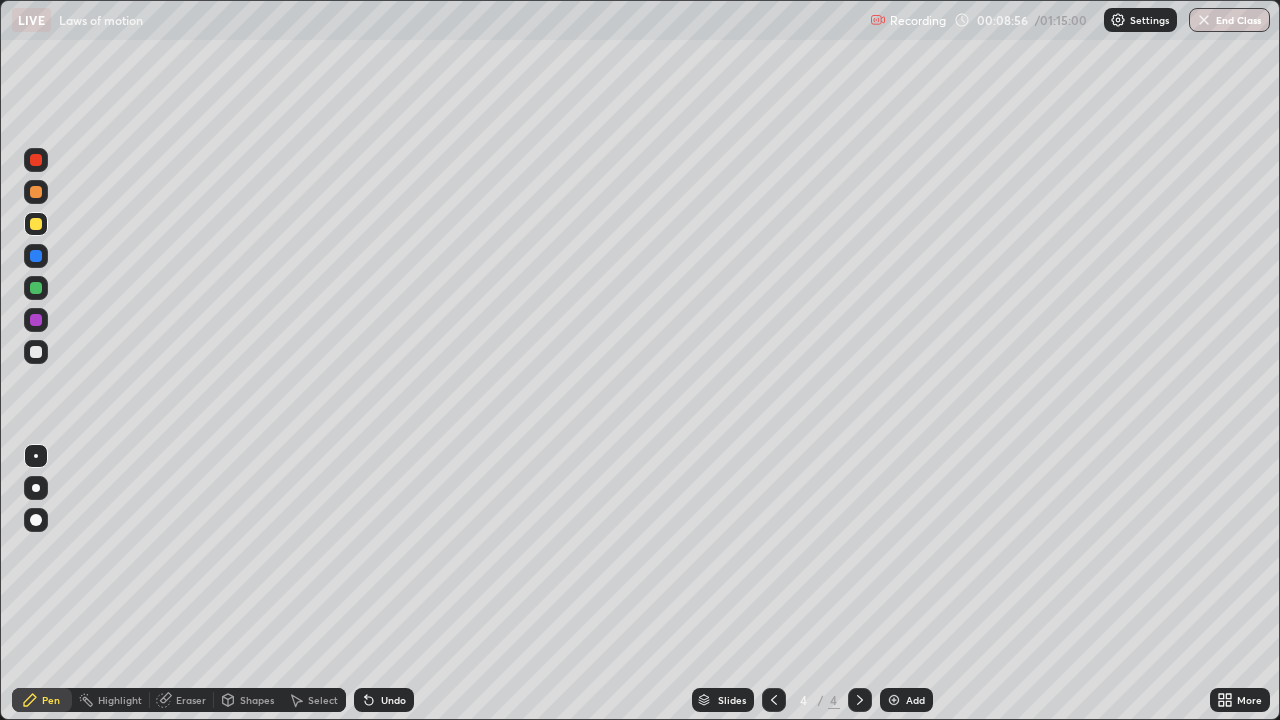 click at bounding box center (36, 352) 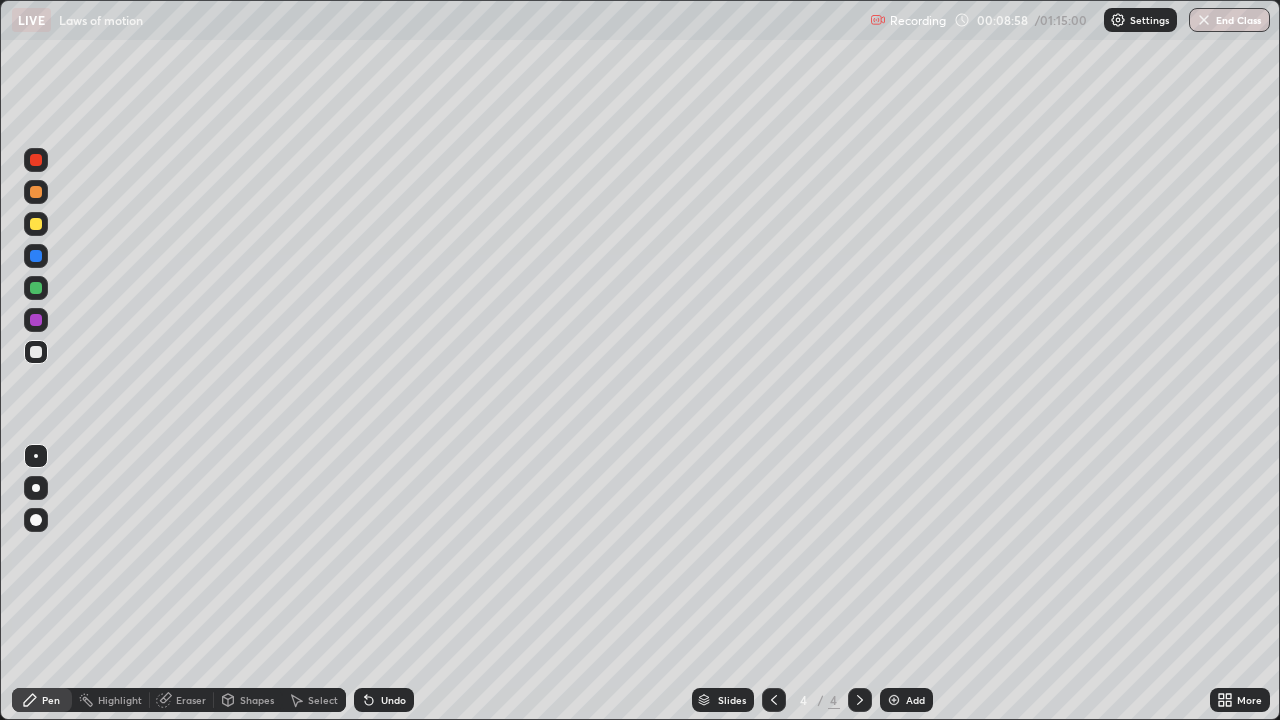 click at bounding box center (36, 224) 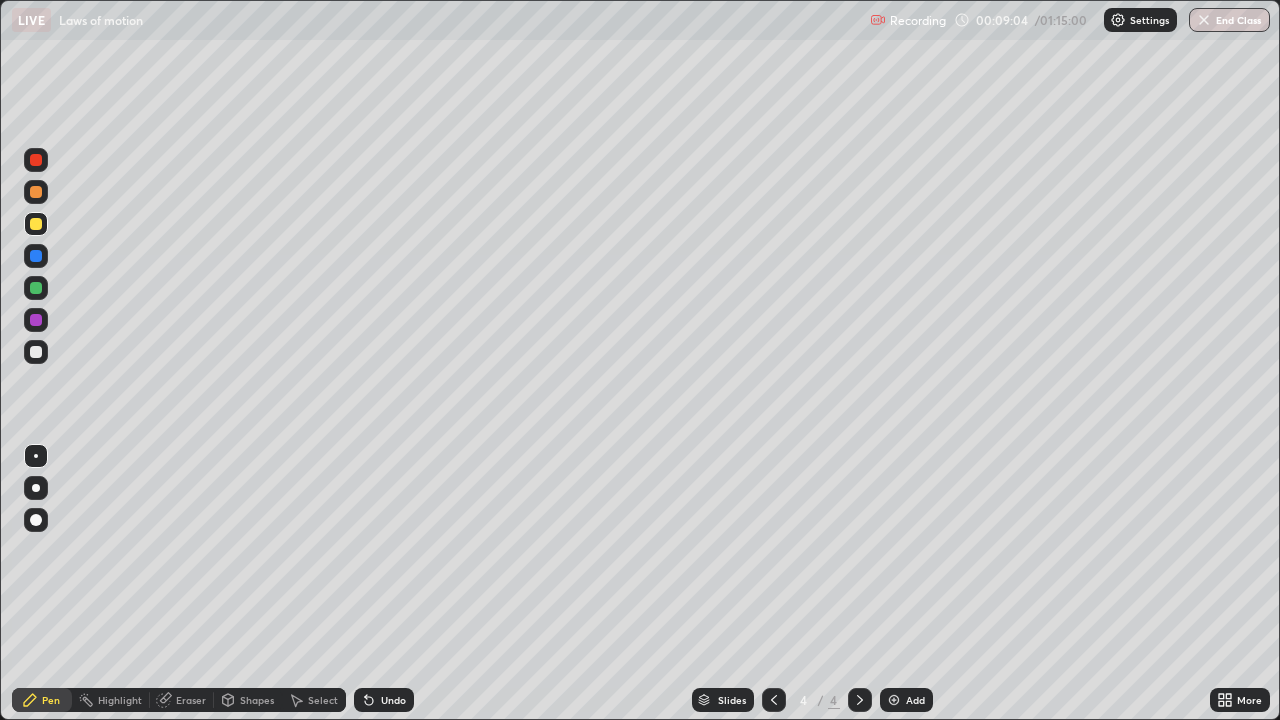click at bounding box center [36, 352] 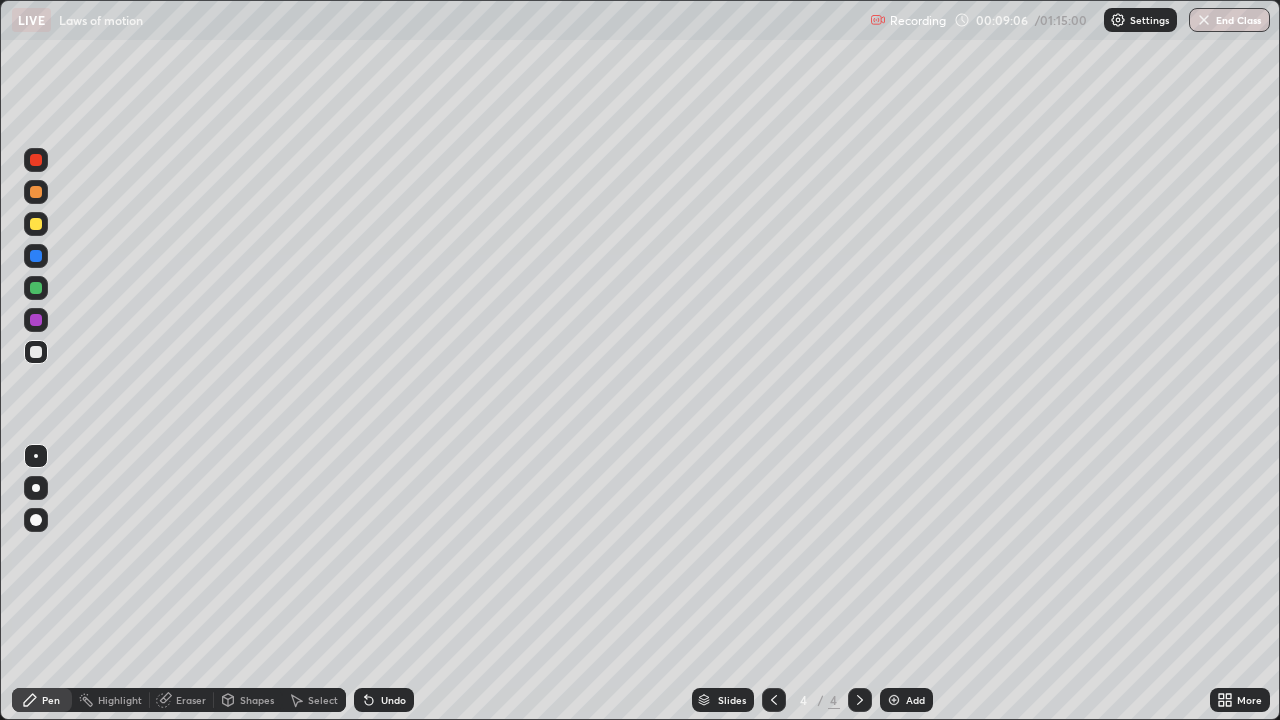 click at bounding box center [36, 224] 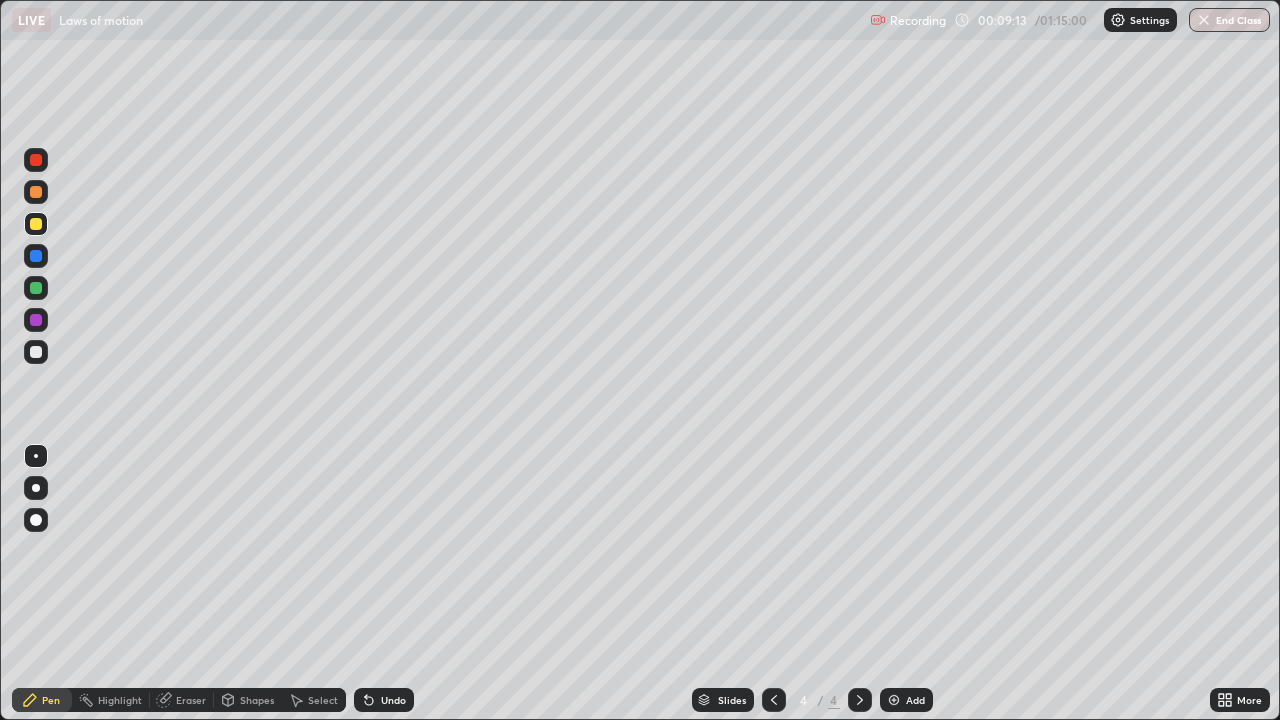 click at bounding box center (36, 352) 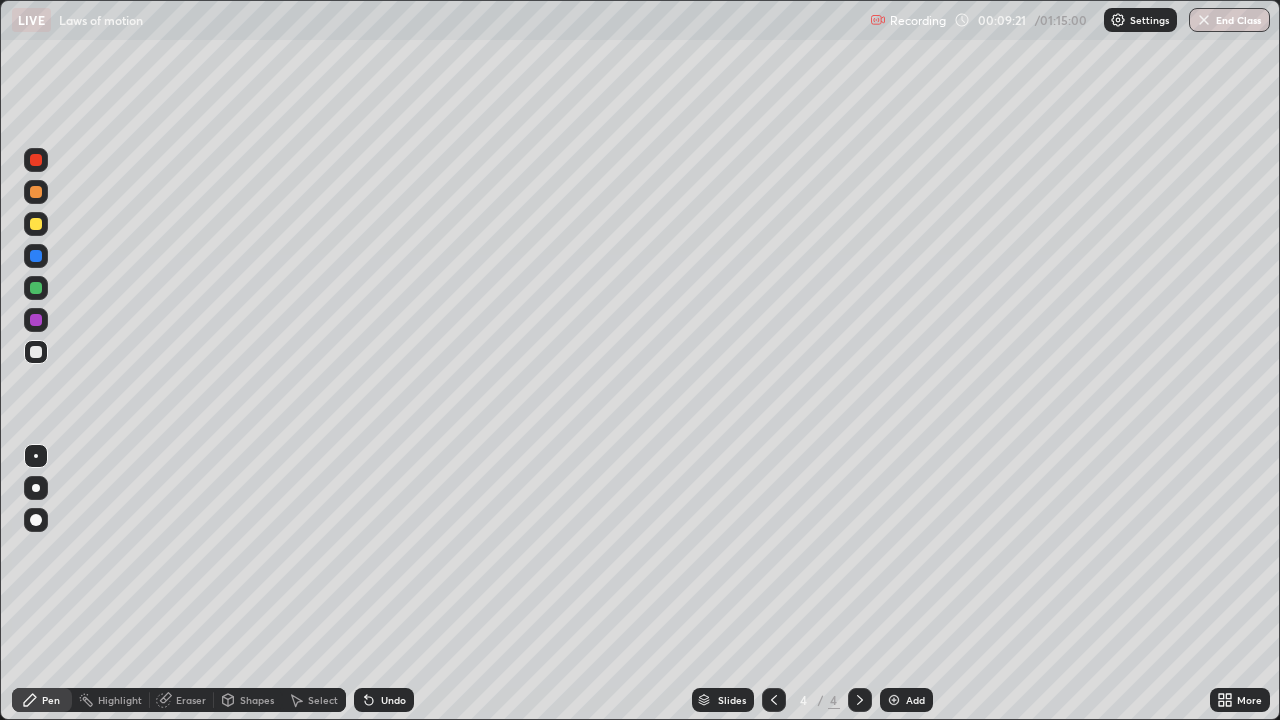 click on "Undo" at bounding box center [393, 700] 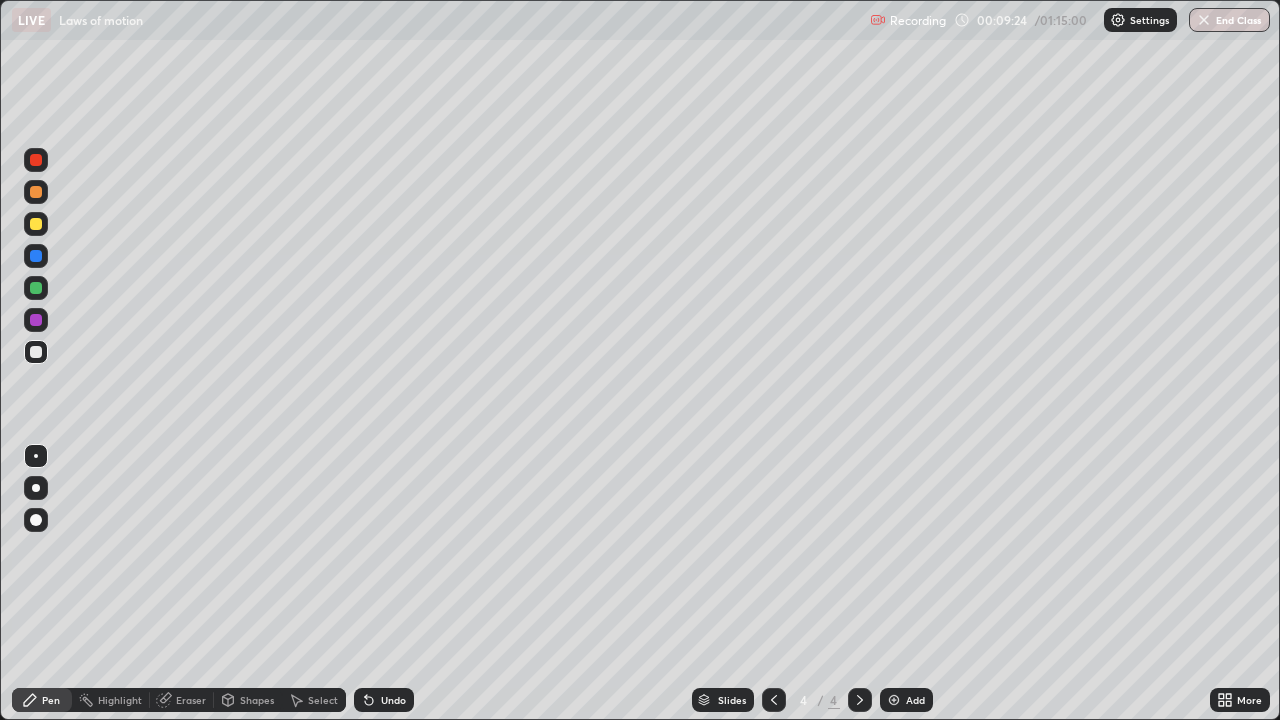 click at bounding box center [36, 192] 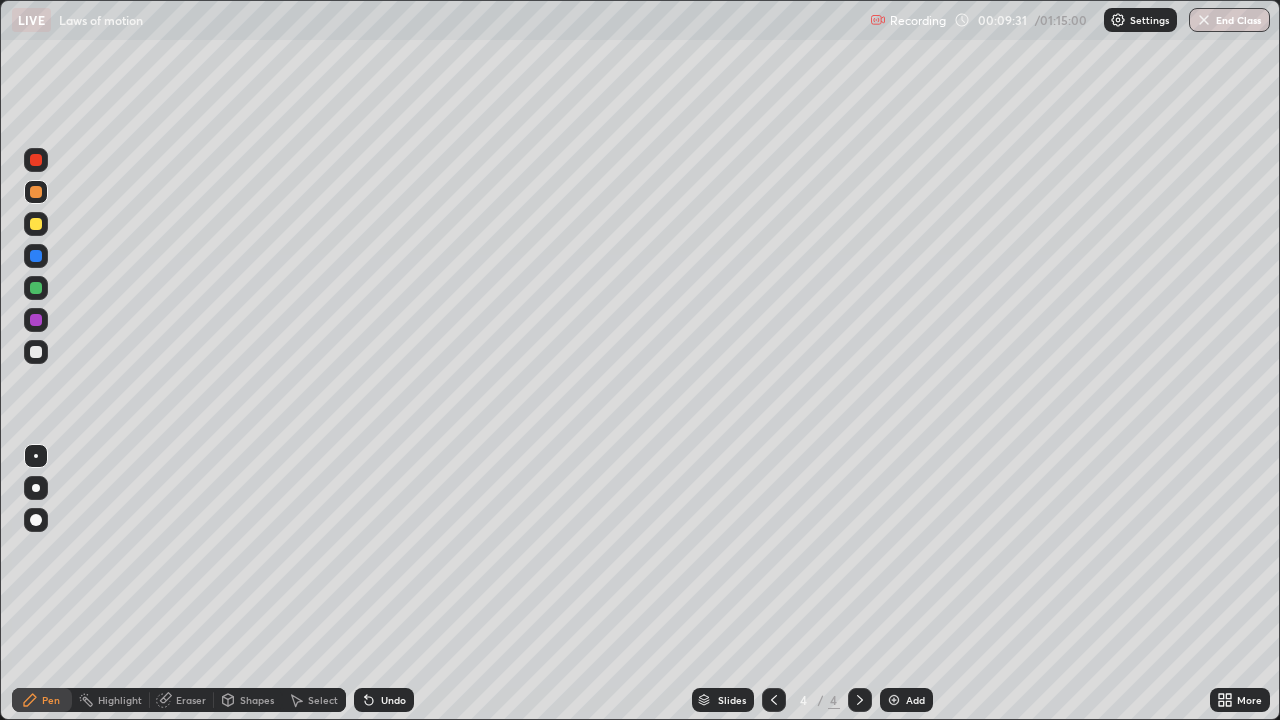 click at bounding box center [36, 256] 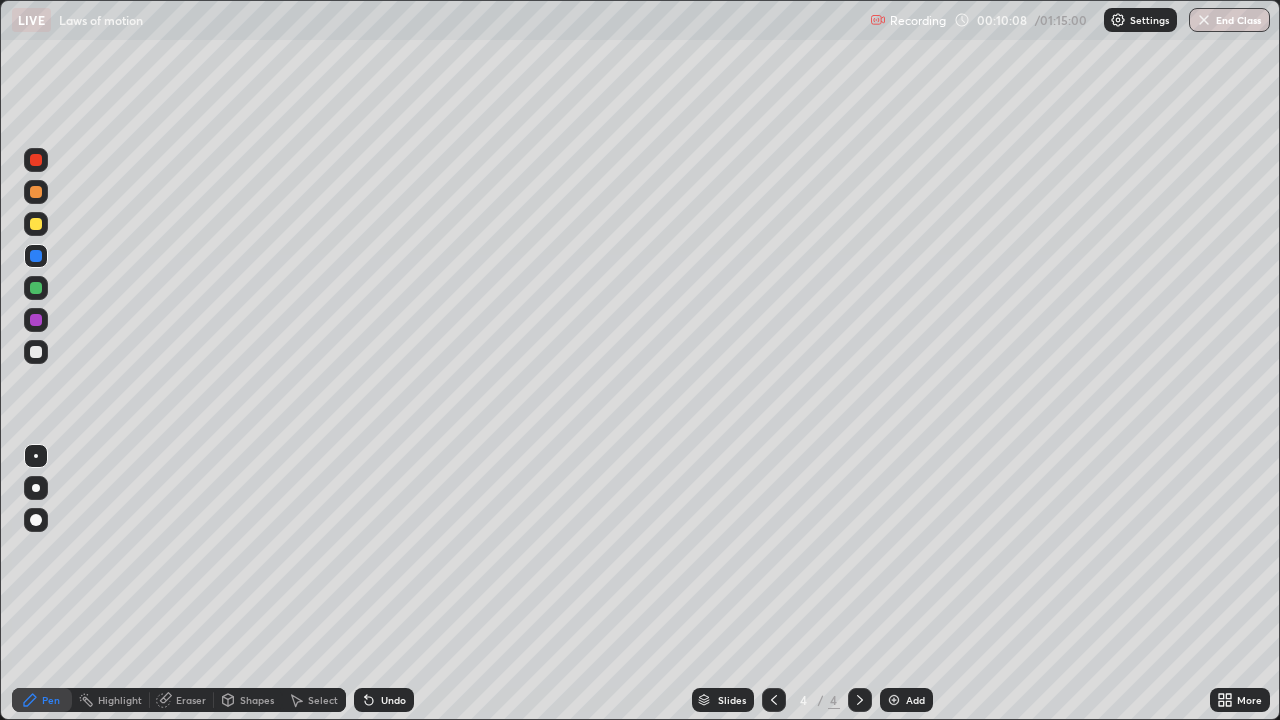 click at bounding box center (36, 352) 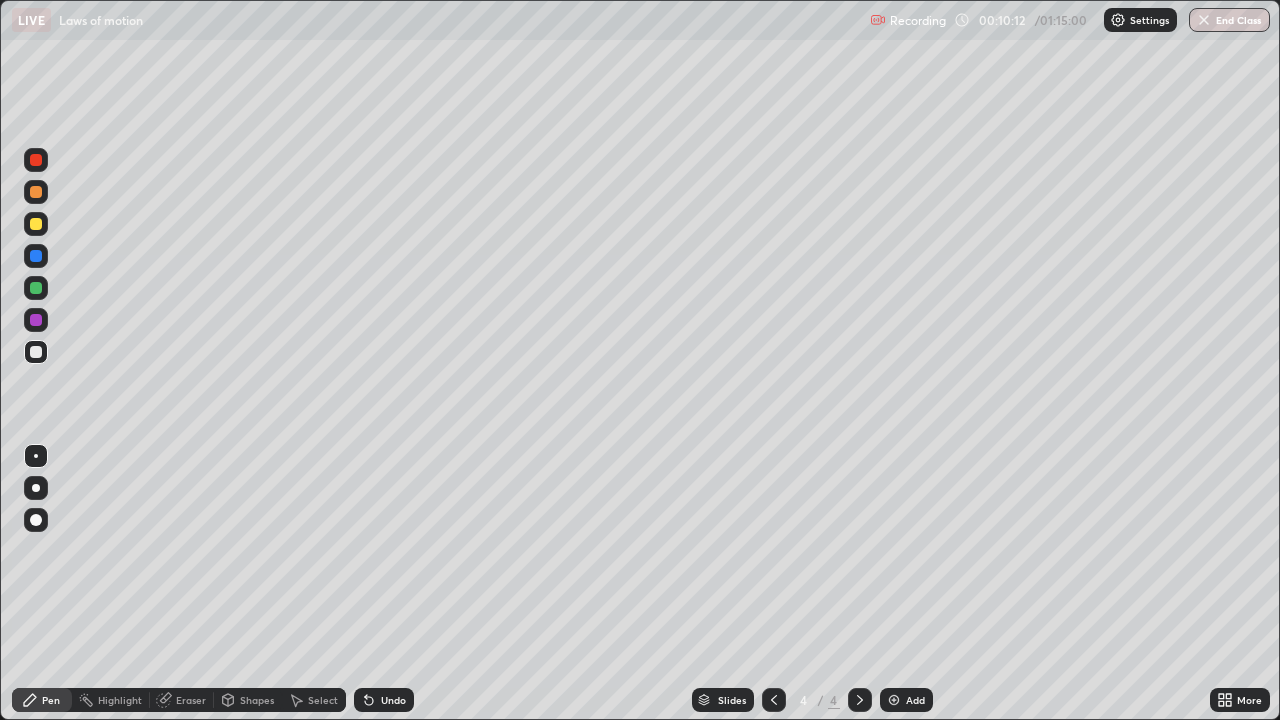 click on "Undo" at bounding box center (384, 700) 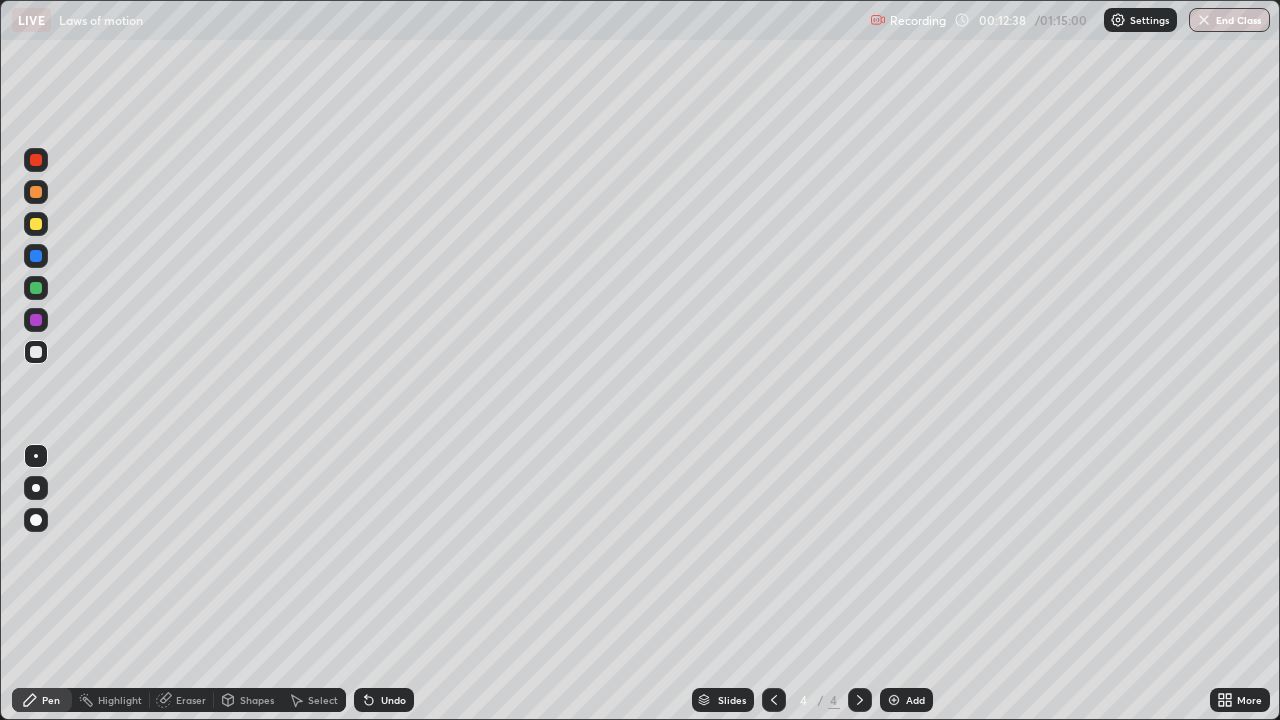 click on "Undo" at bounding box center [393, 700] 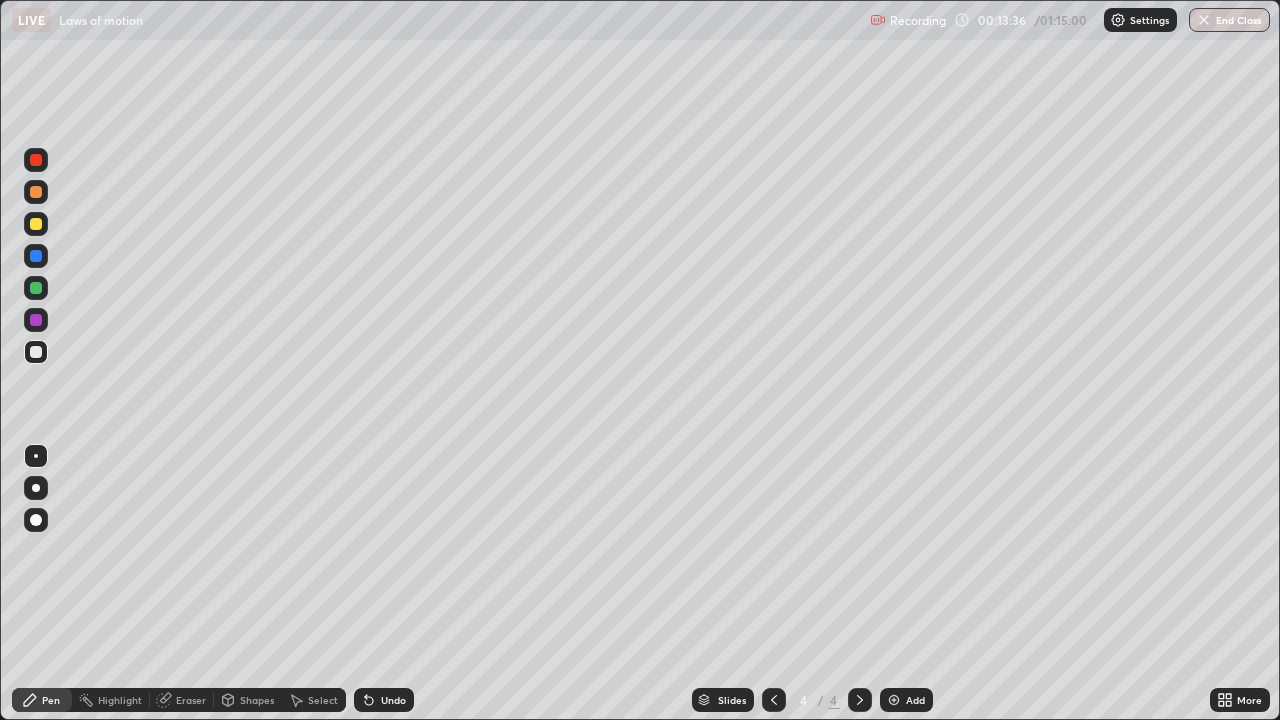 click 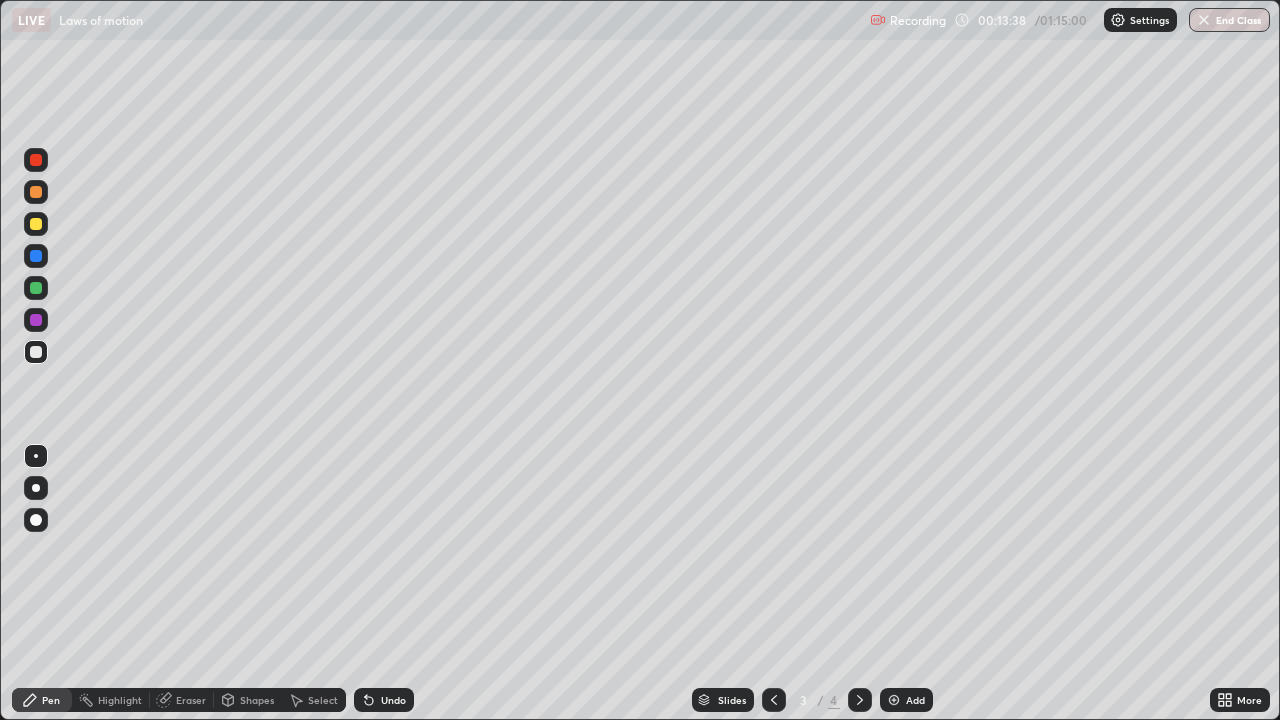 click 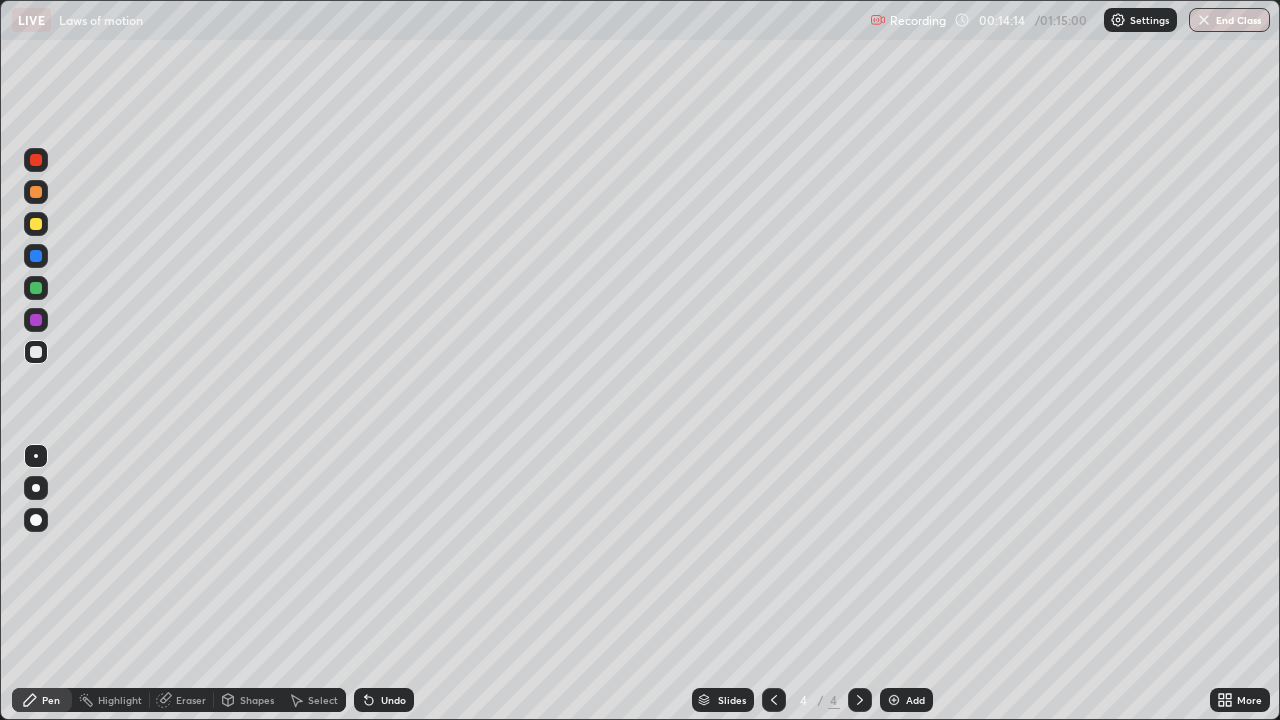 click on "Add" at bounding box center [915, 700] 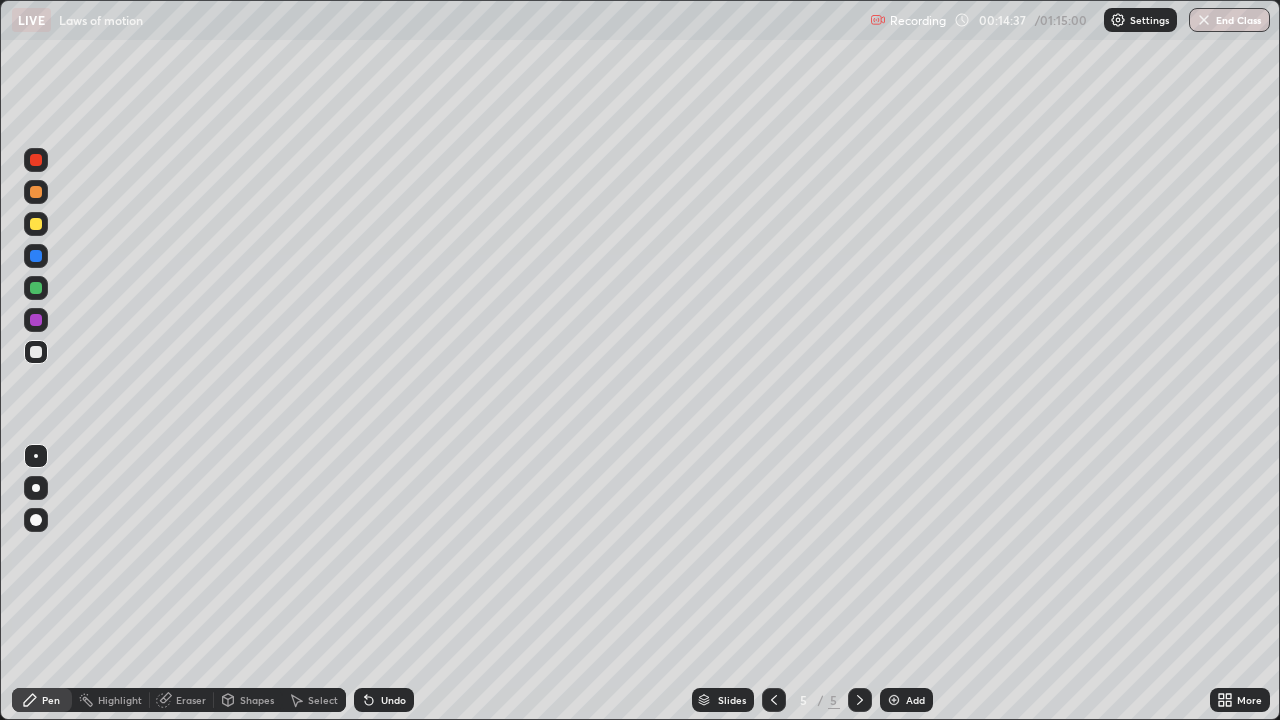 click at bounding box center [36, 224] 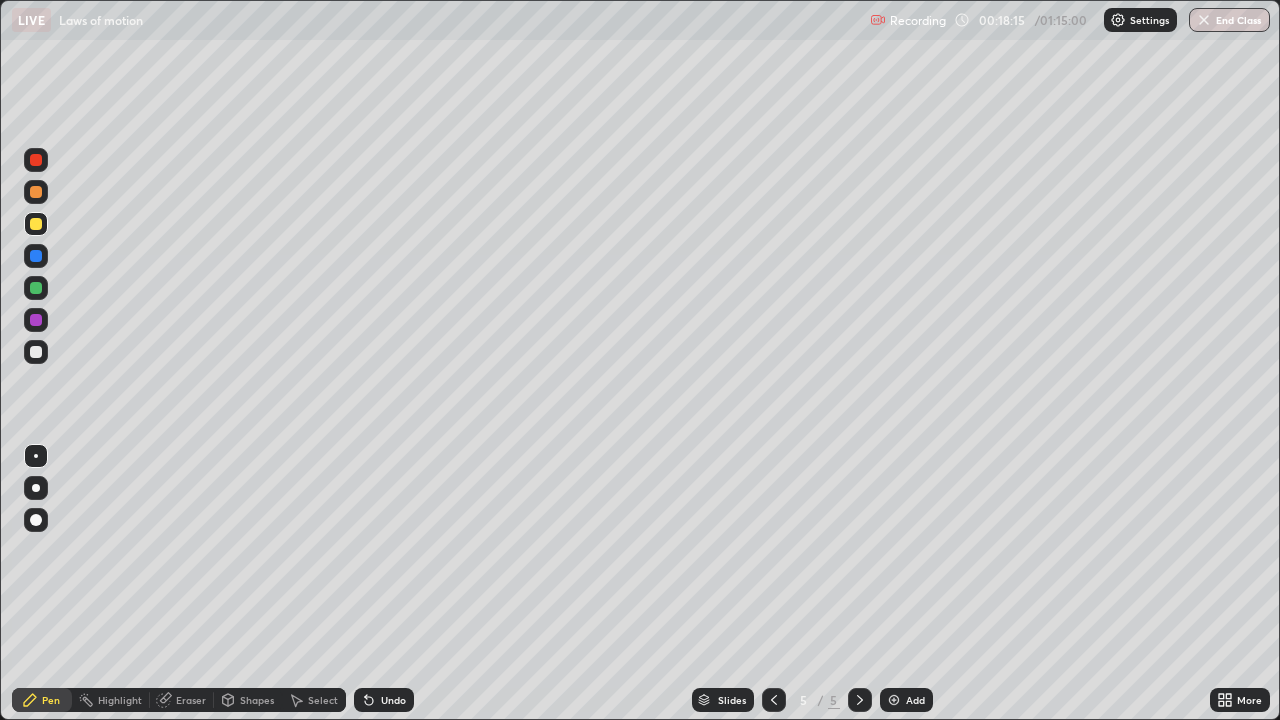 click on "Undo" at bounding box center (384, 700) 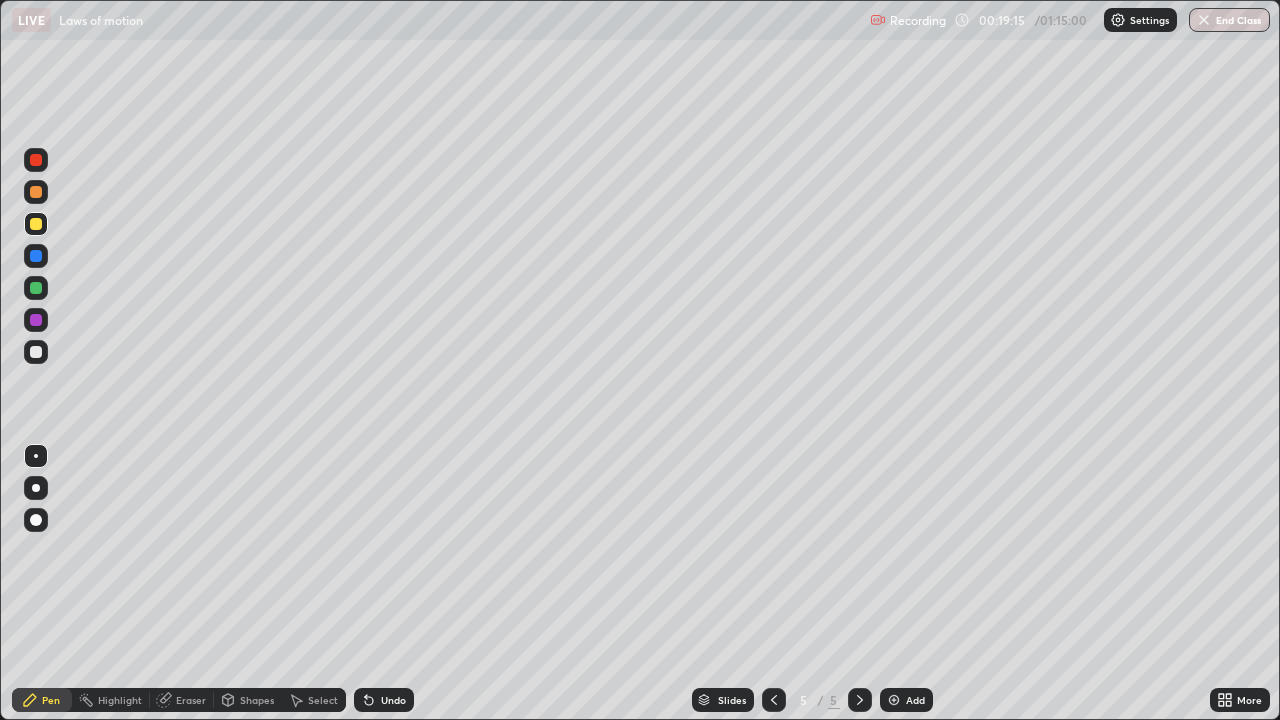 click on "Add" at bounding box center (906, 700) 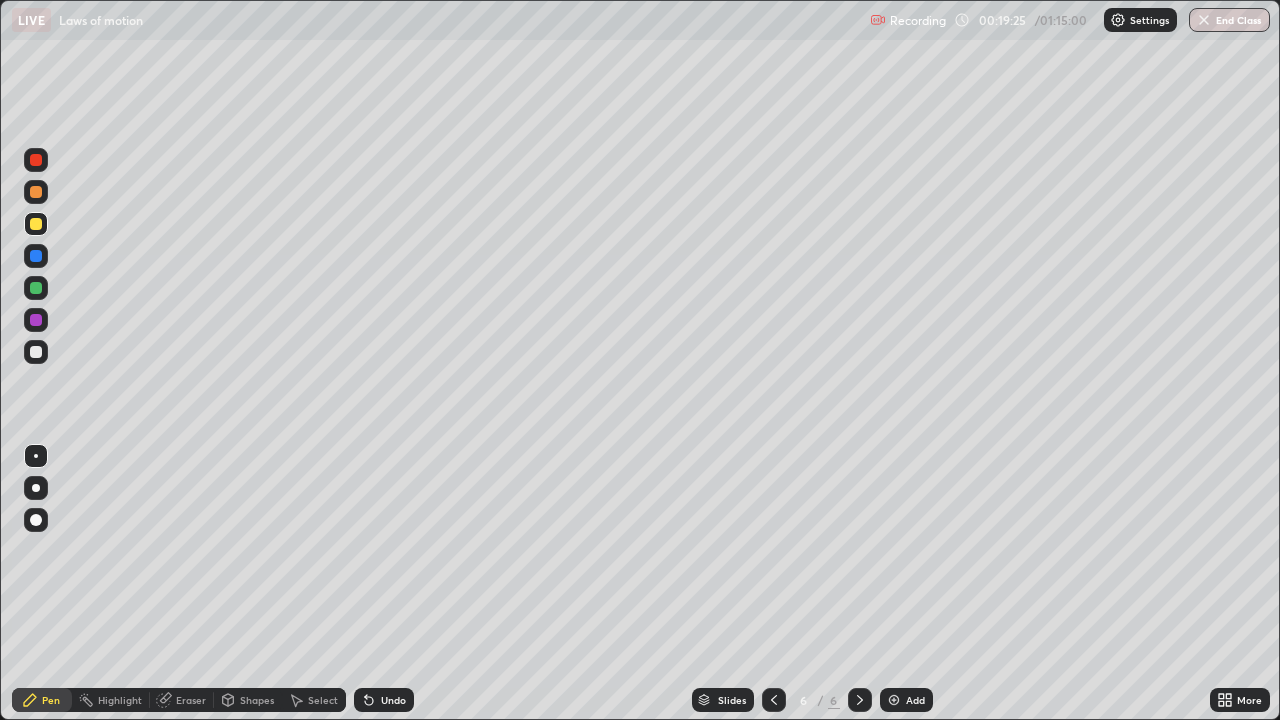 click at bounding box center [36, 352] 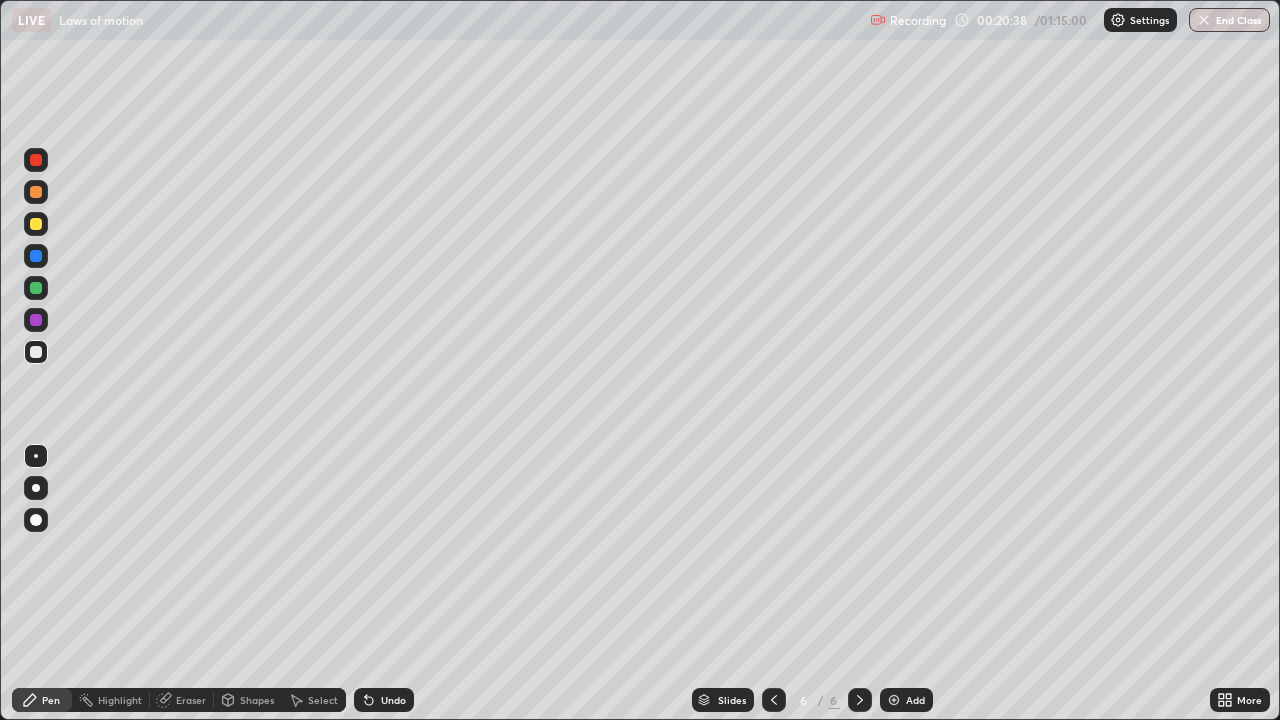 click 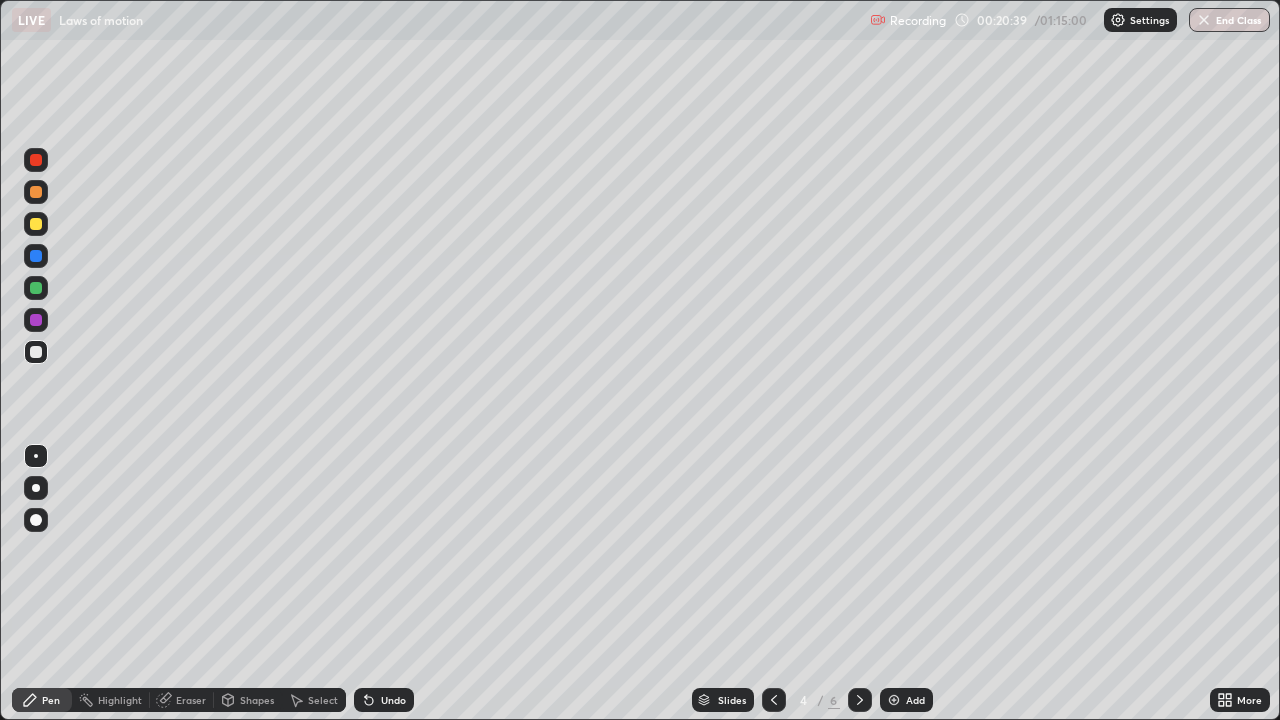 click 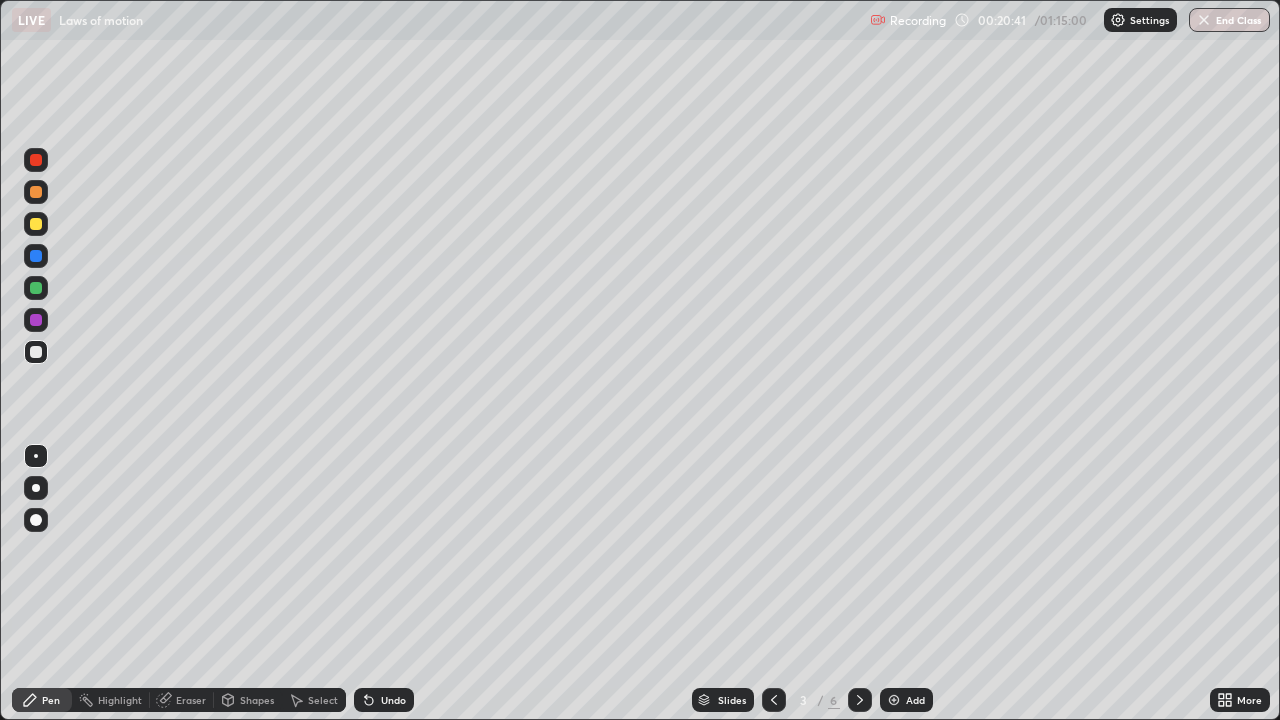 click 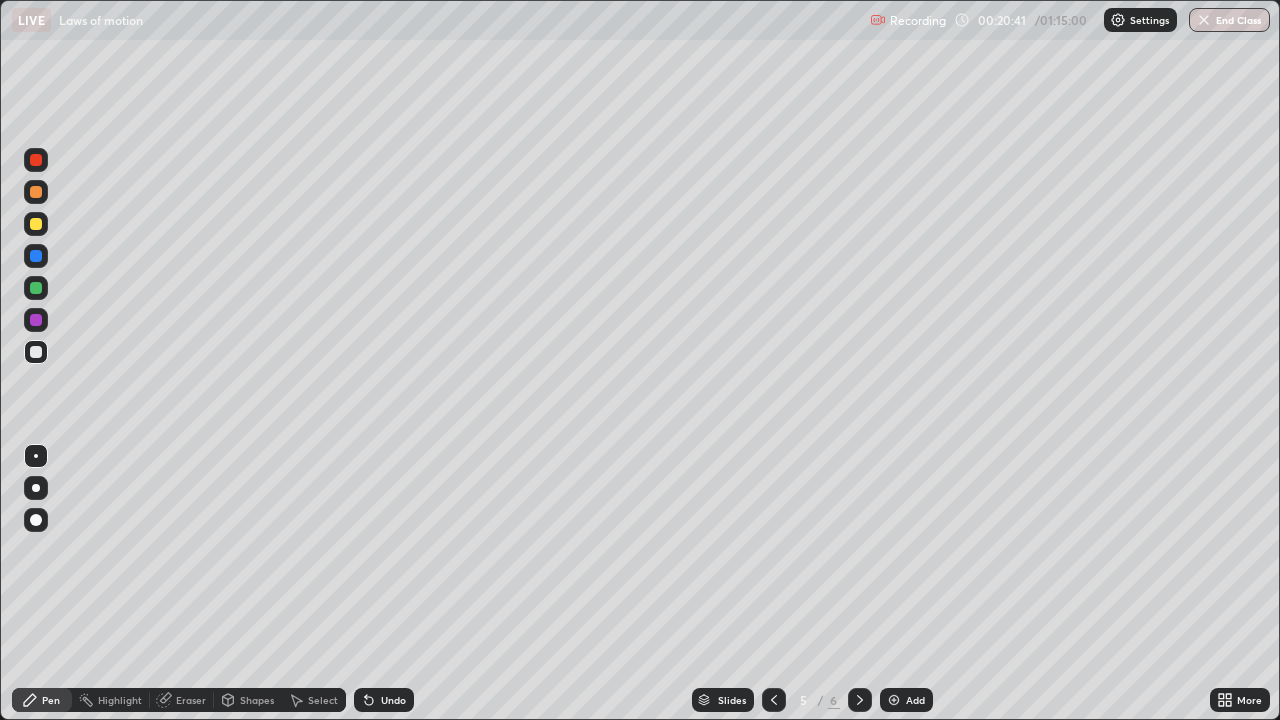 click 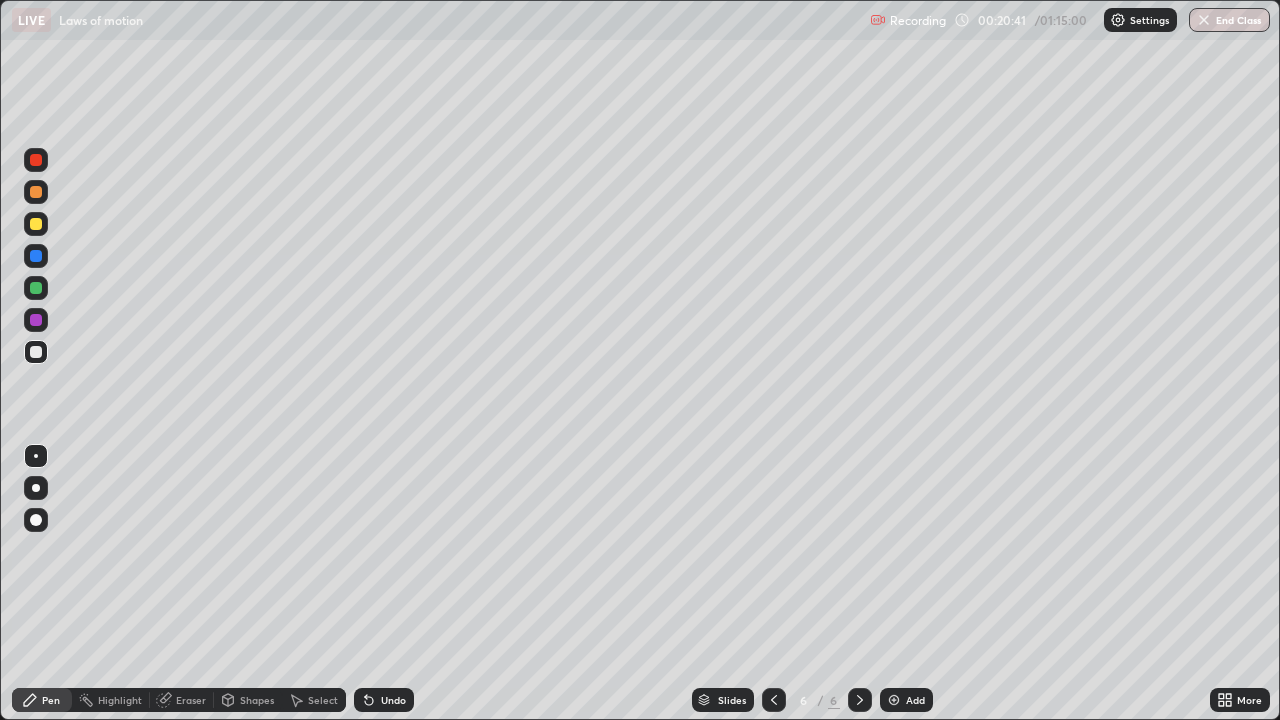 click 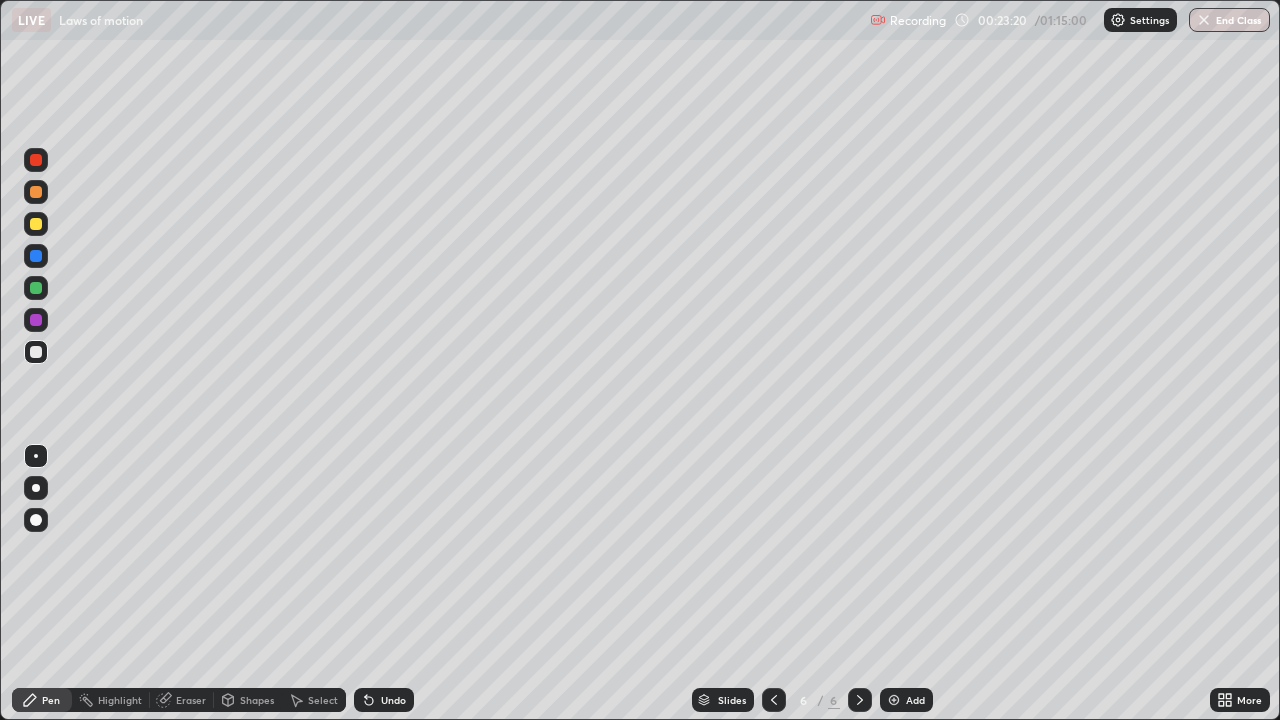 click 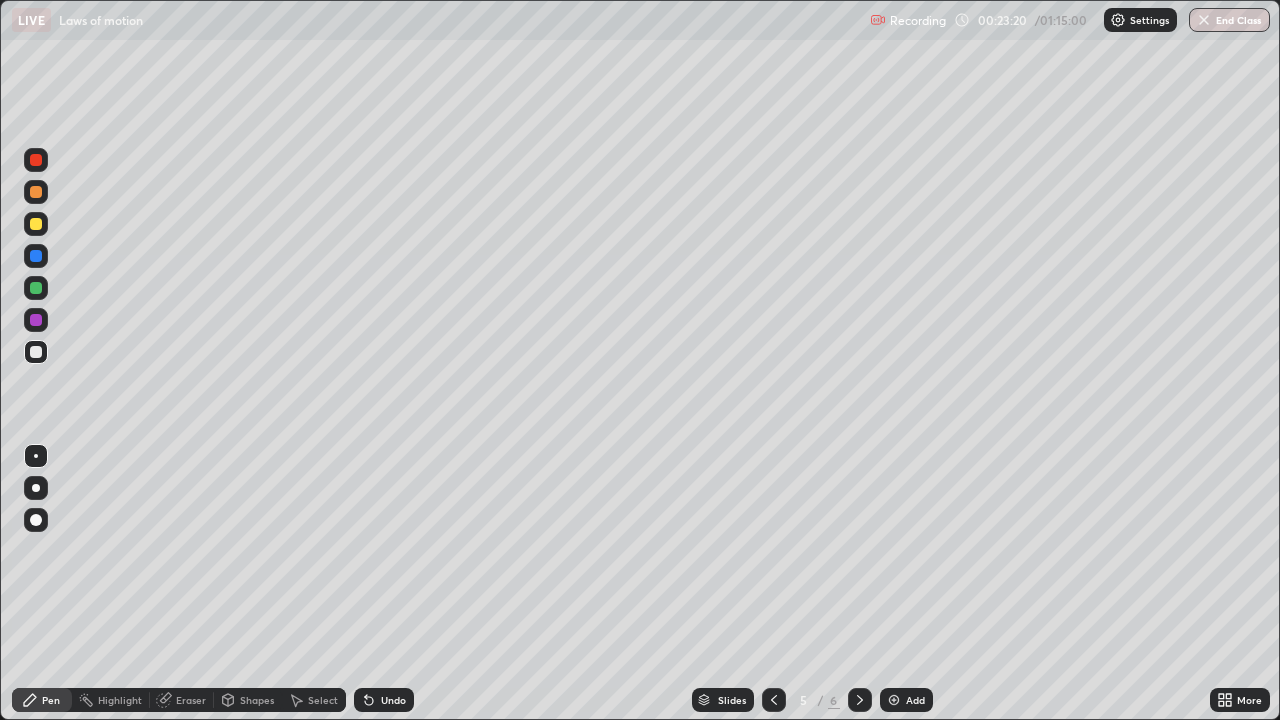 click 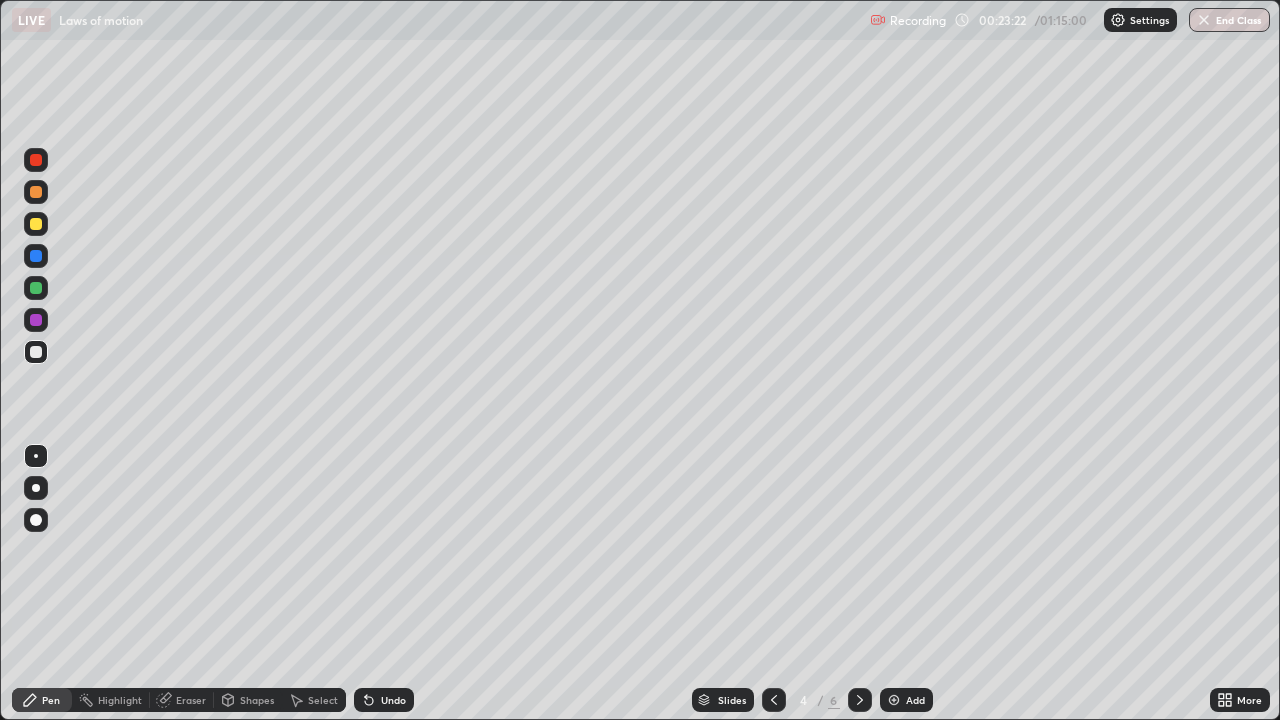 click 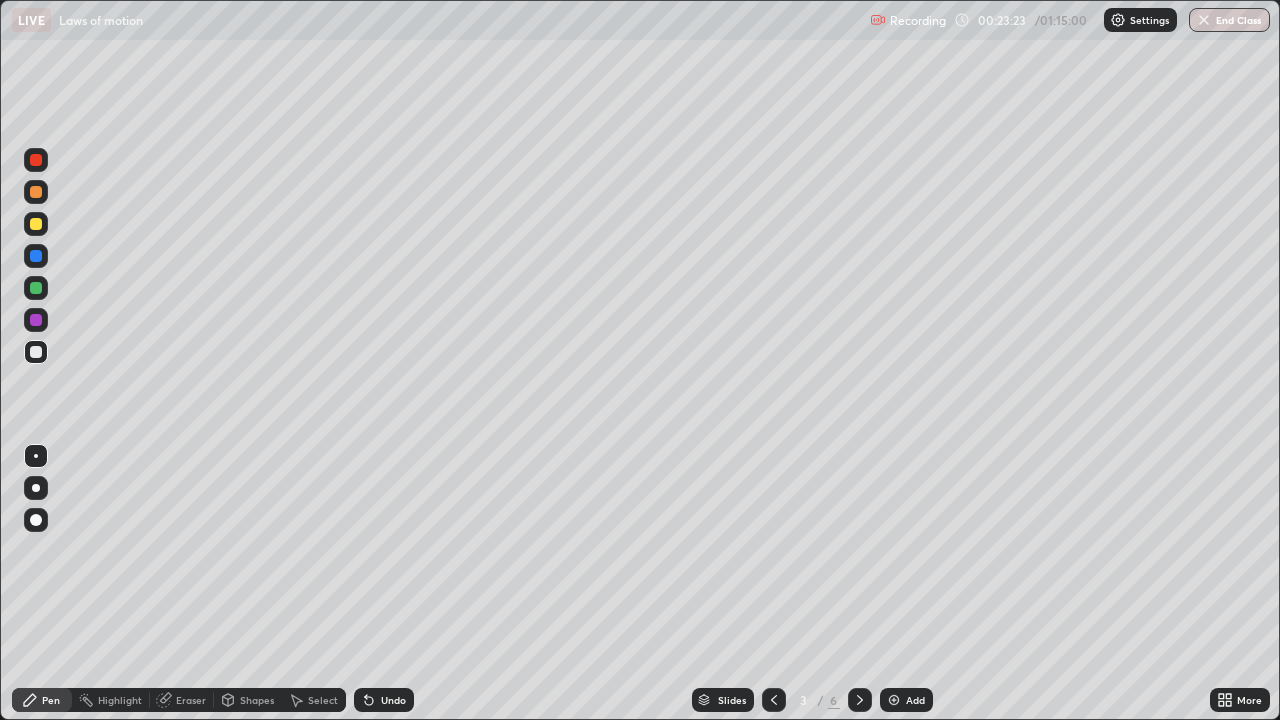 click 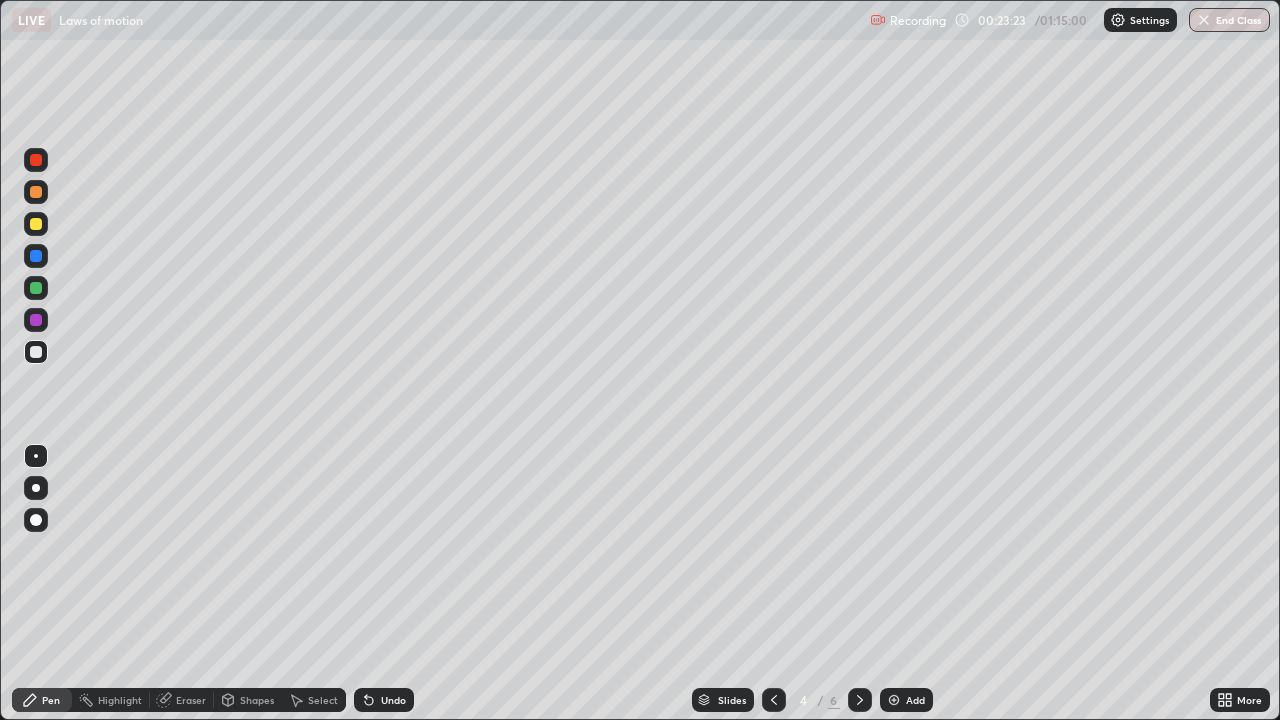 click 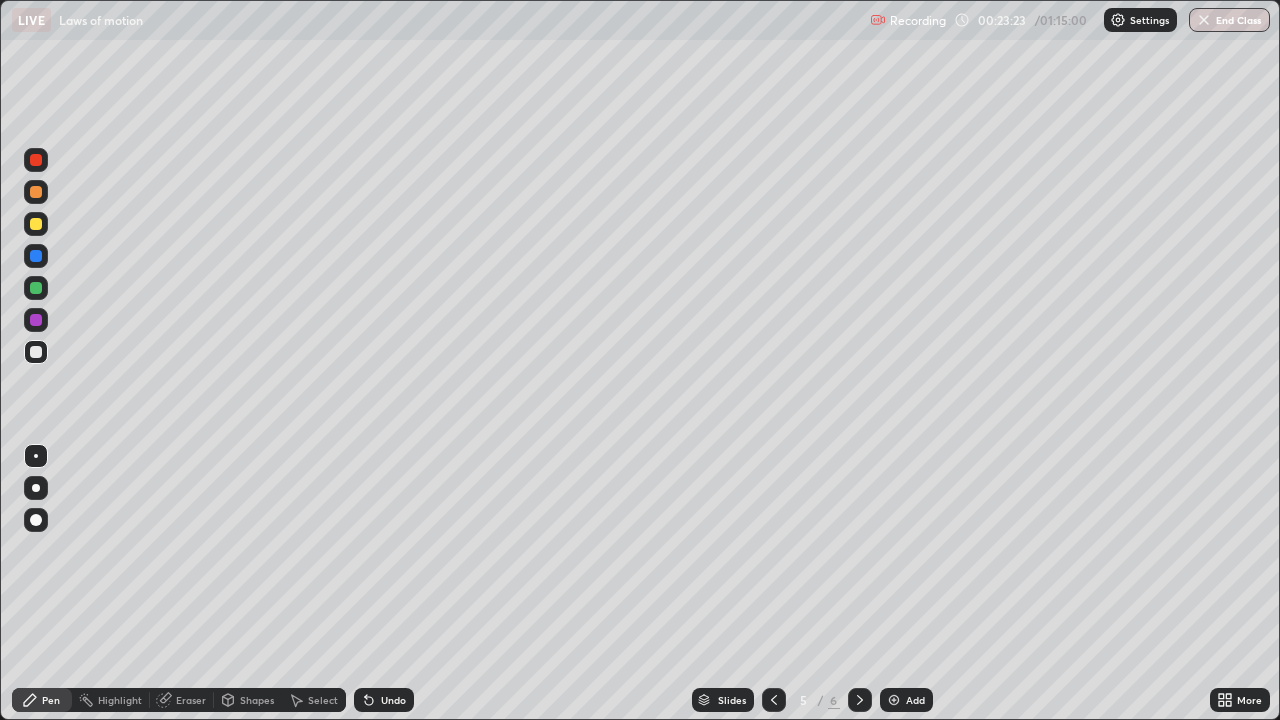 click 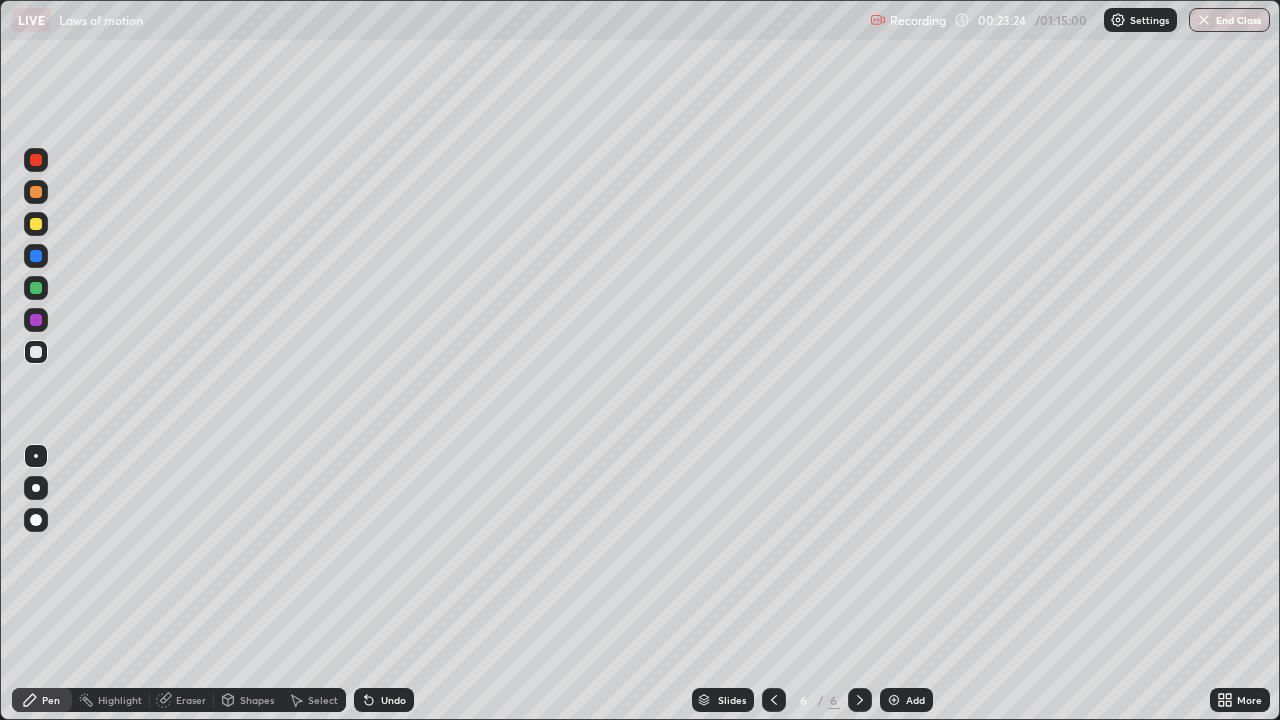 click 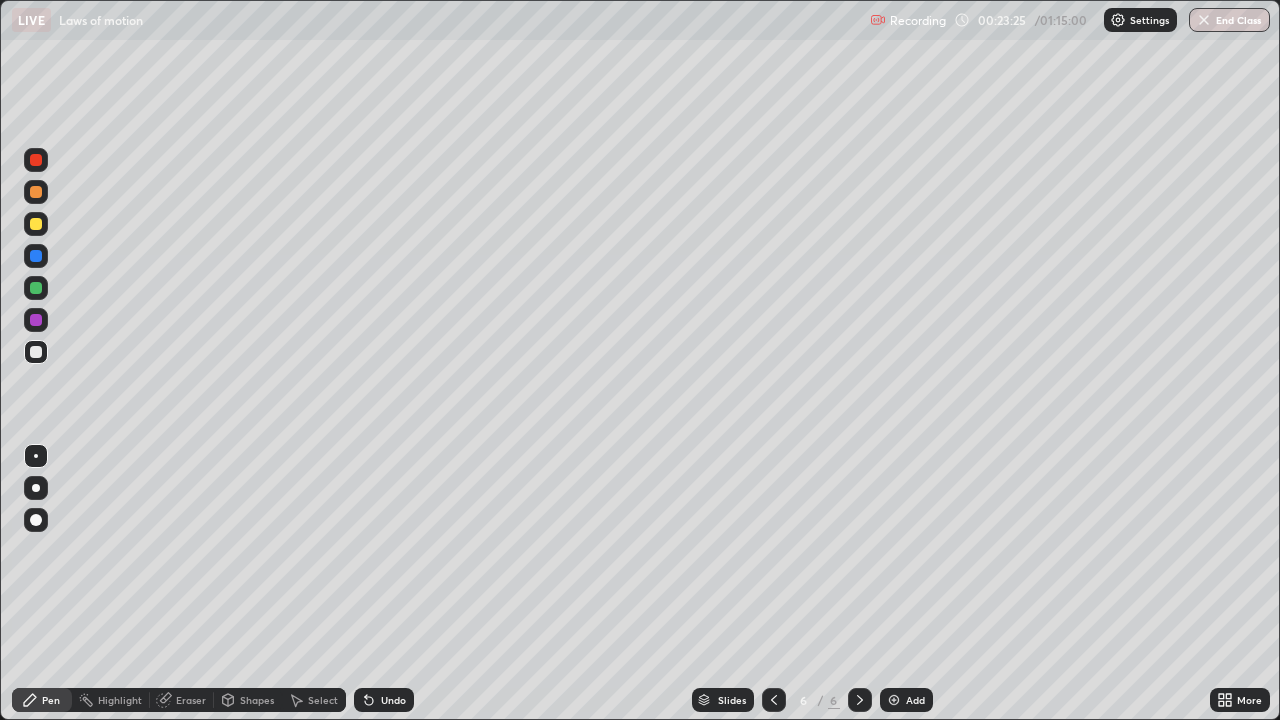 click at bounding box center (894, 700) 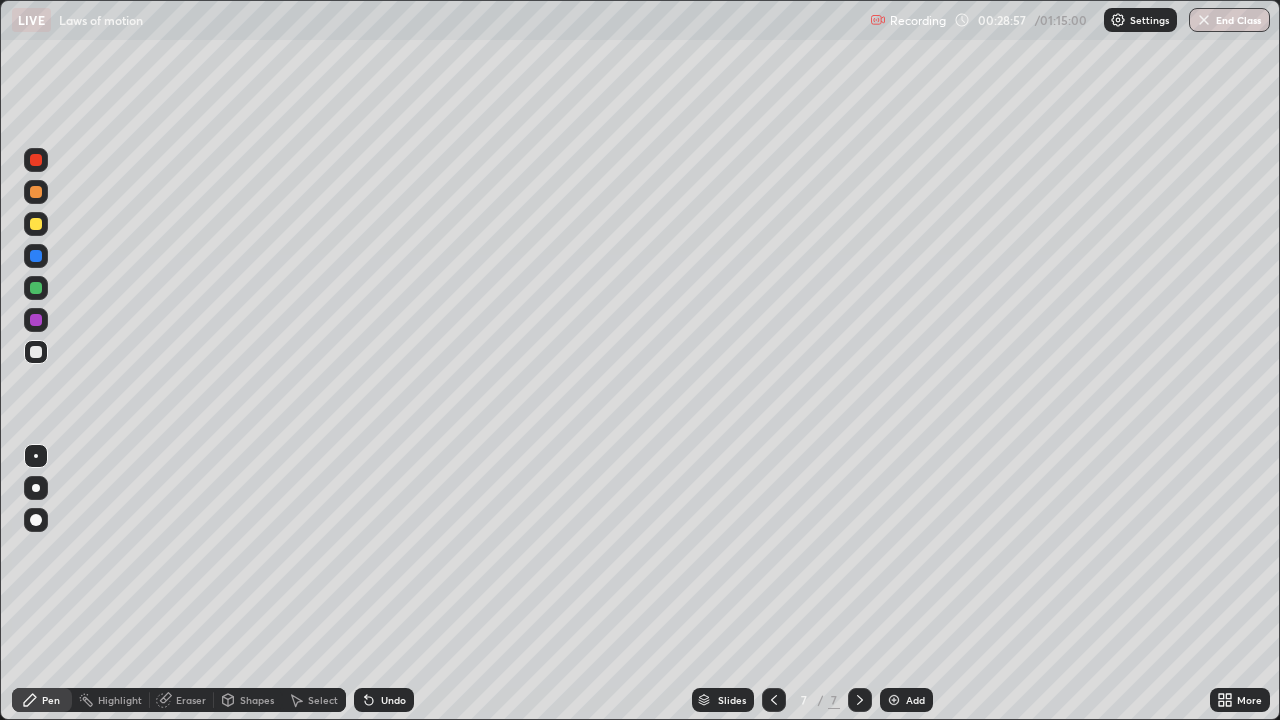 click at bounding box center (36, 224) 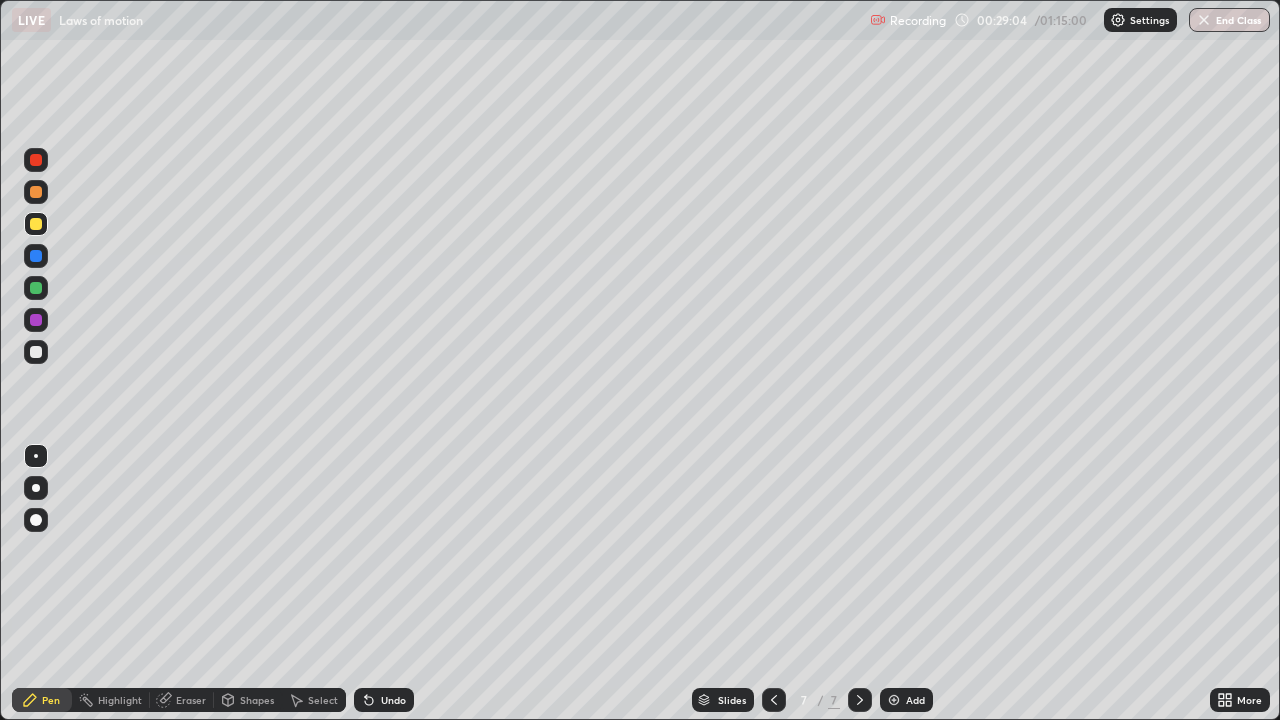 click at bounding box center (36, 288) 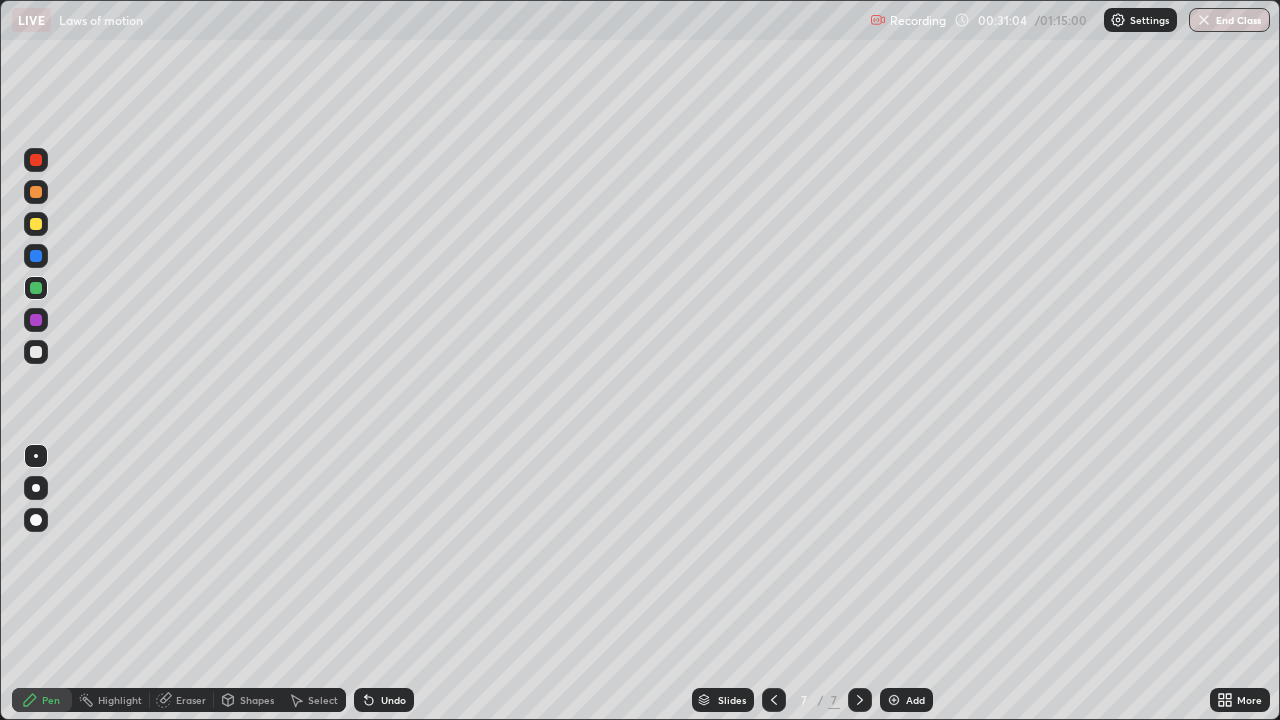 click on "Add" at bounding box center (906, 700) 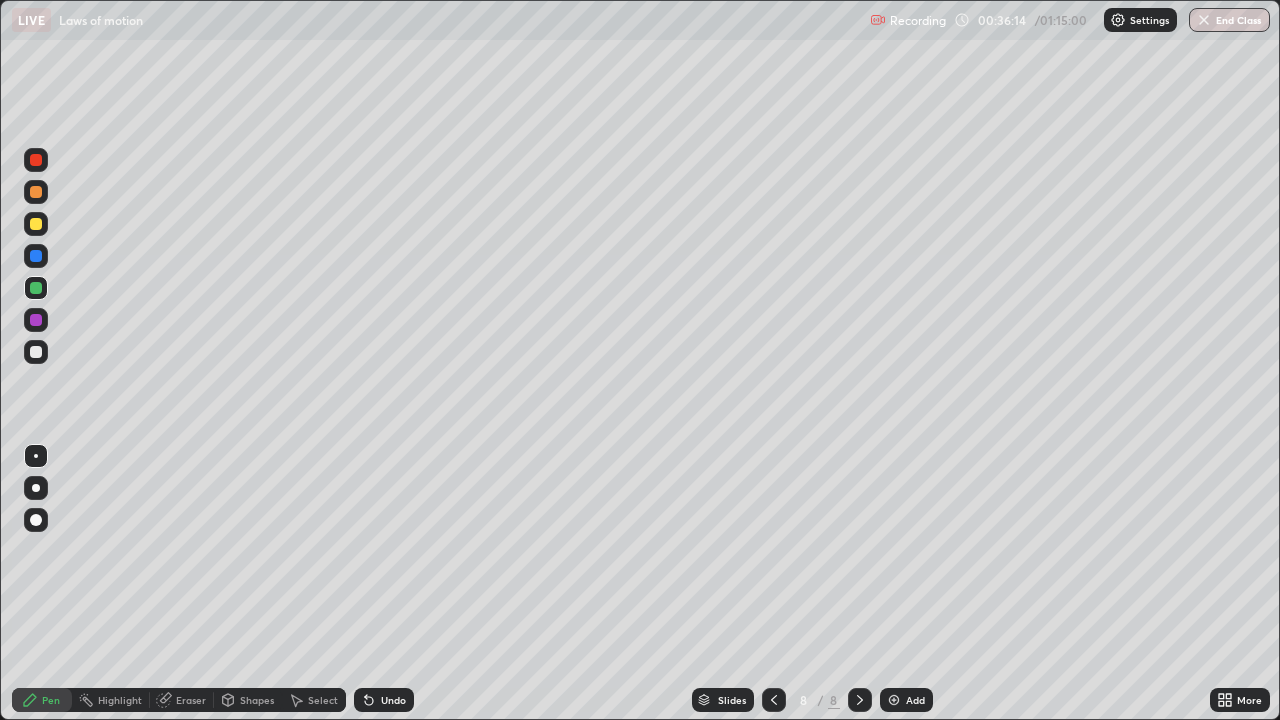 click at bounding box center (36, 488) 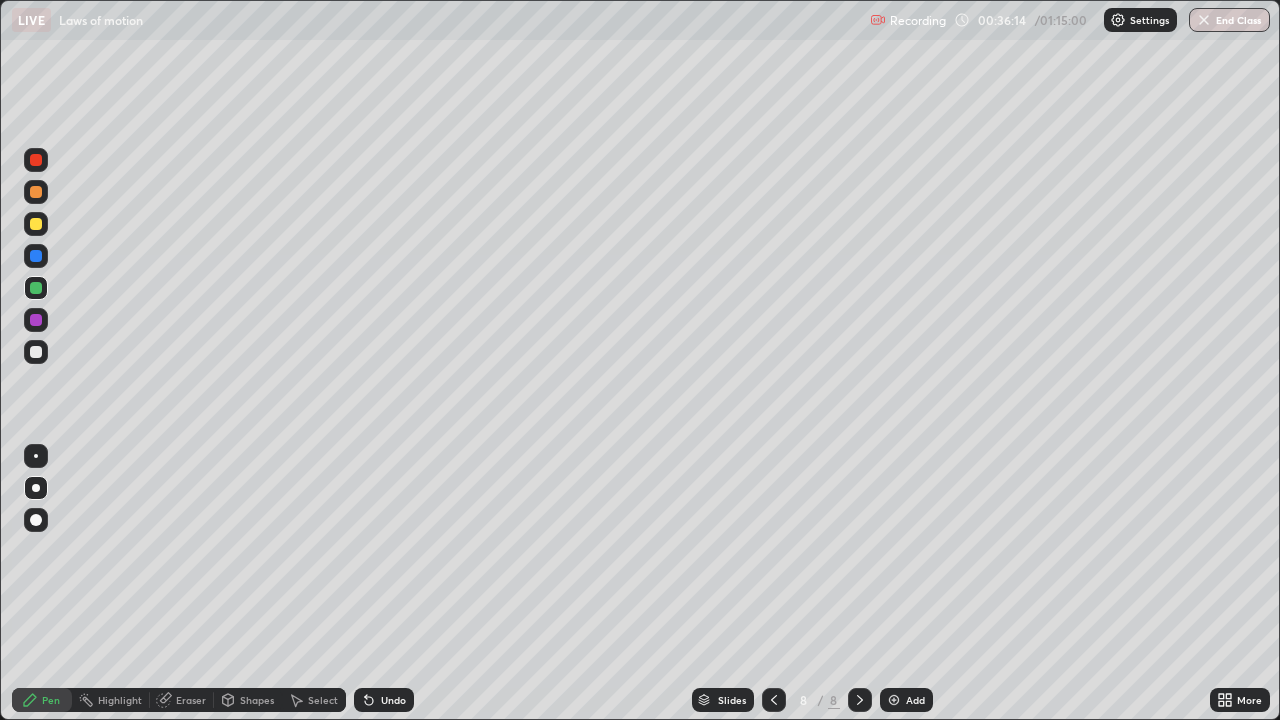 click at bounding box center [36, 352] 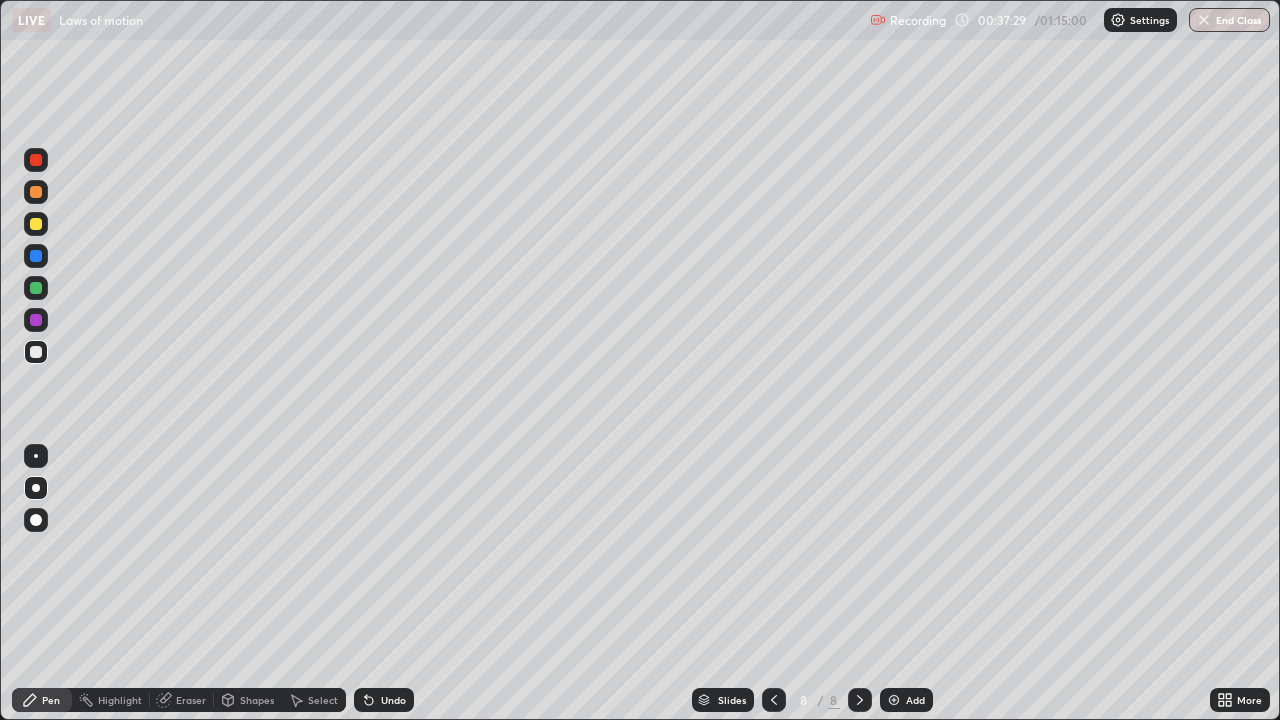 click on "Undo" at bounding box center [393, 700] 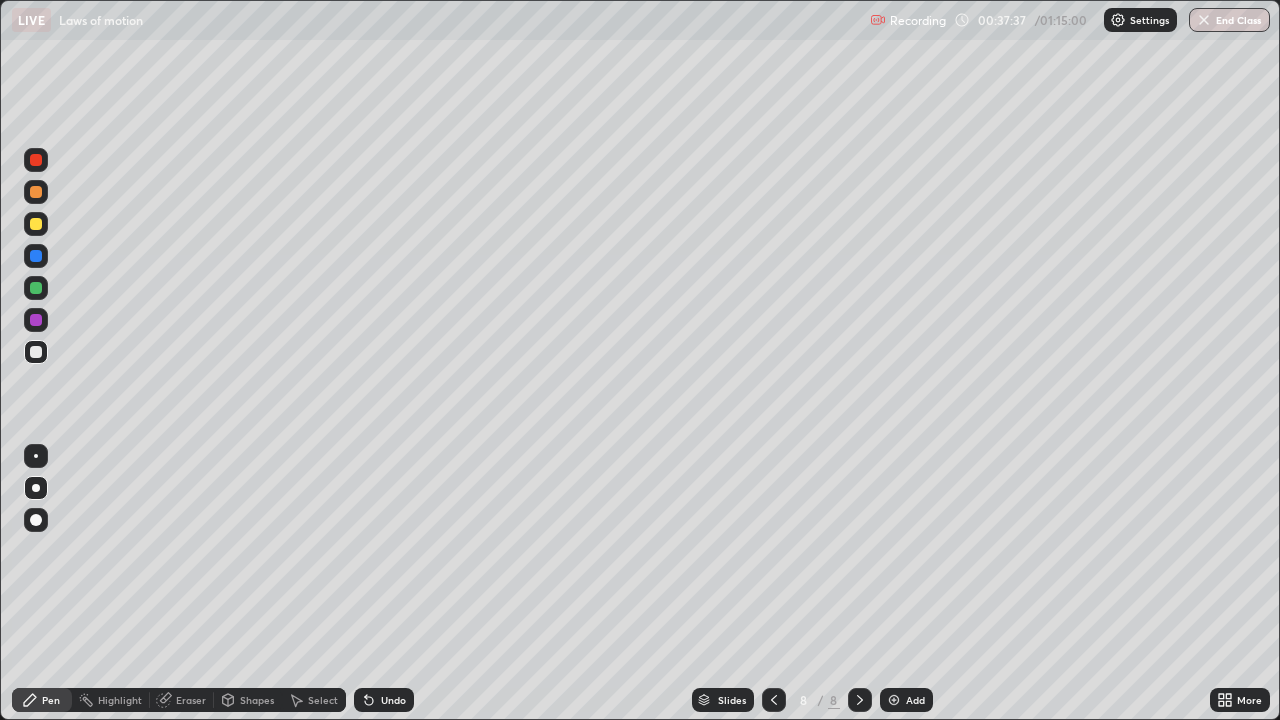 click on "Undo" at bounding box center (384, 700) 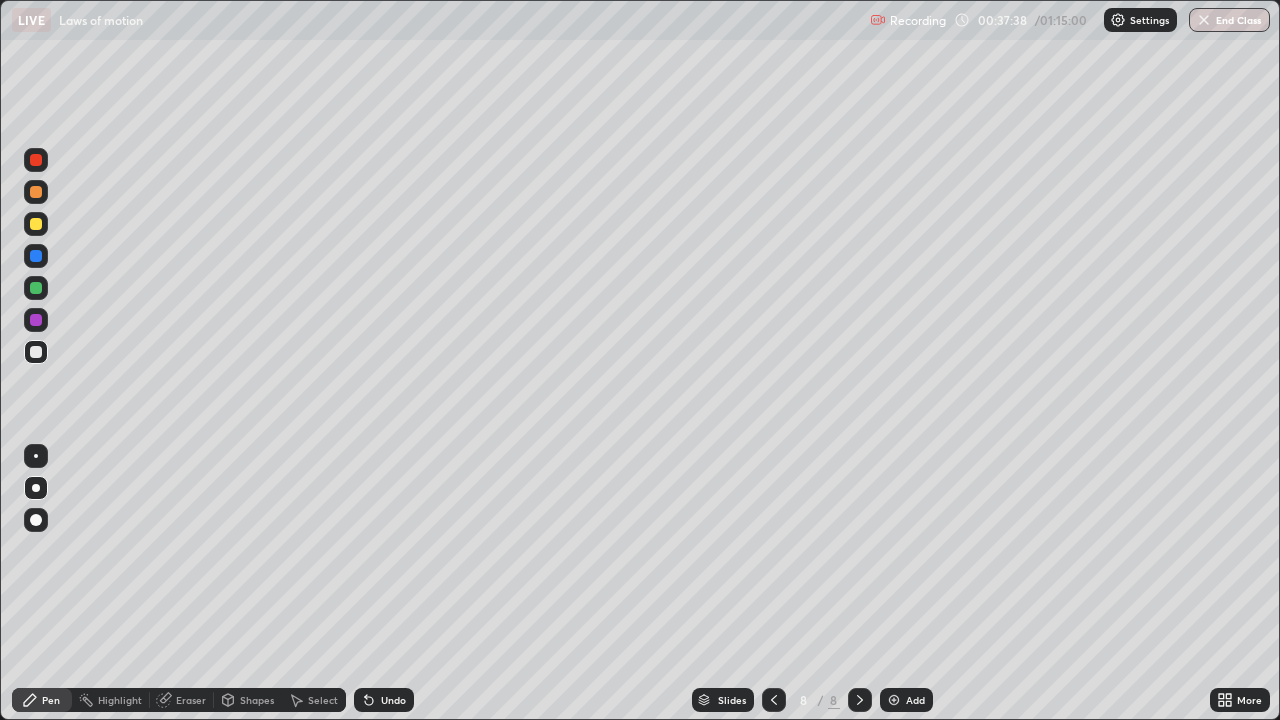 click on "Highlight" at bounding box center [120, 700] 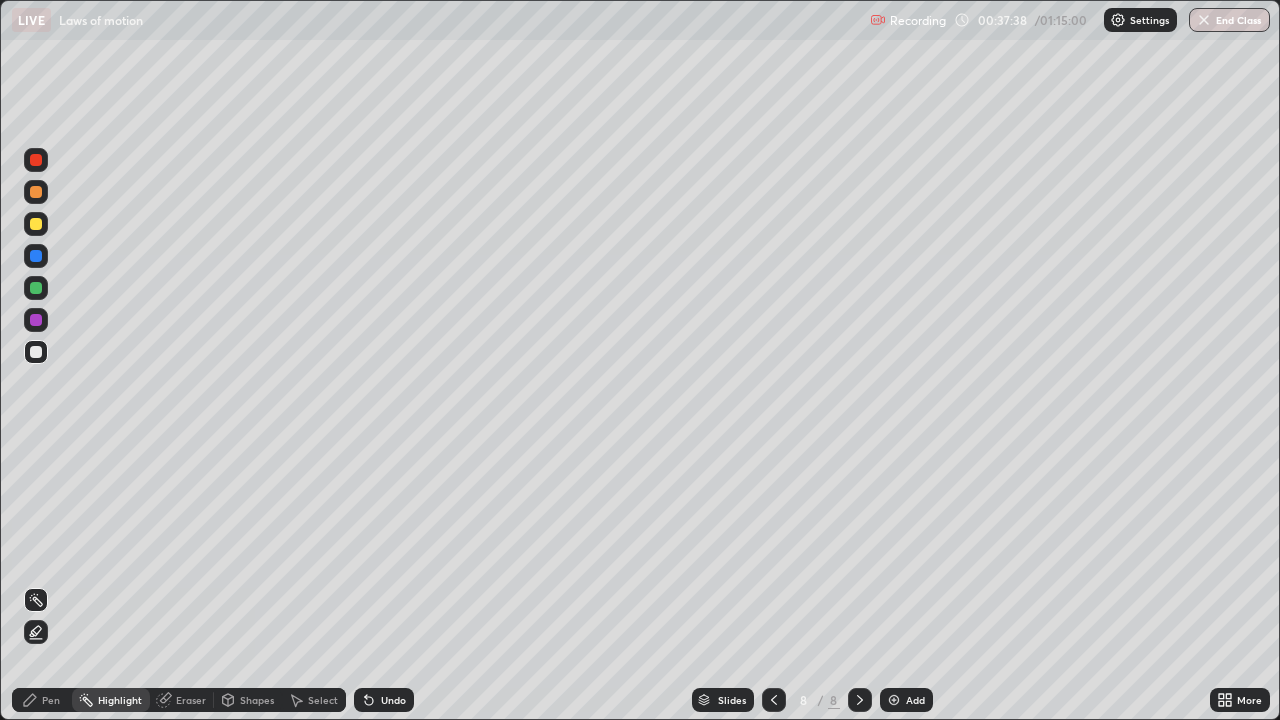 click on "Eraser" at bounding box center (182, 700) 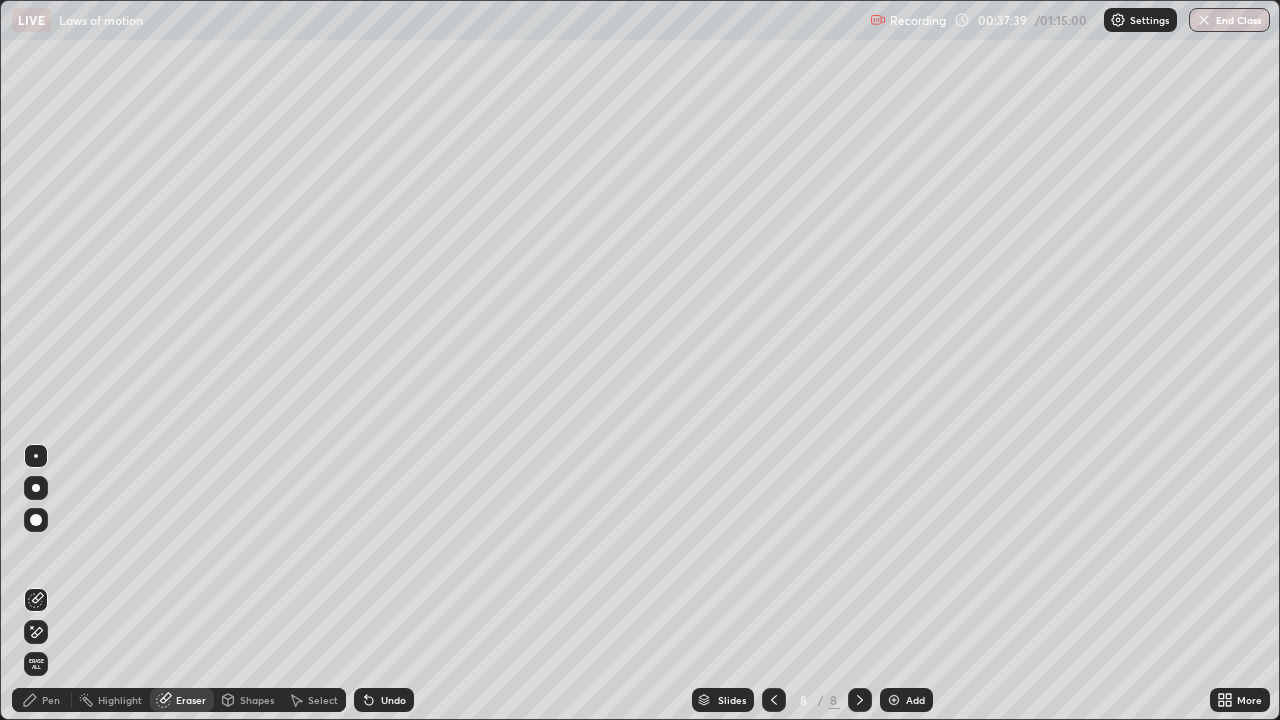 click 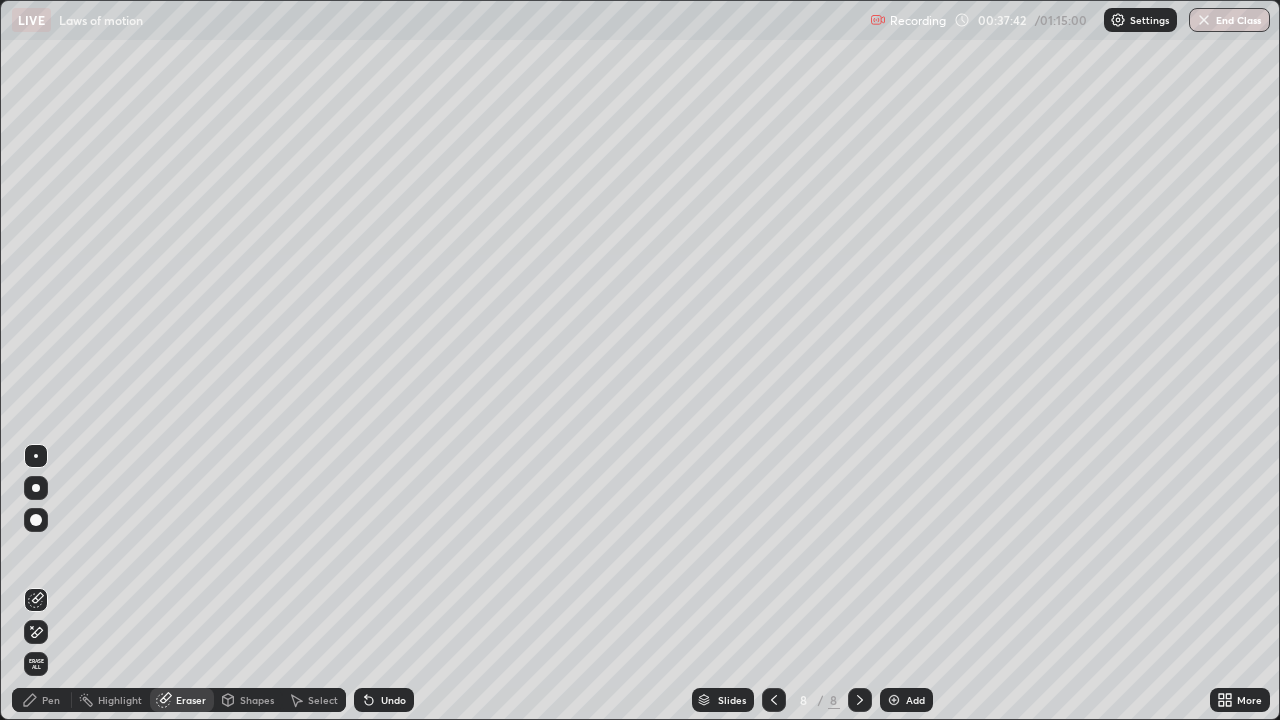 click on "Pen" at bounding box center (51, 700) 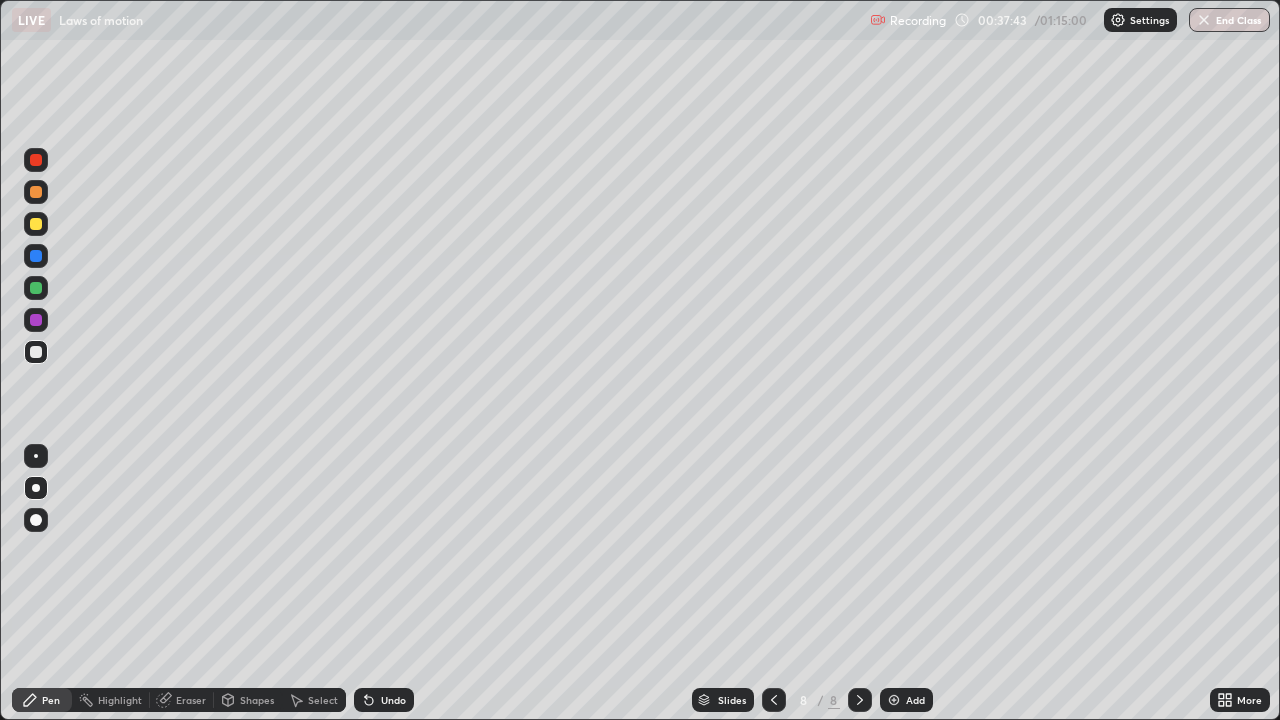 click at bounding box center (36, 224) 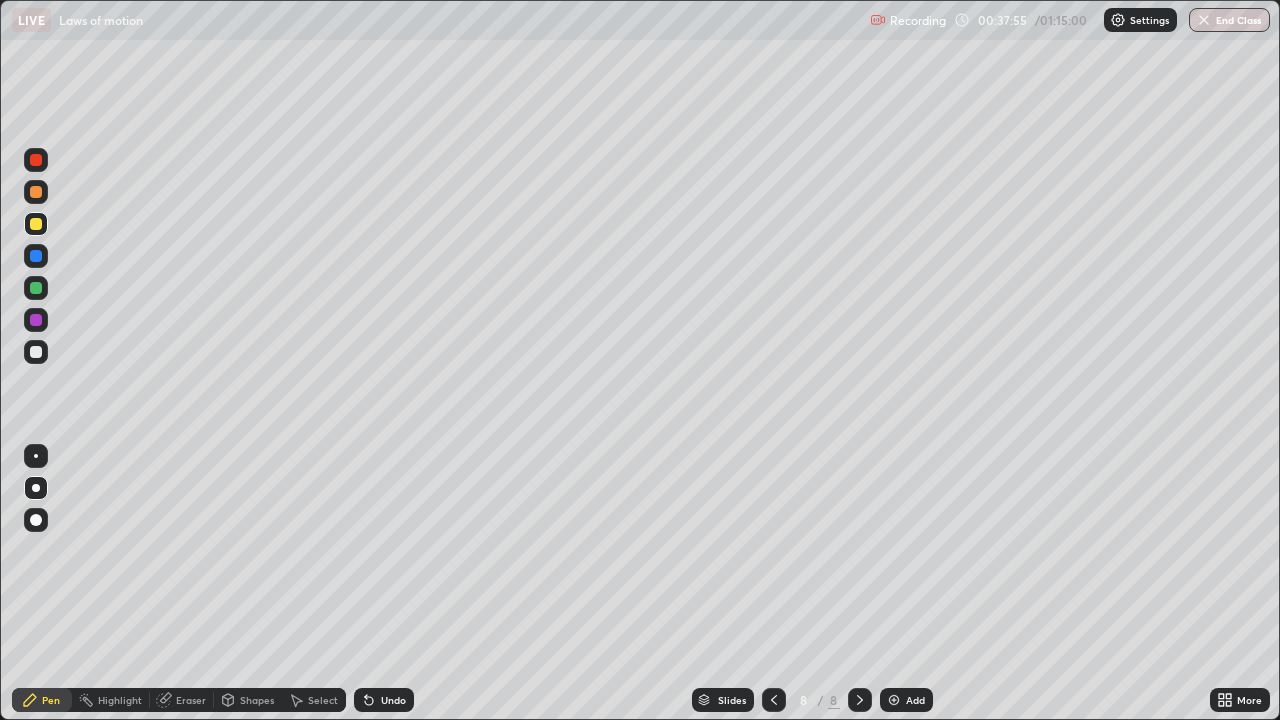 click at bounding box center (36, 352) 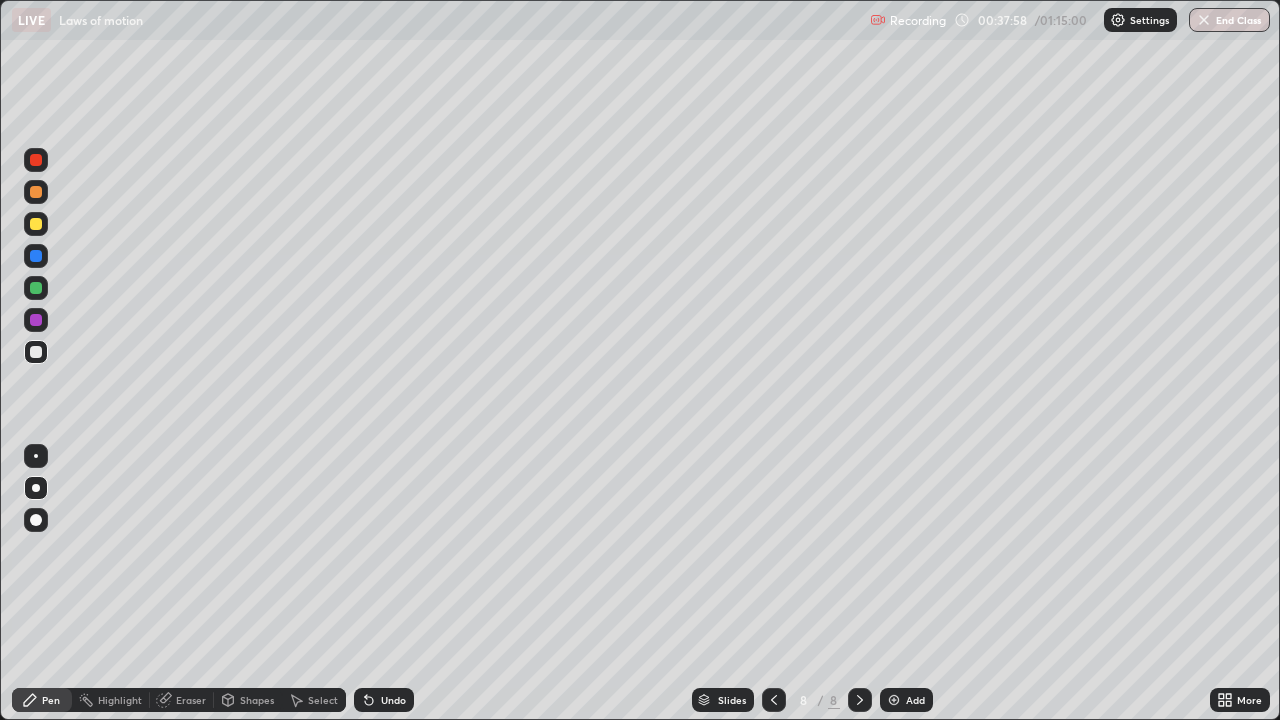 click at bounding box center [36, 288] 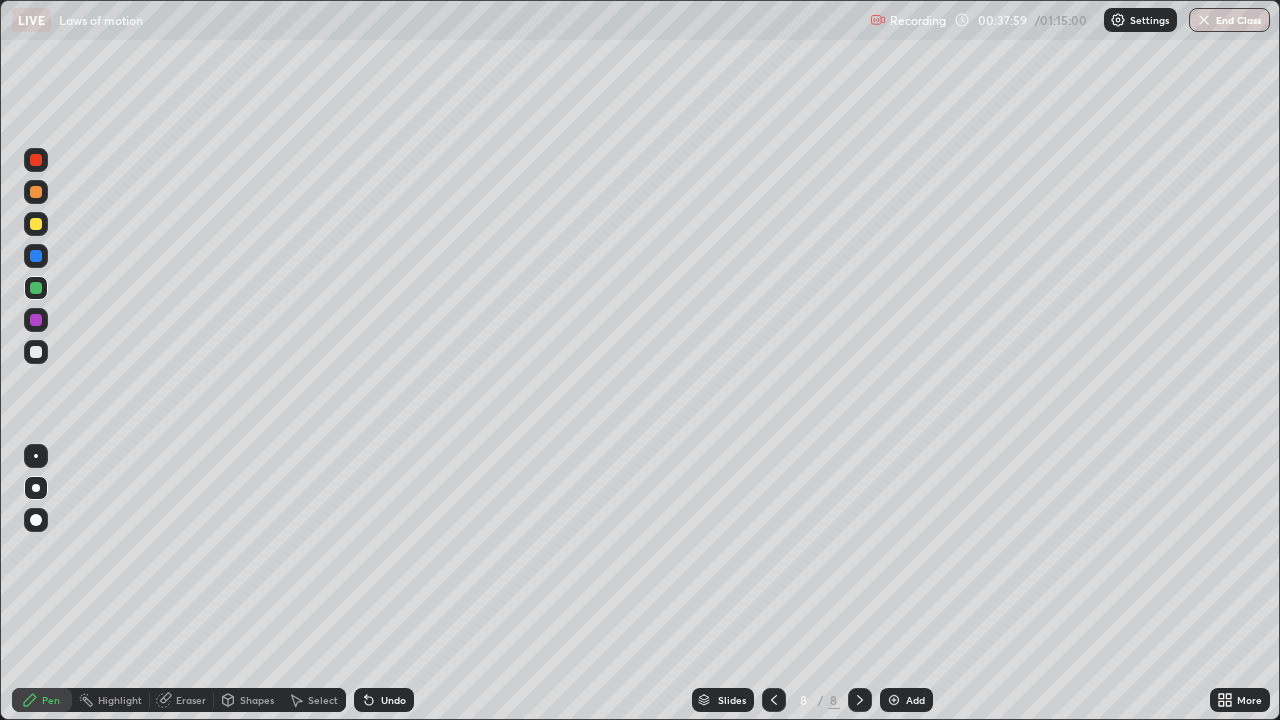 click at bounding box center (36, 520) 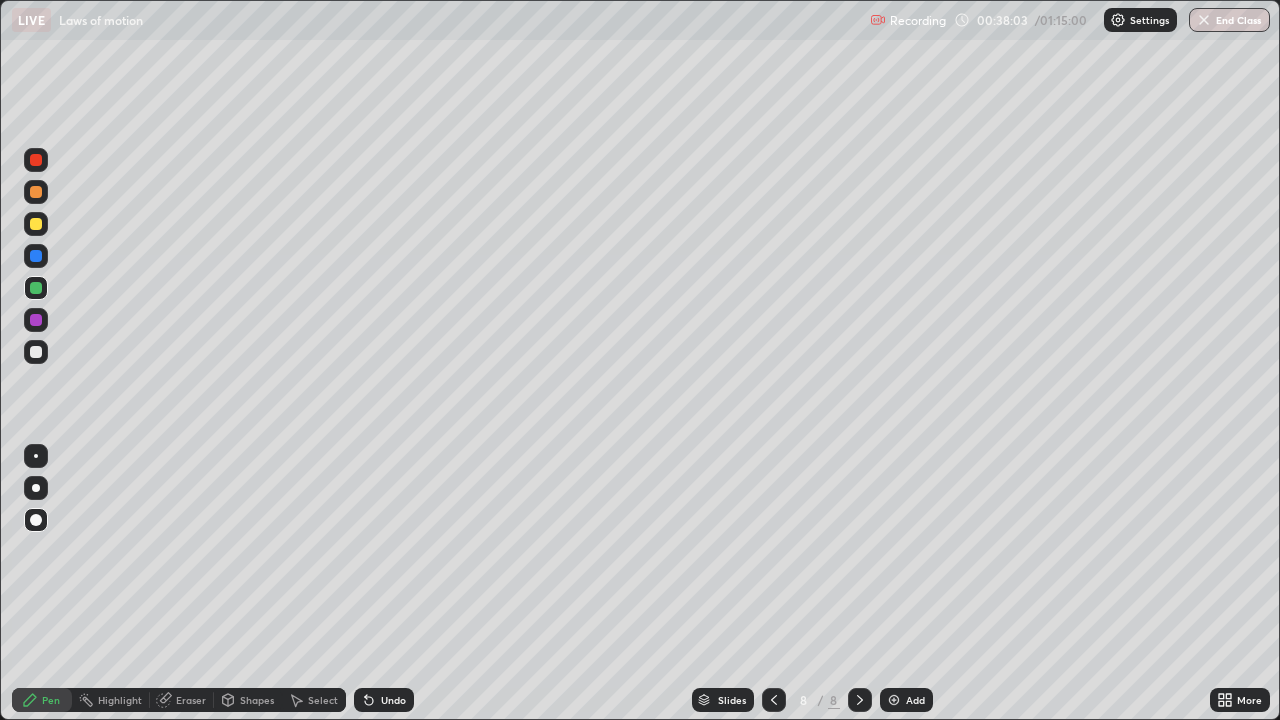 click on "Undo" at bounding box center (384, 700) 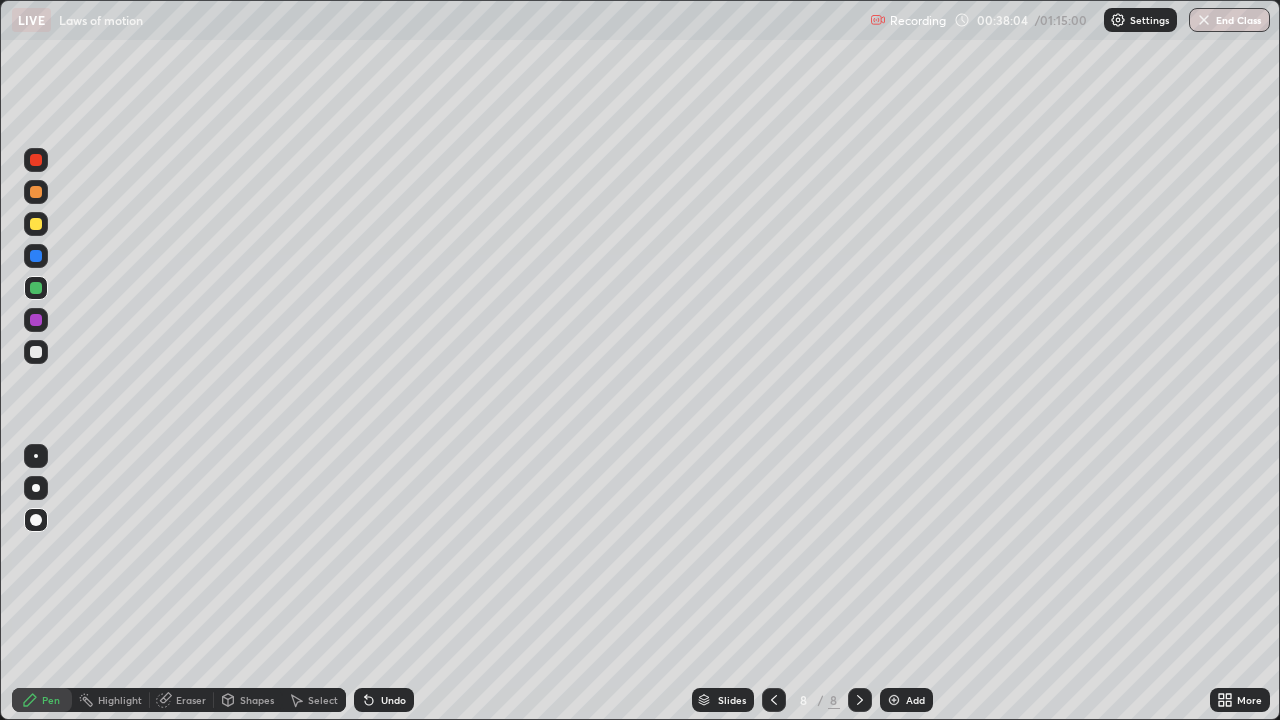 click on "Undo" at bounding box center (384, 700) 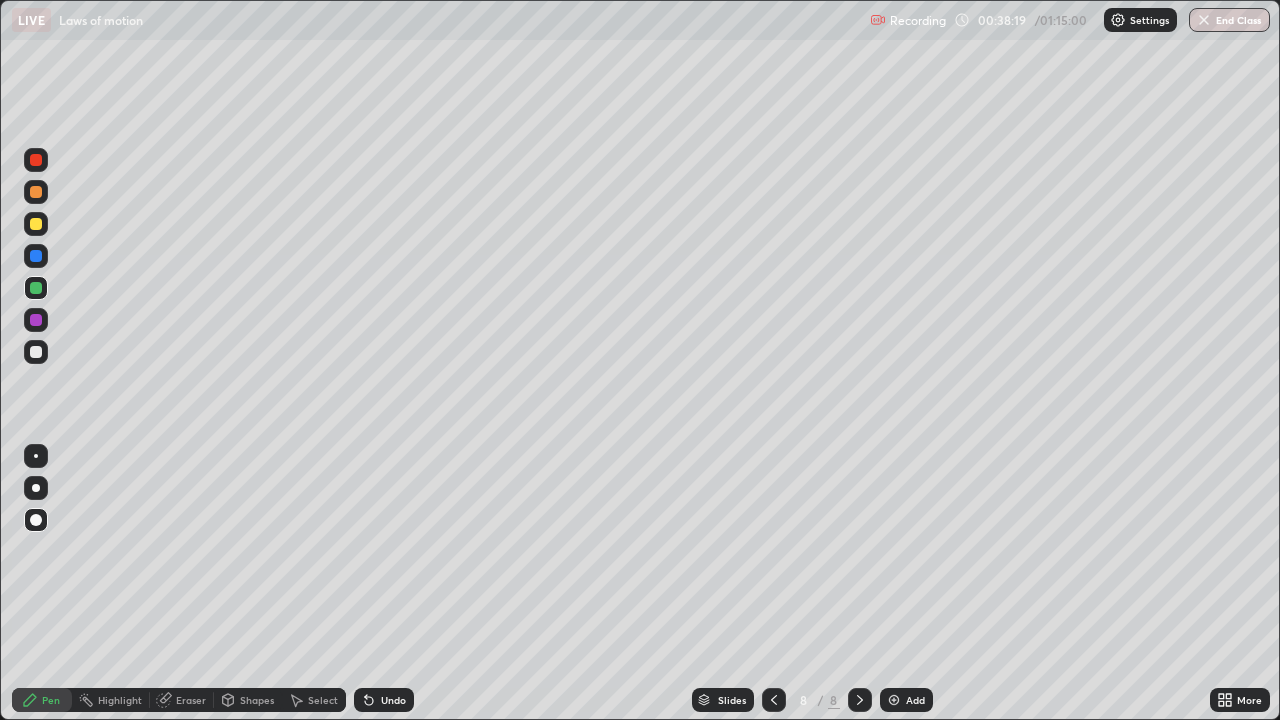 click on "Eraser" at bounding box center [191, 700] 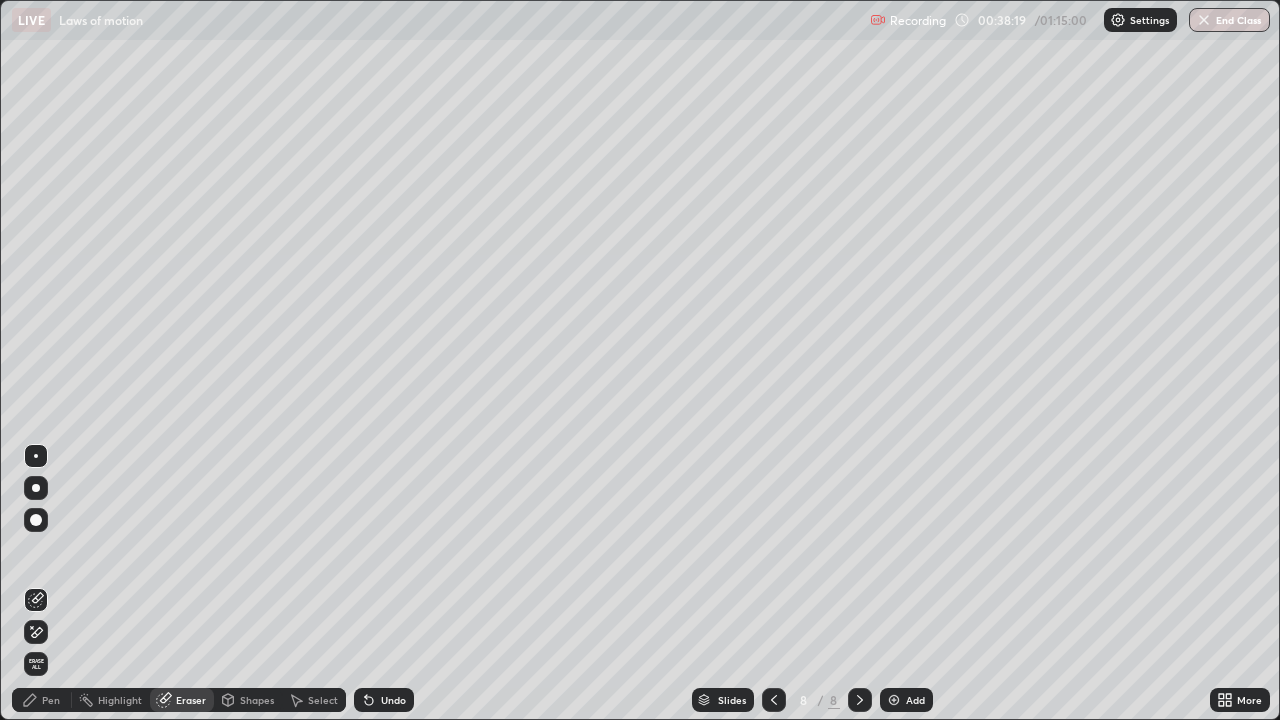 click 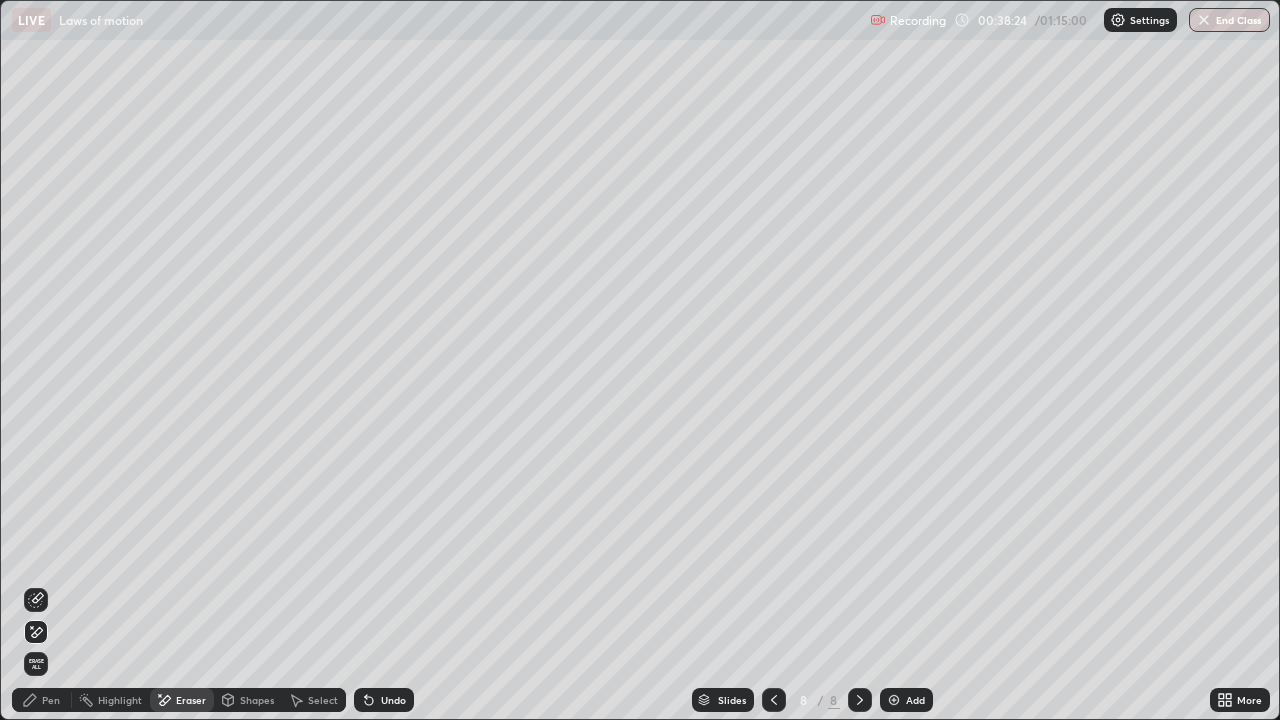 click on "Pen" at bounding box center [51, 700] 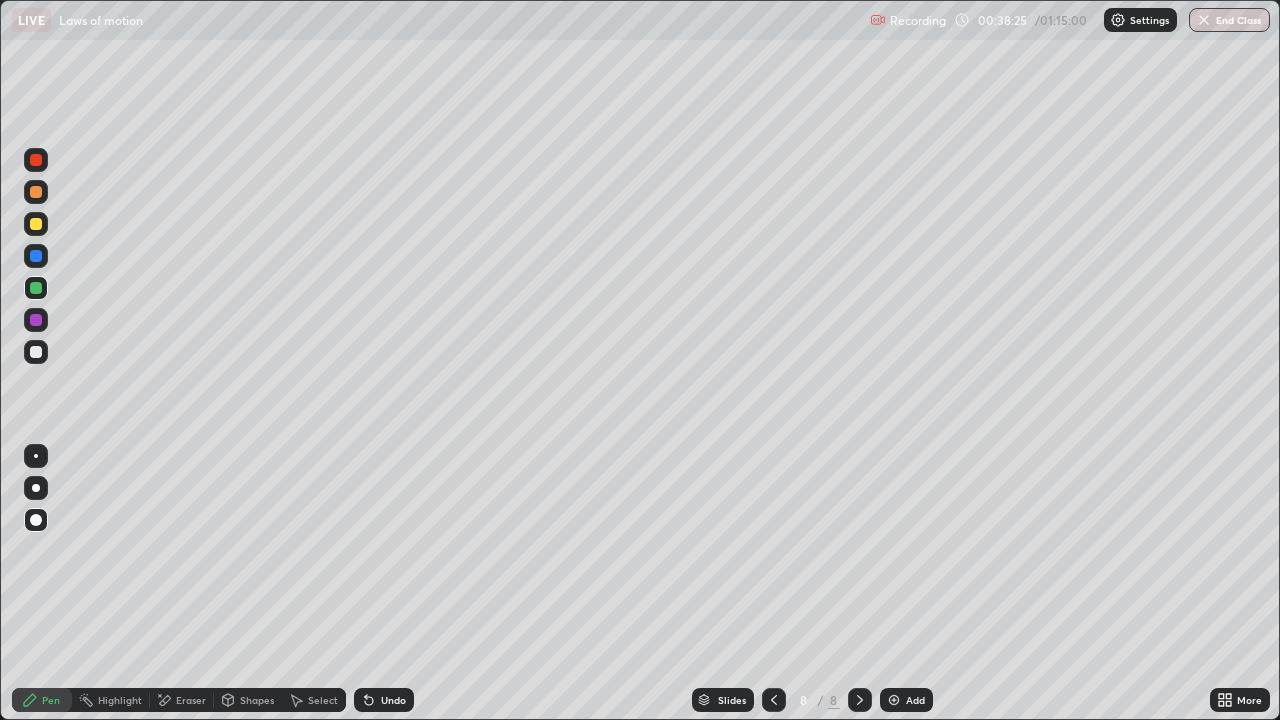 click at bounding box center (36, 352) 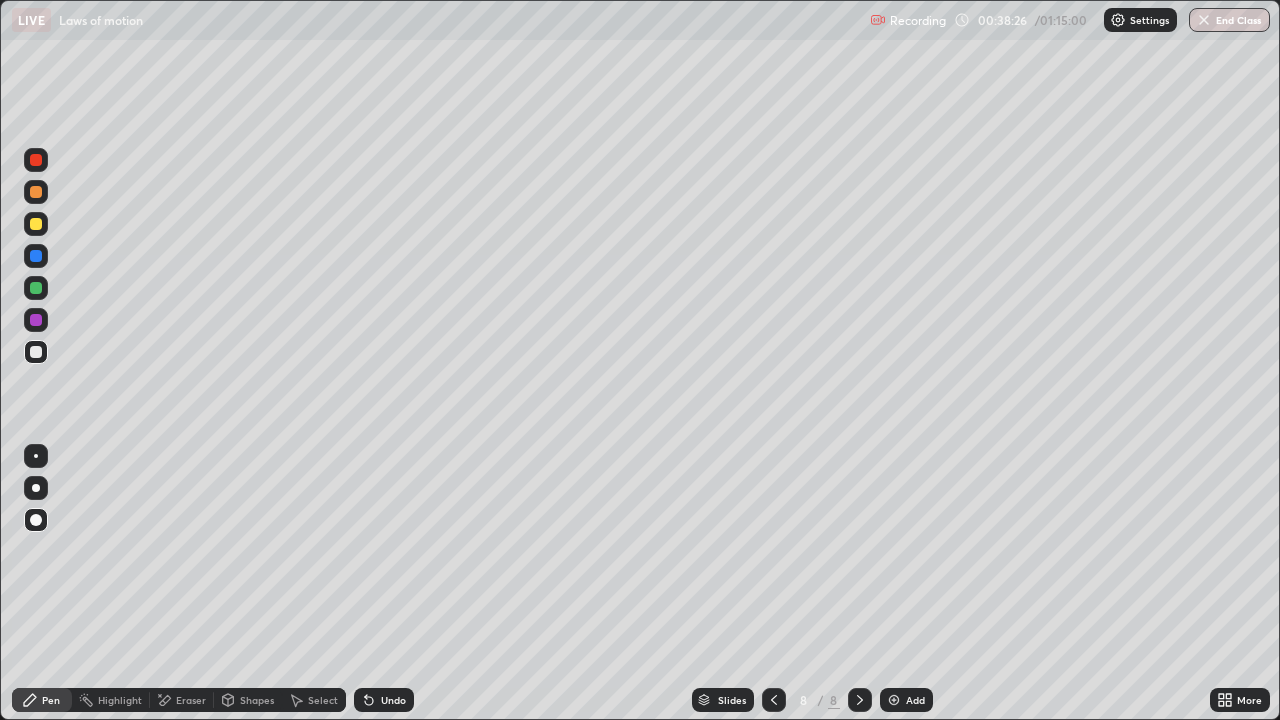 click at bounding box center [36, 488] 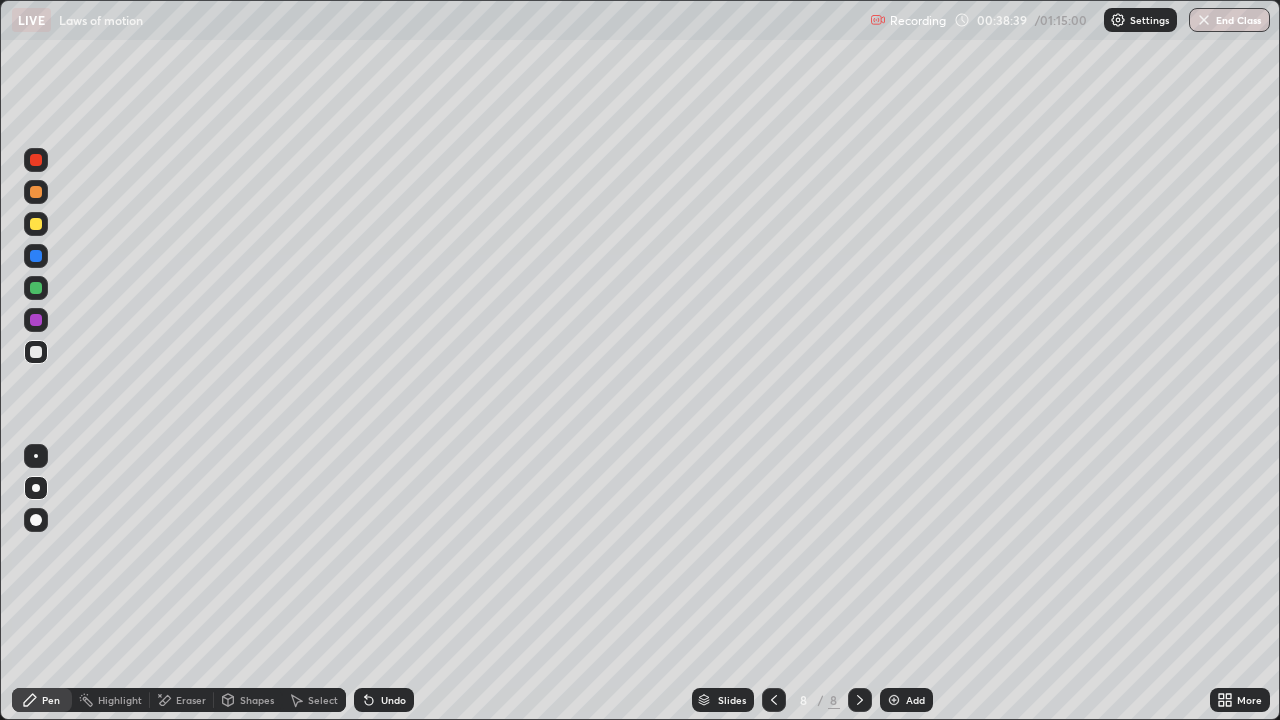 click on "Undo" at bounding box center [393, 700] 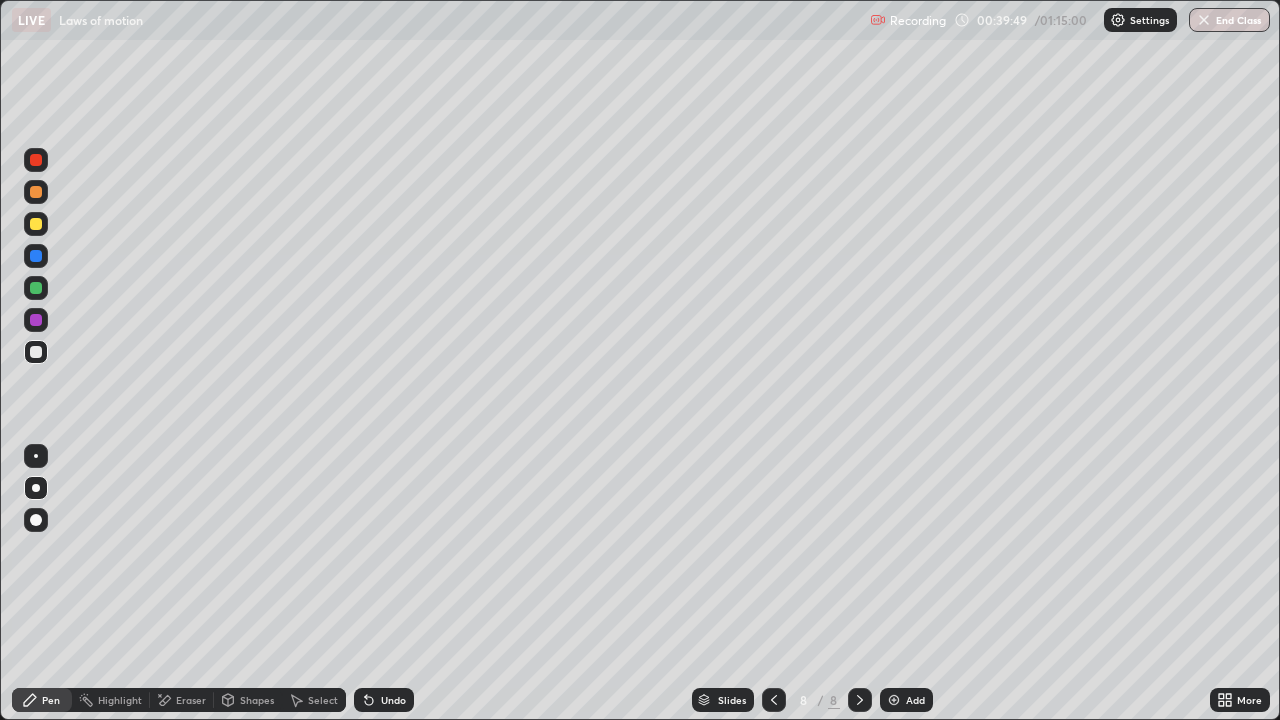 click at bounding box center [36, 352] 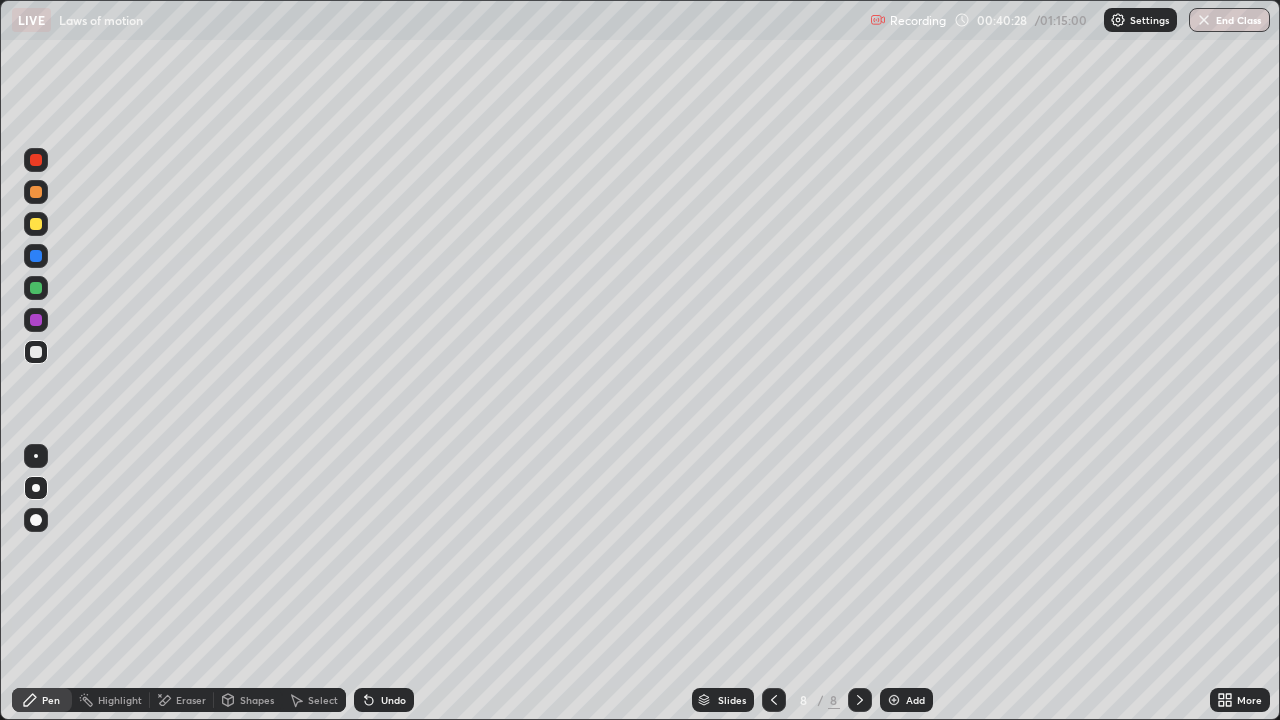 click at bounding box center (36, 224) 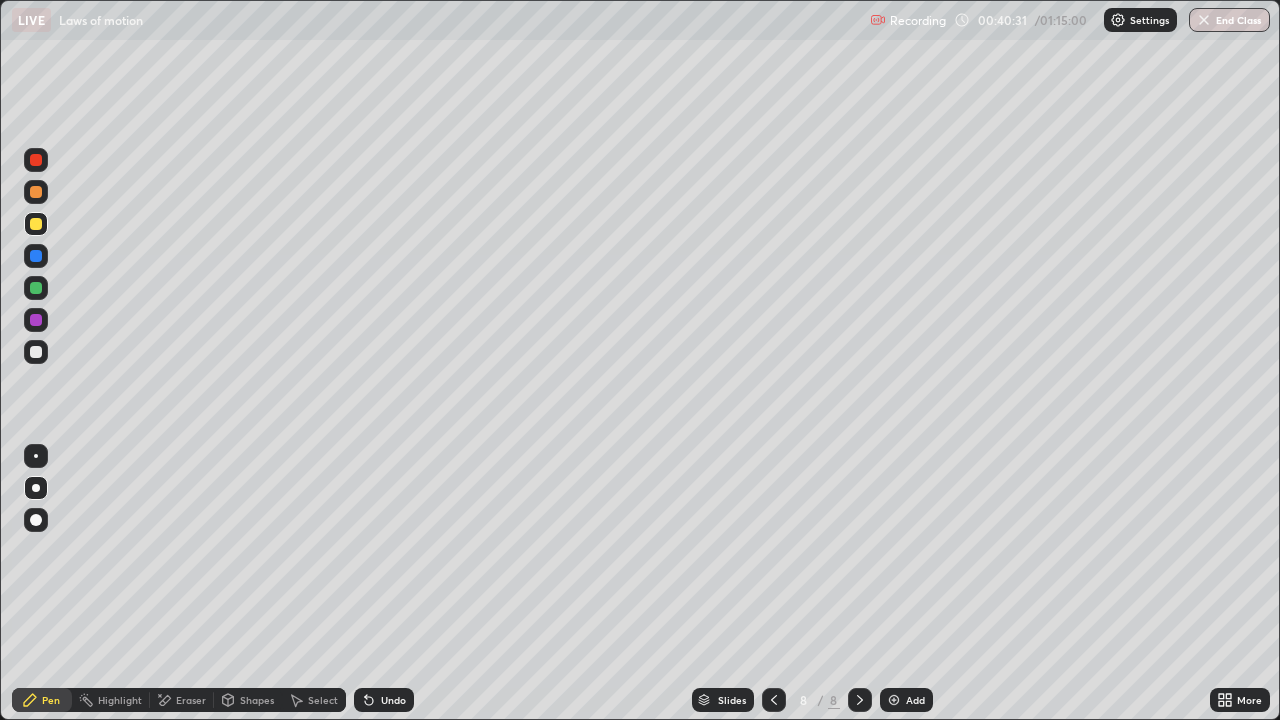 click at bounding box center (36, 288) 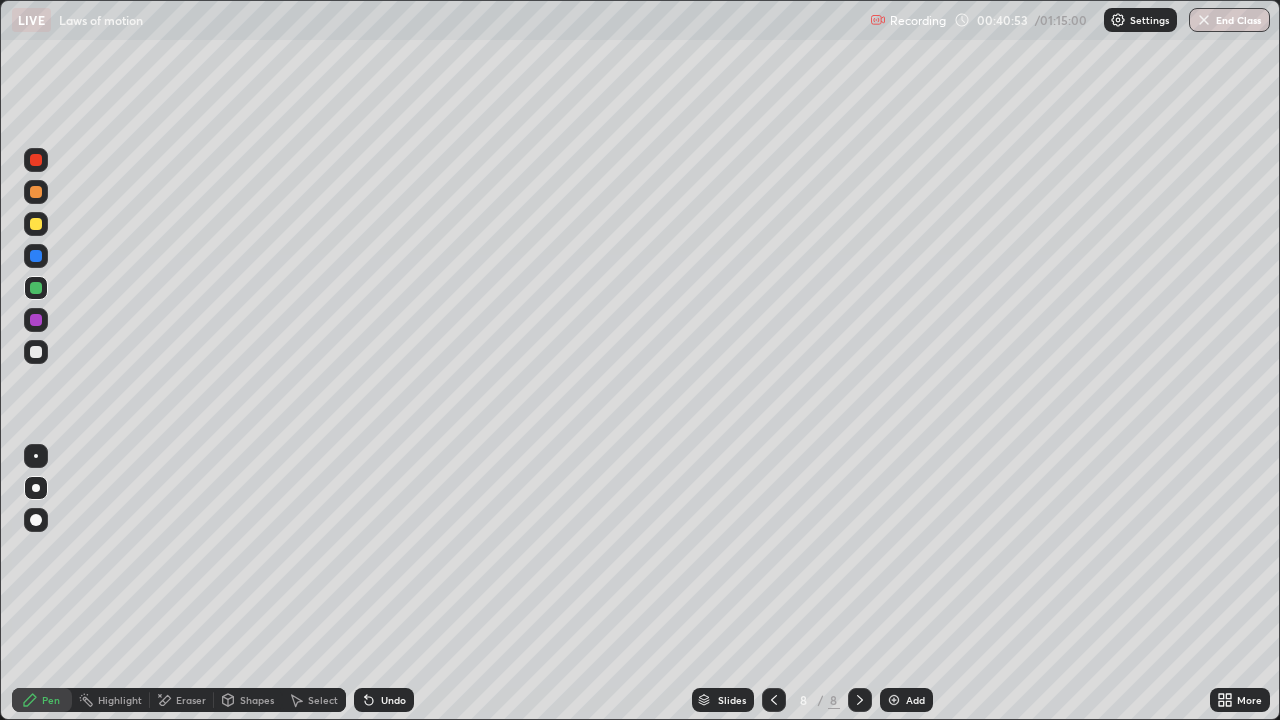 click at bounding box center [36, 352] 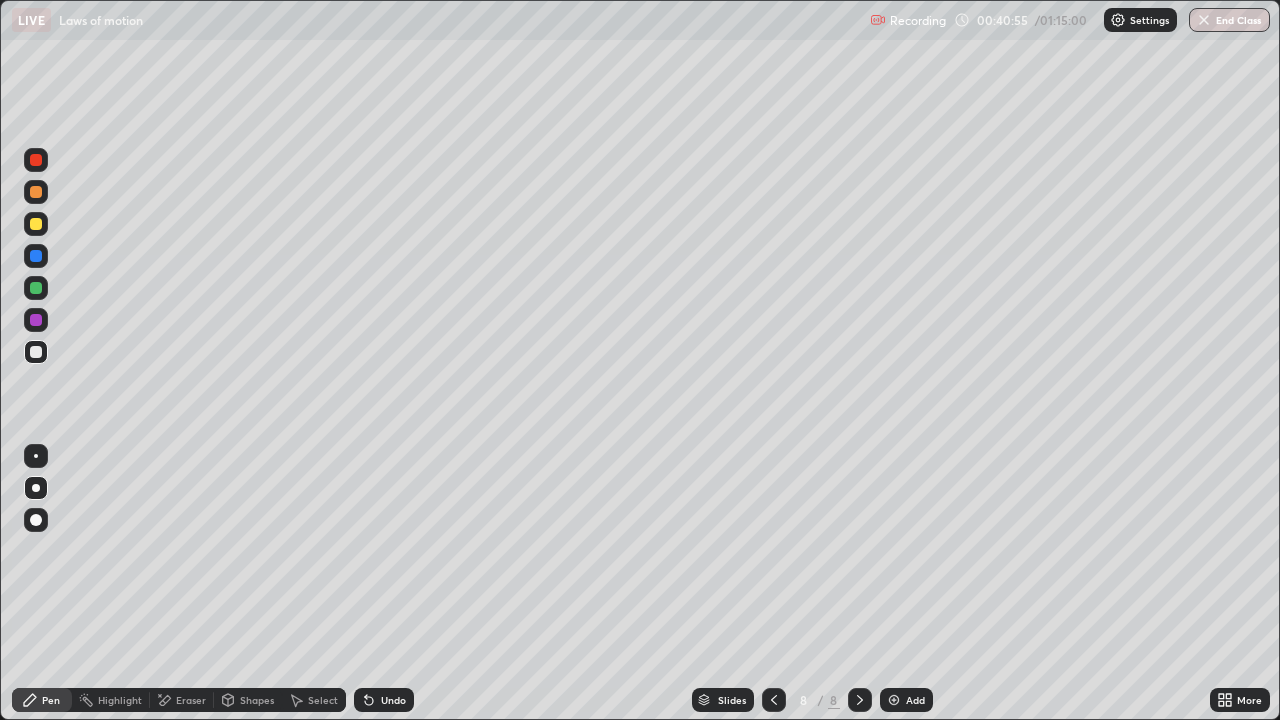 click on "Undo" at bounding box center (384, 700) 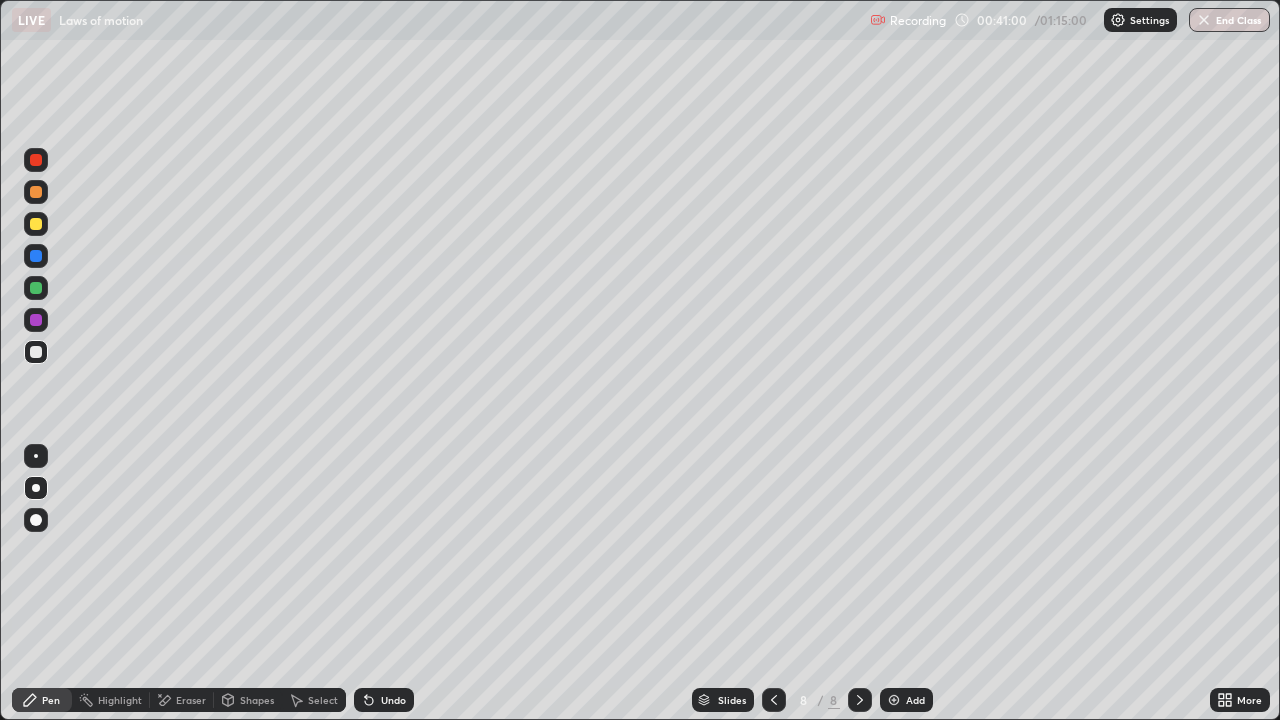 click at bounding box center (36, 224) 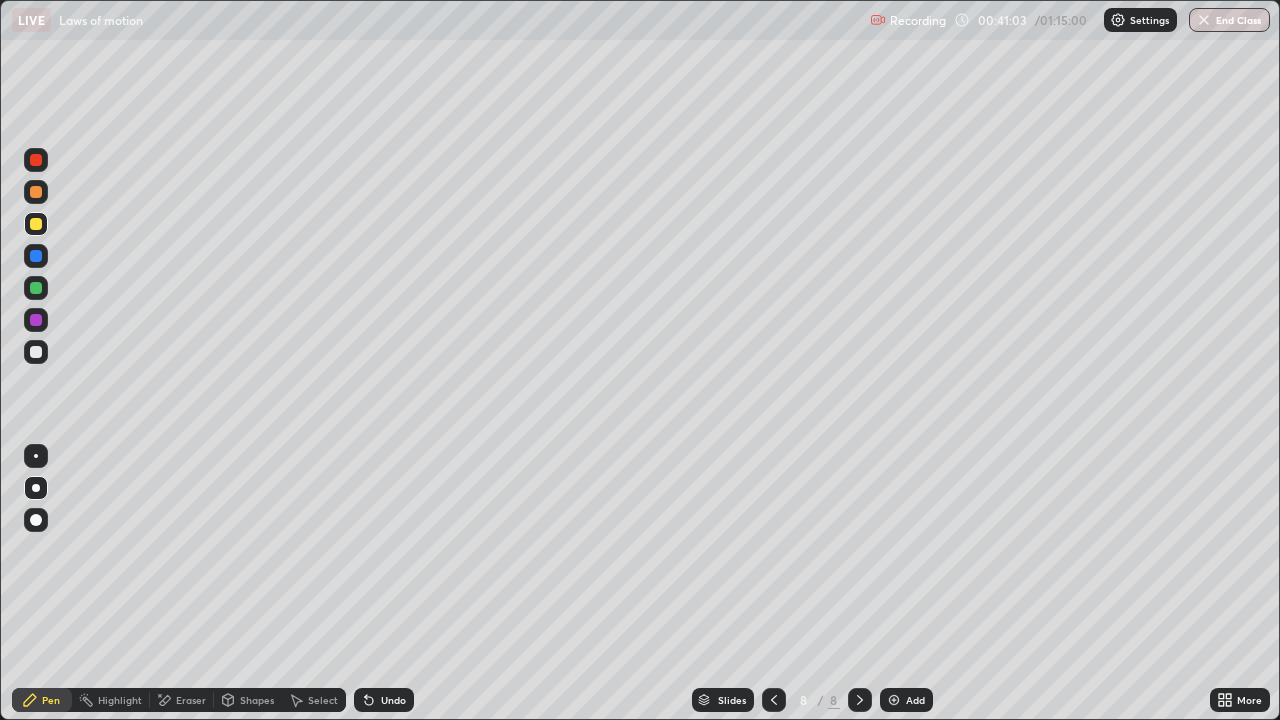 click at bounding box center (36, 288) 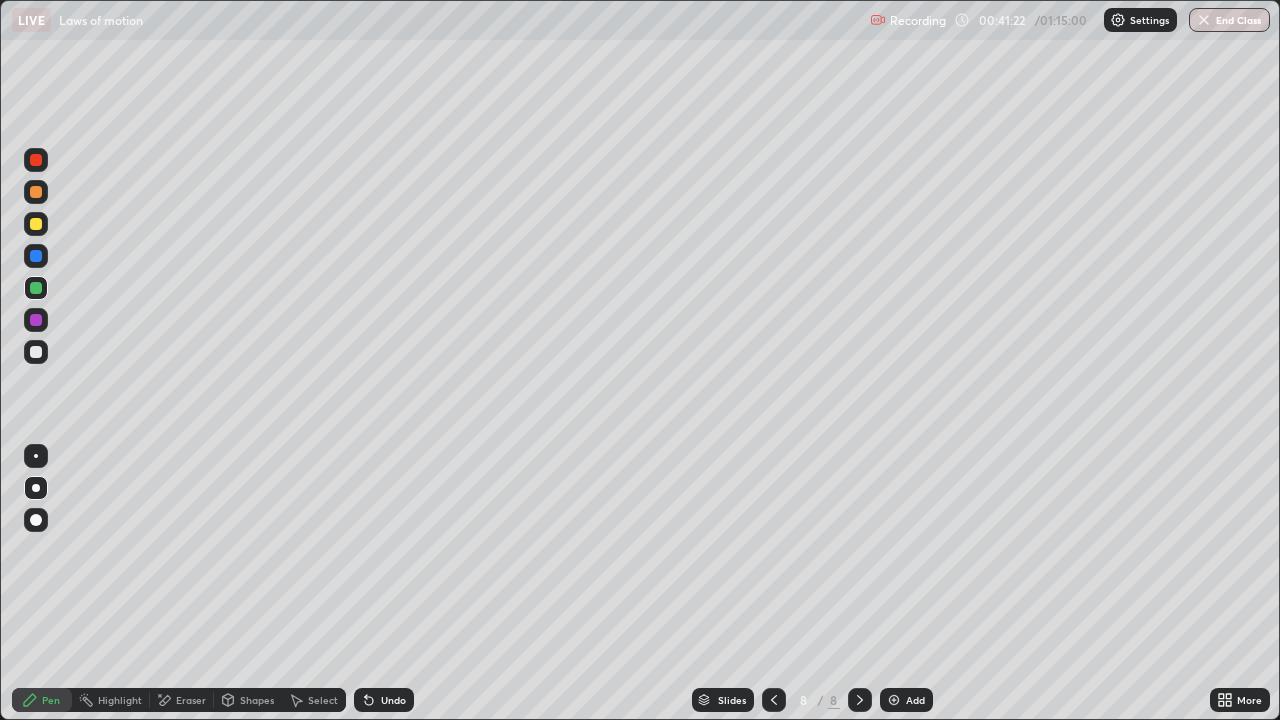click at bounding box center [36, 352] 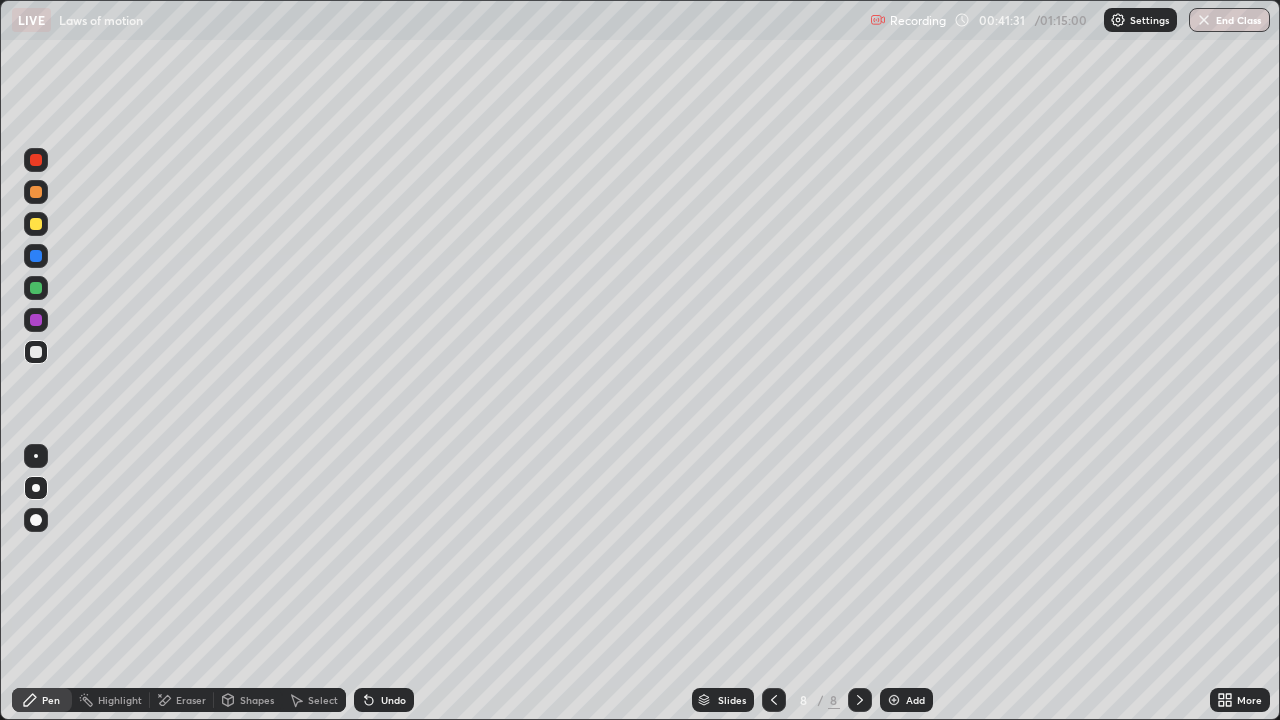 click on "Undo" at bounding box center (384, 700) 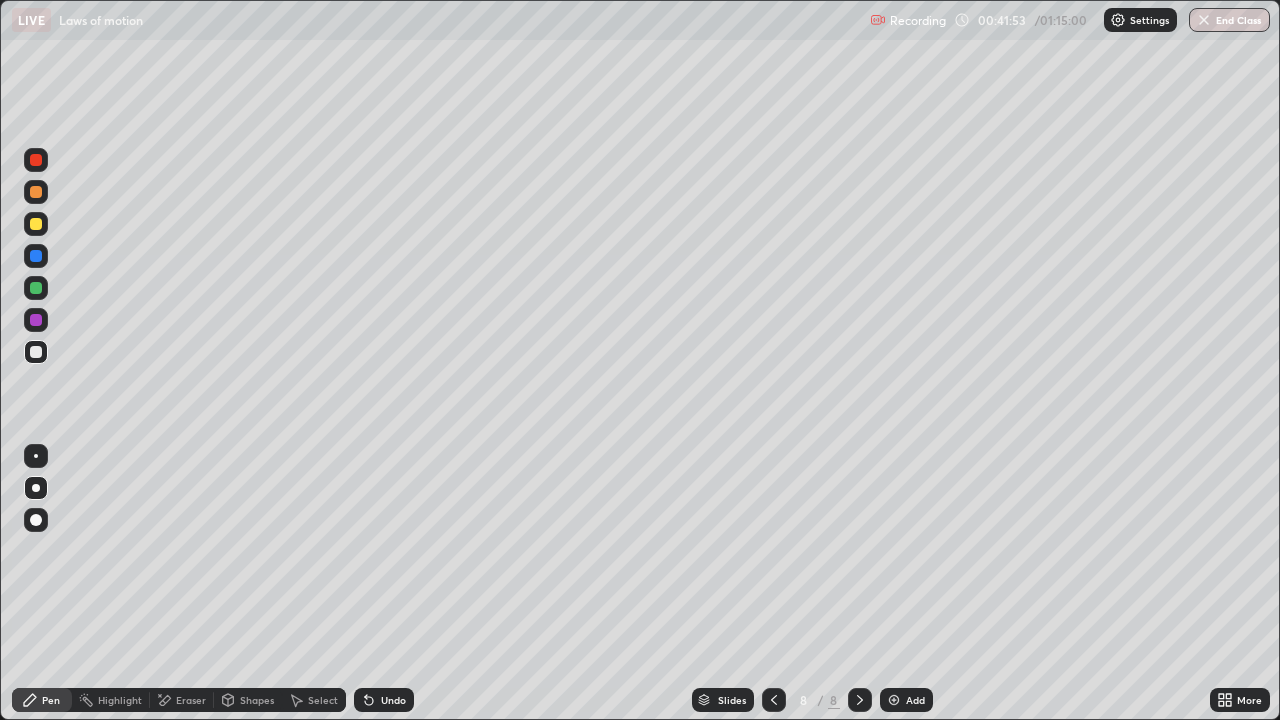 click on "Undo" at bounding box center [393, 700] 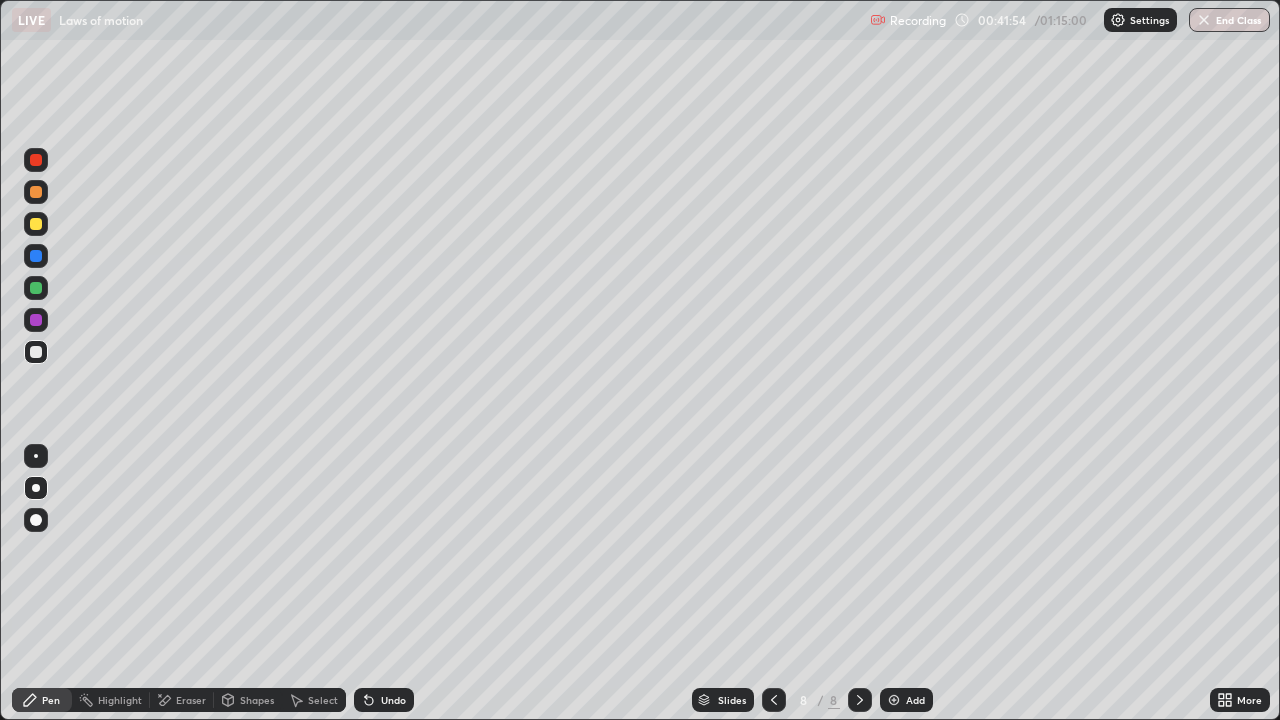 click on "Undo" at bounding box center [384, 700] 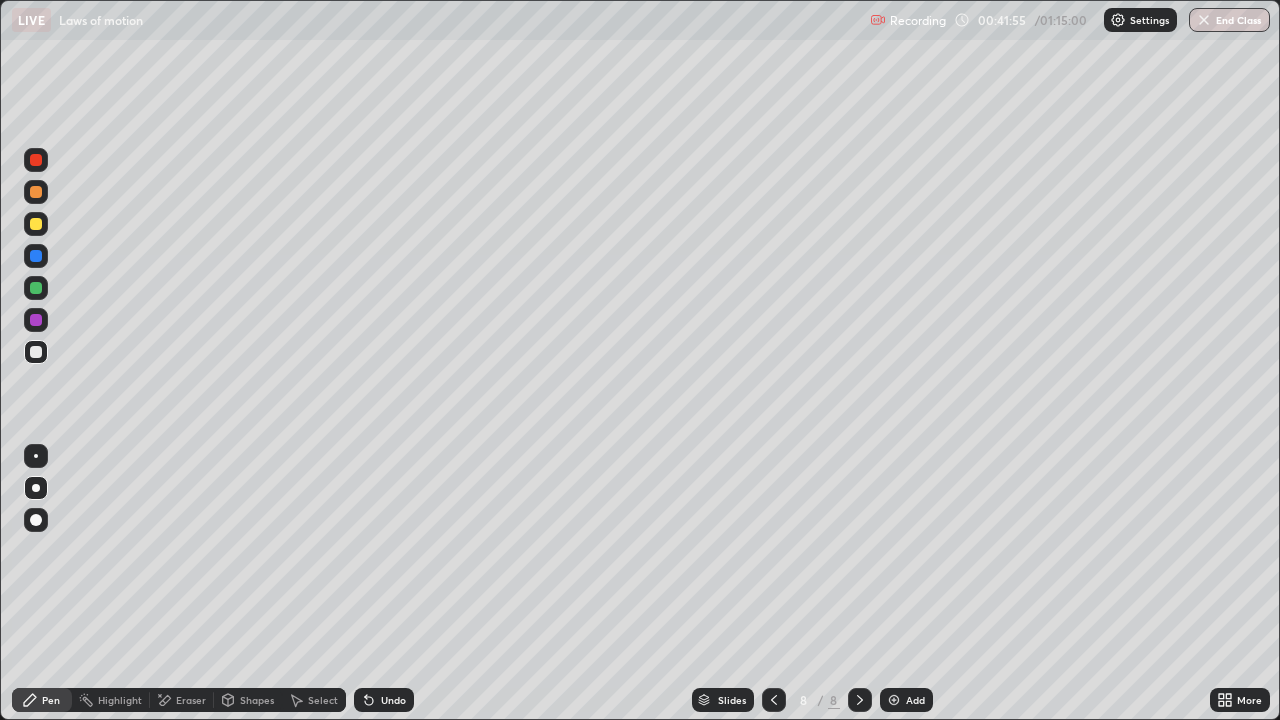 click on "Undo" at bounding box center (384, 700) 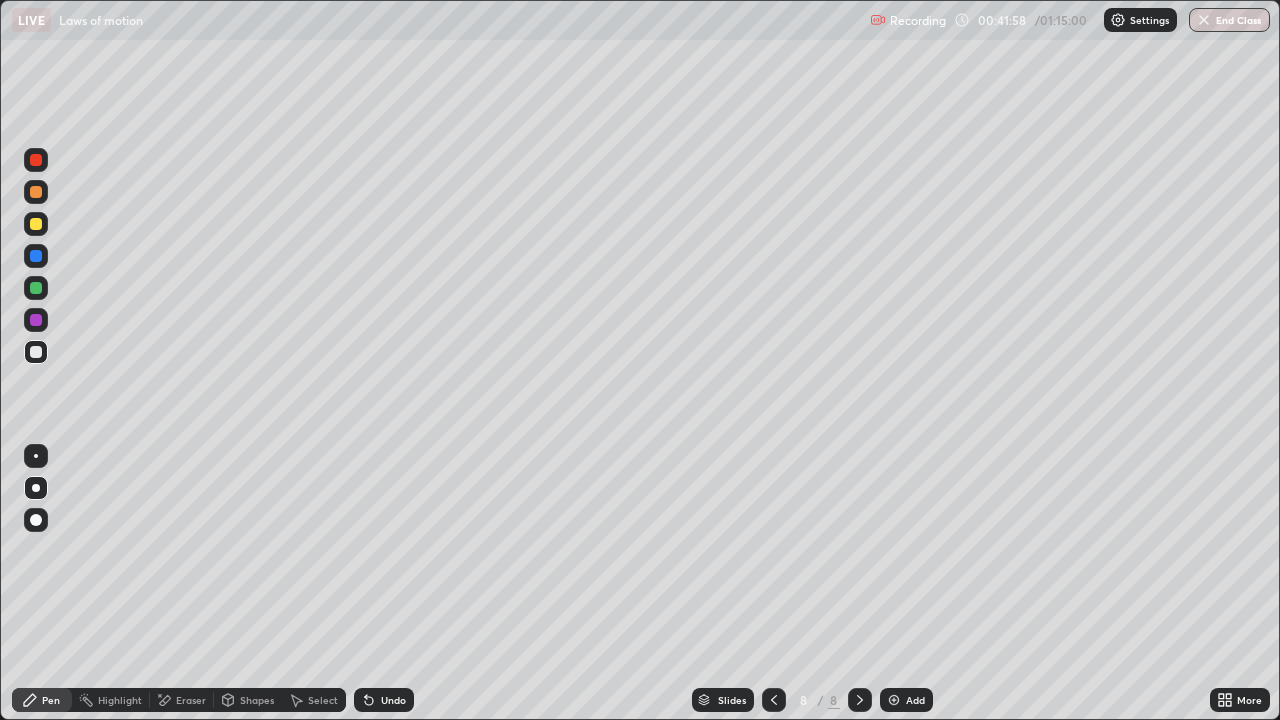 click at bounding box center (36, 288) 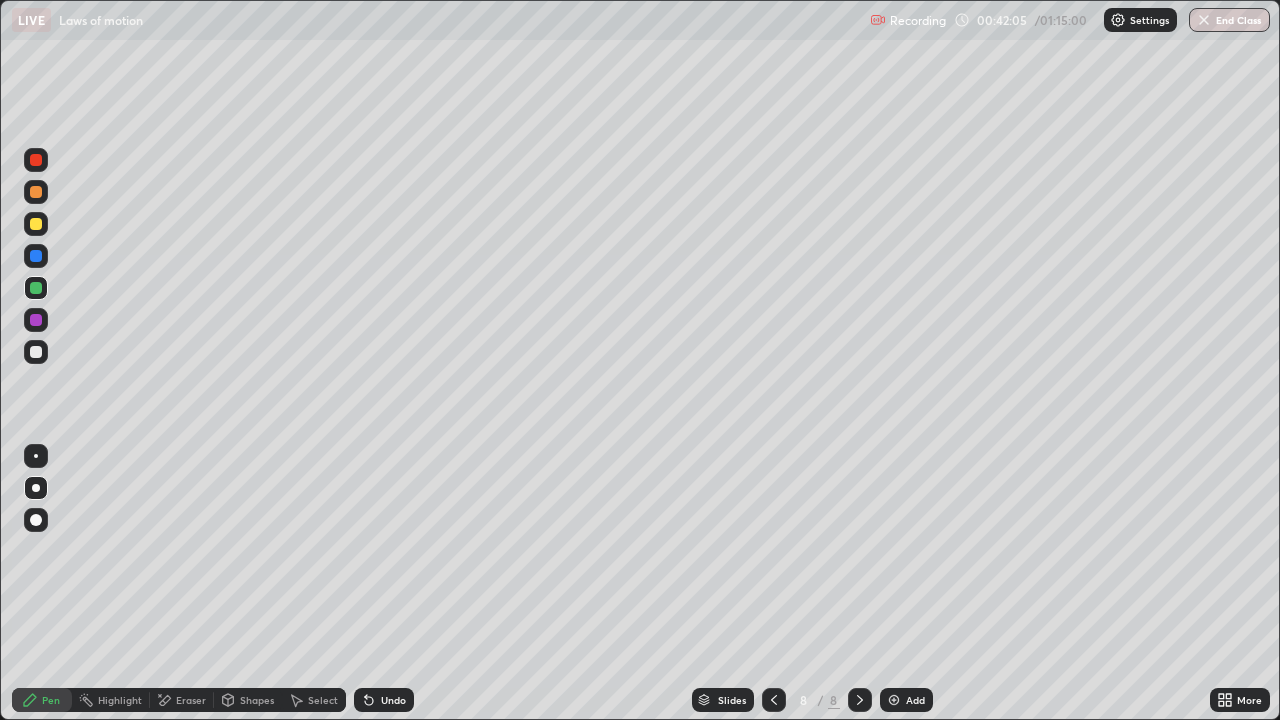 click at bounding box center [36, 224] 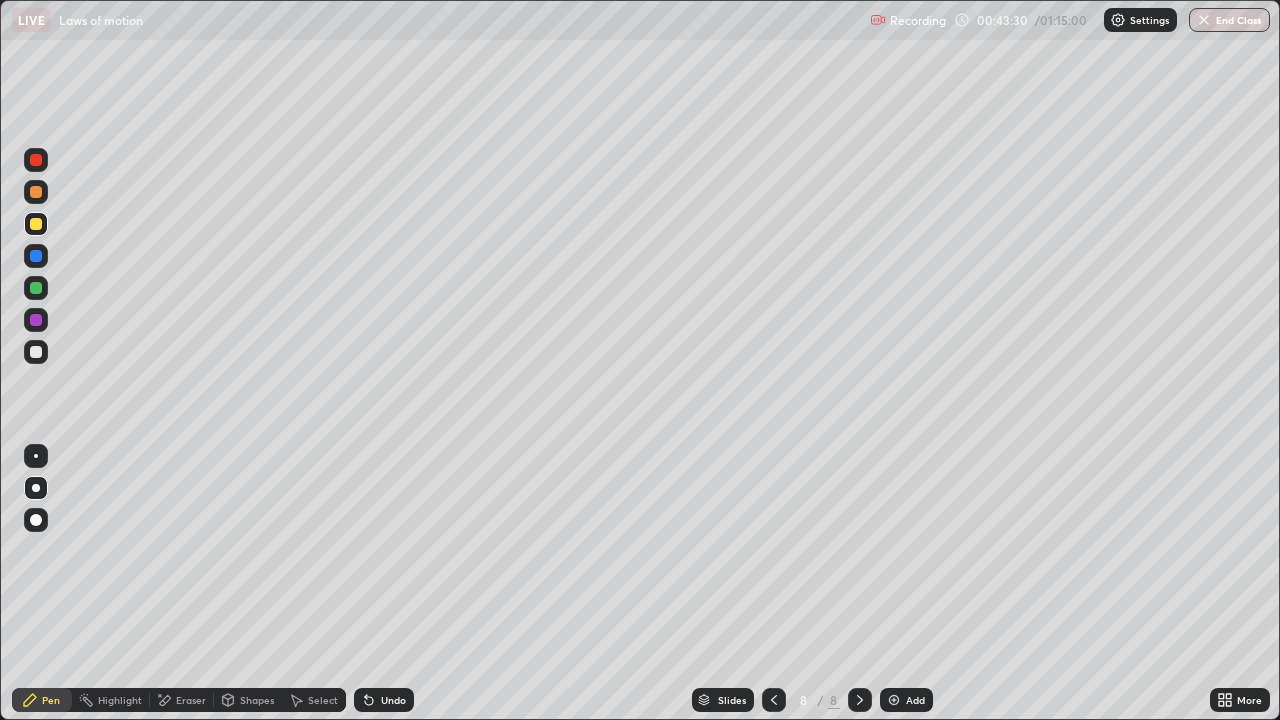 click on "Add" at bounding box center [915, 700] 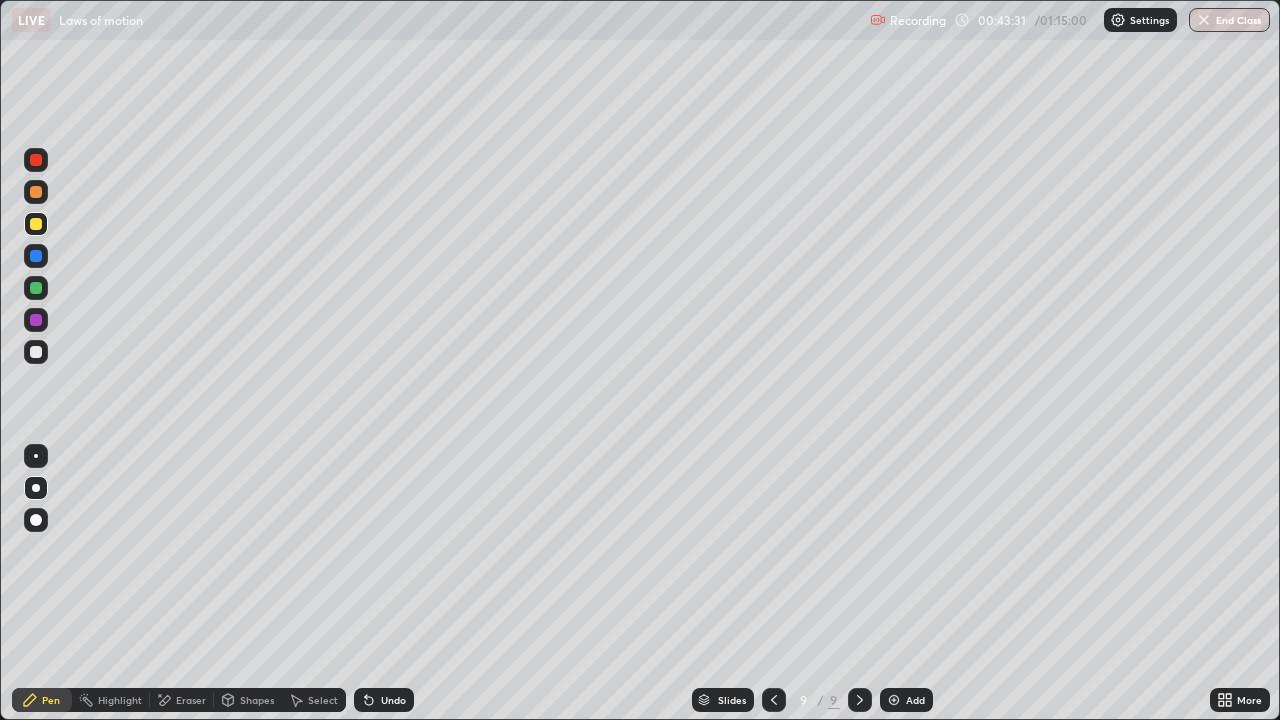 click at bounding box center (36, 352) 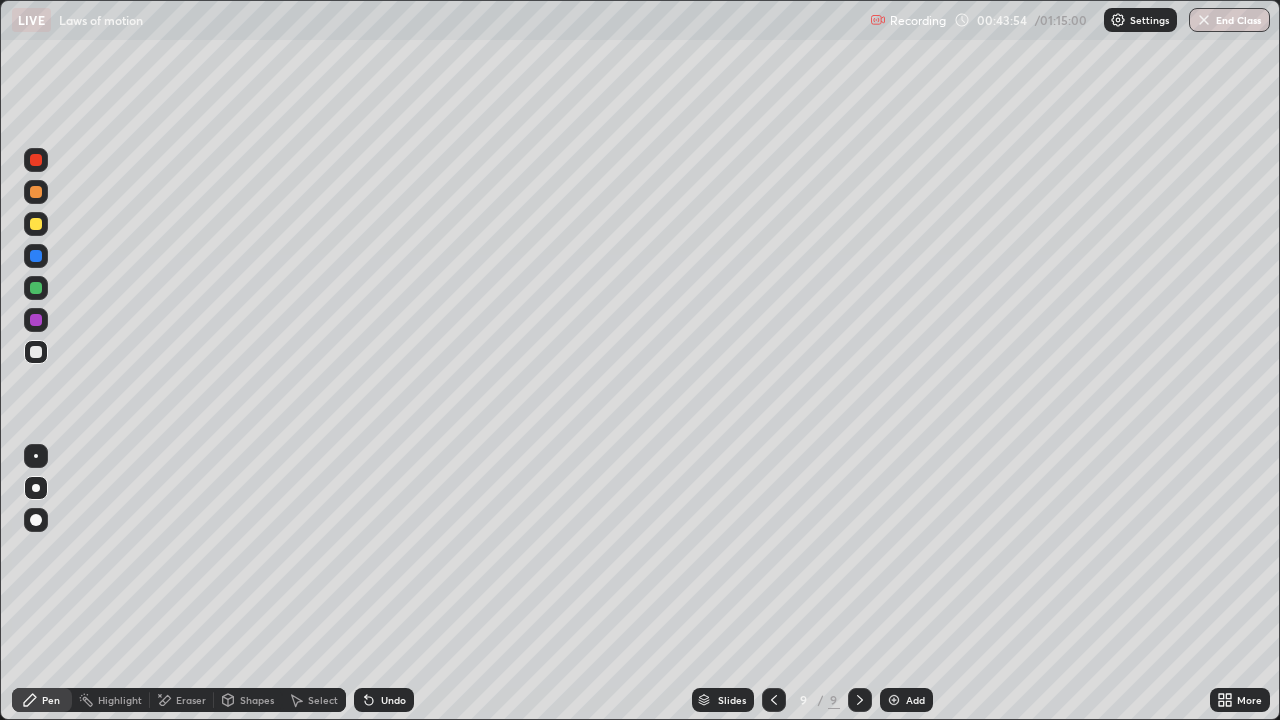 click at bounding box center [36, 224] 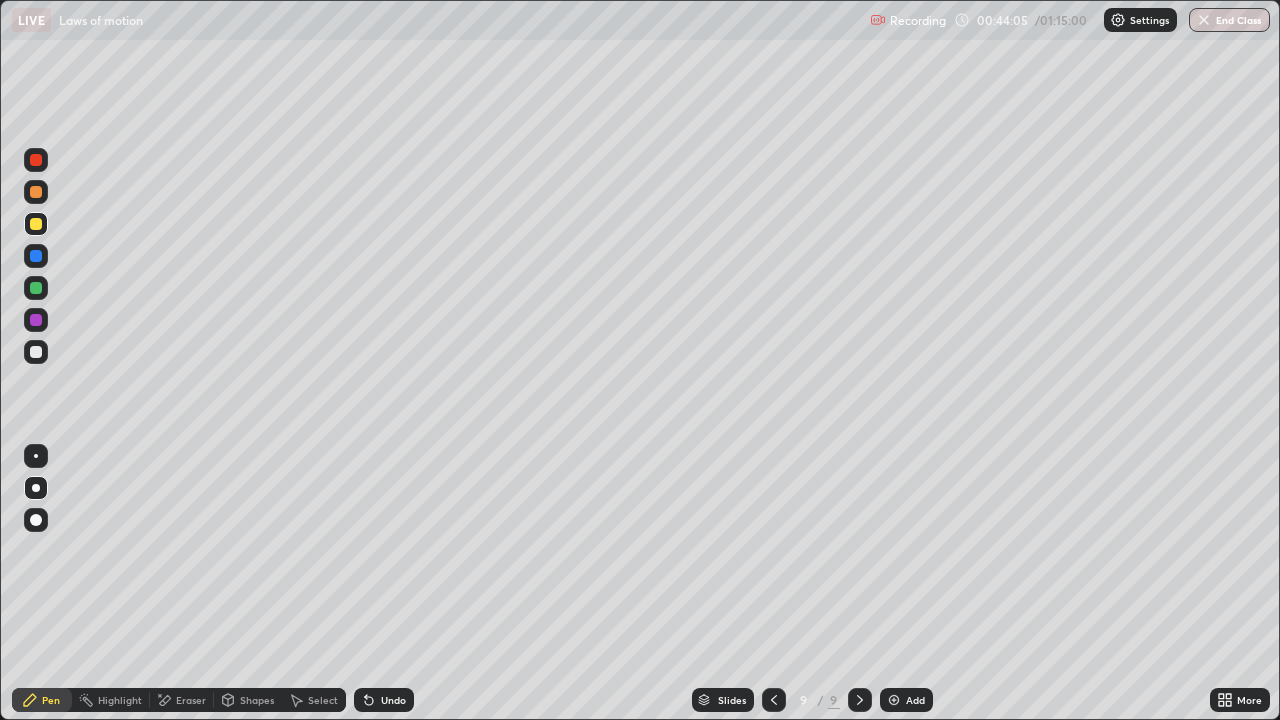 click at bounding box center [36, 352] 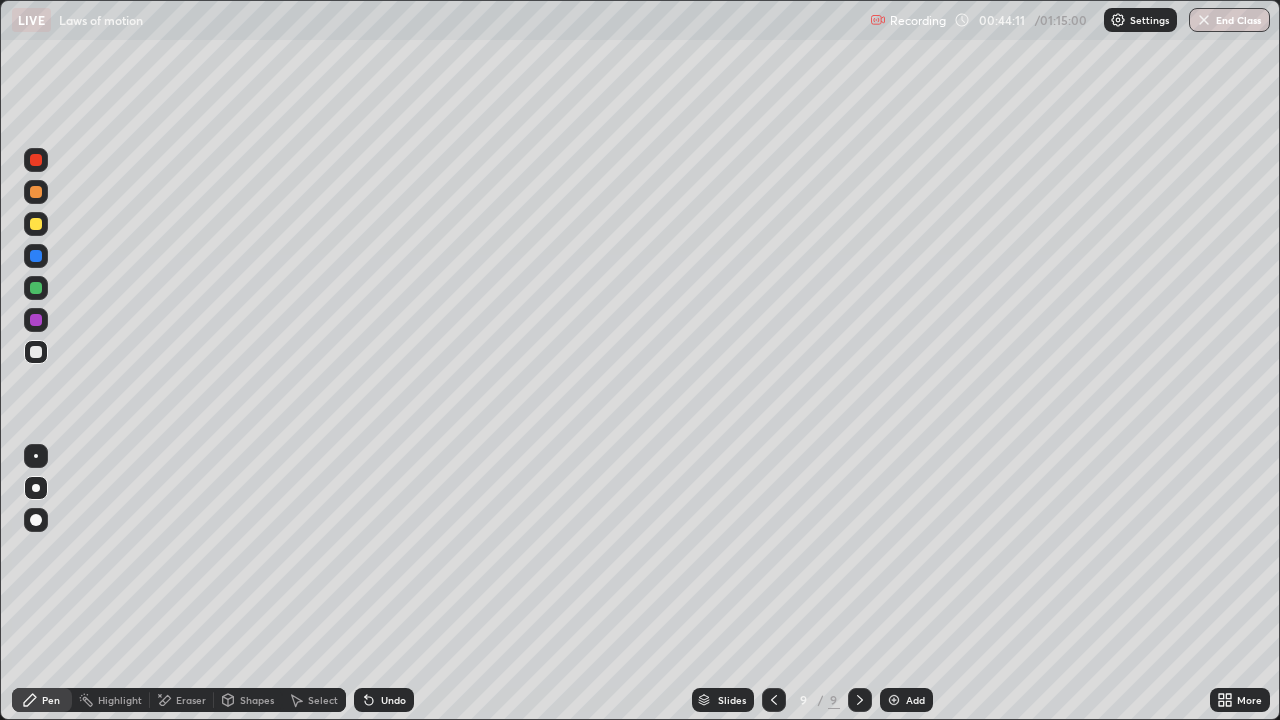 click at bounding box center [36, 224] 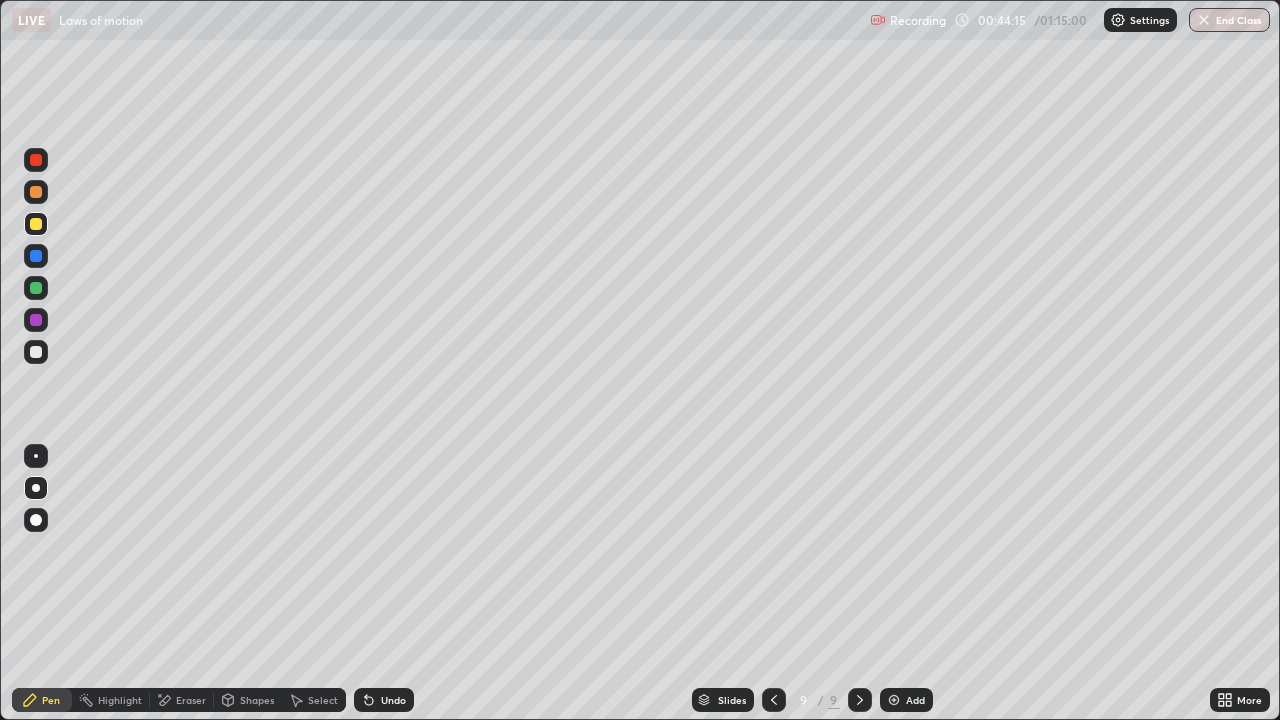 click on "Undo" at bounding box center [384, 700] 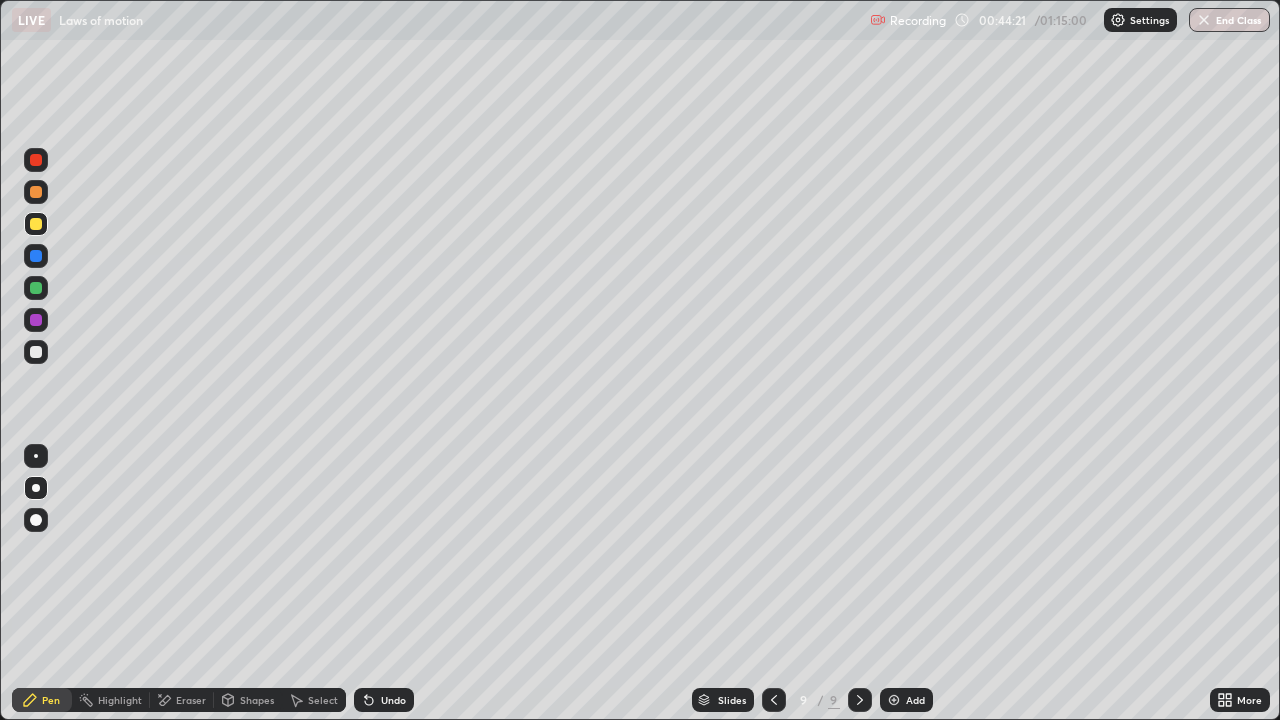 click on "Undo" at bounding box center (384, 700) 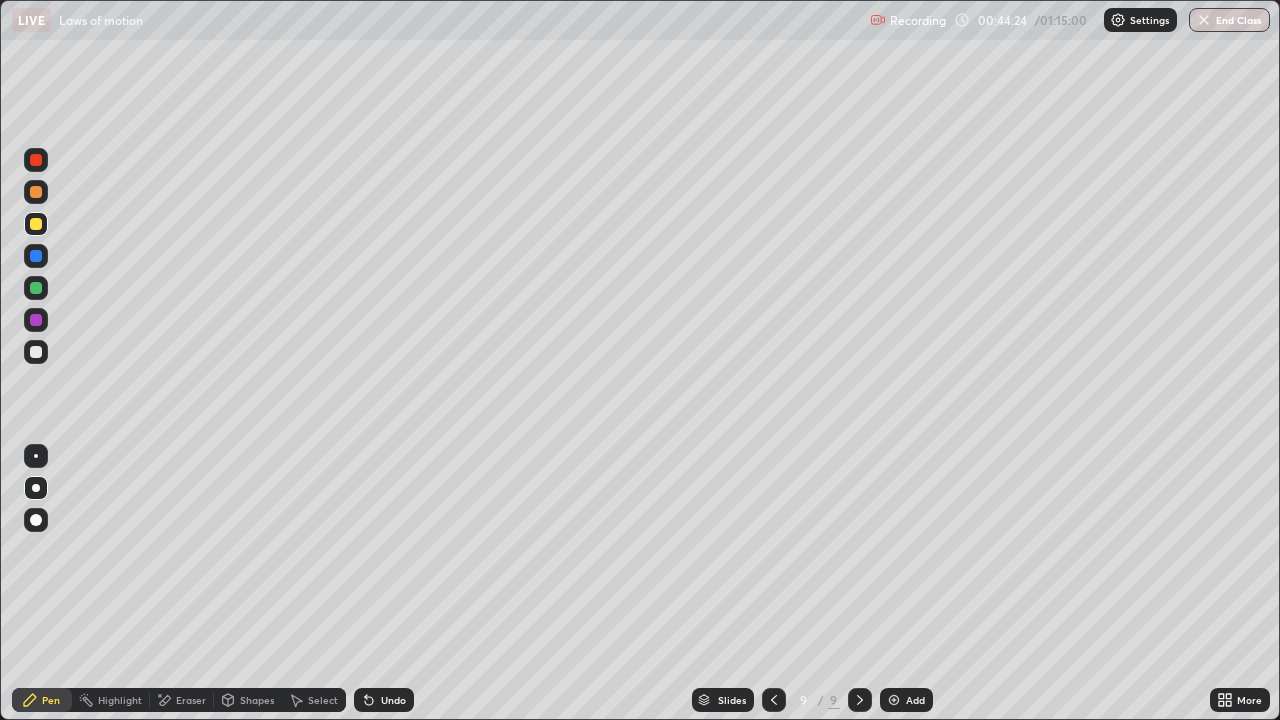 click at bounding box center (36, 352) 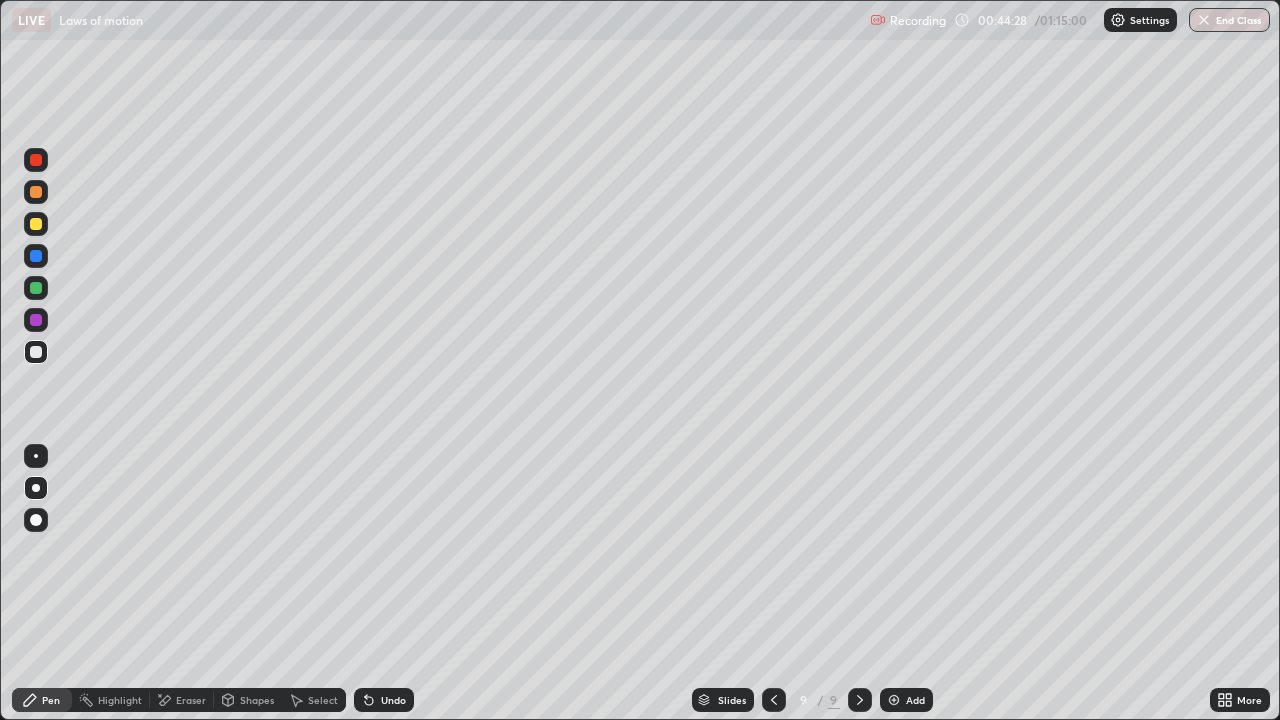 click 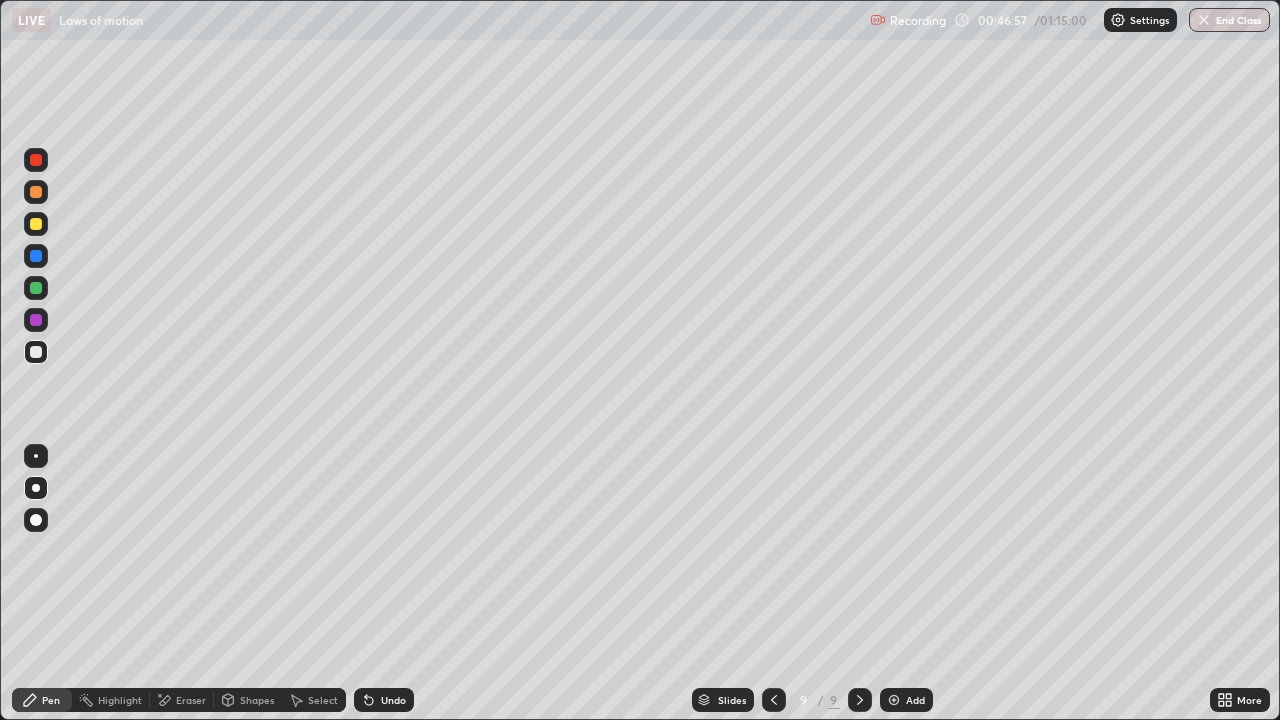 click at bounding box center (36, 288) 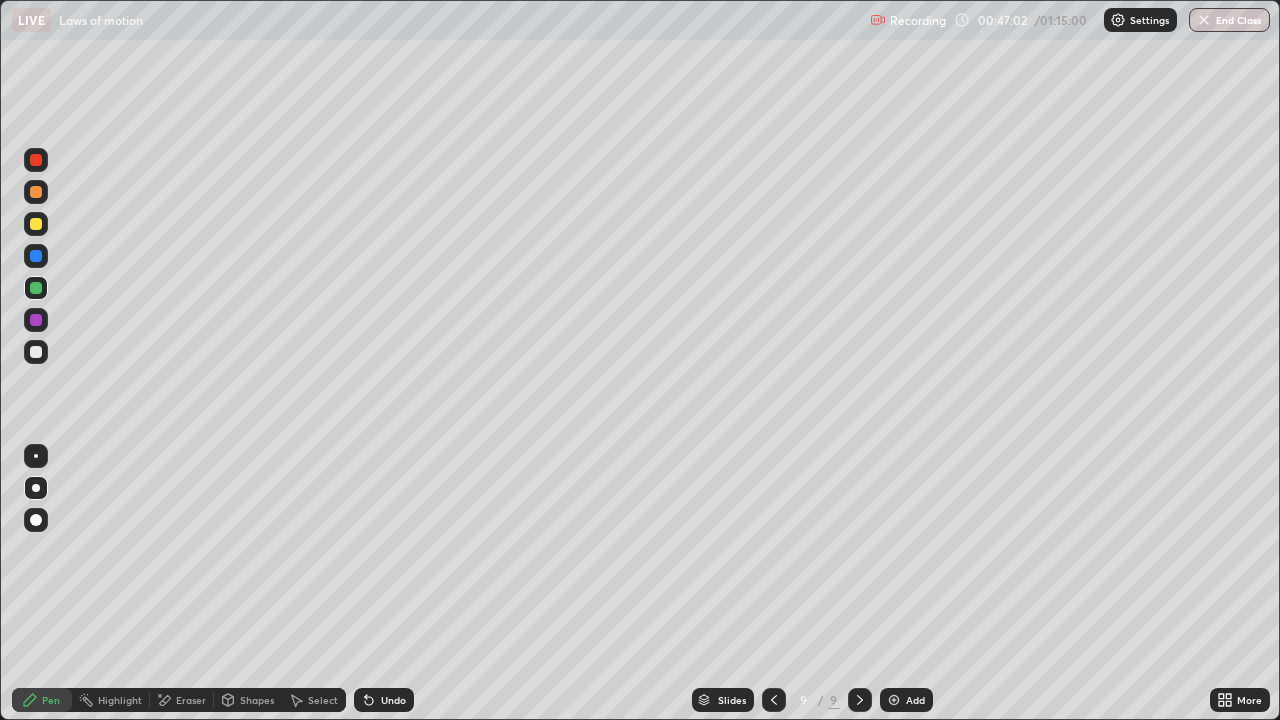 click 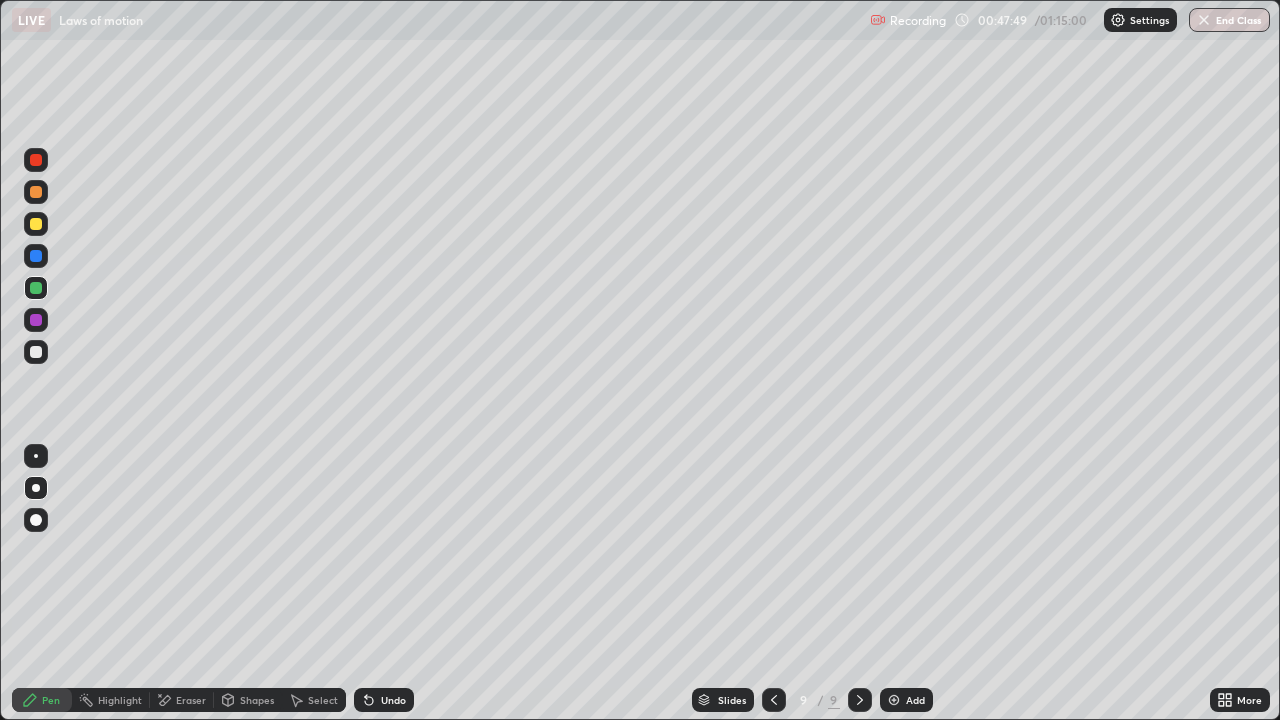 click at bounding box center (36, 352) 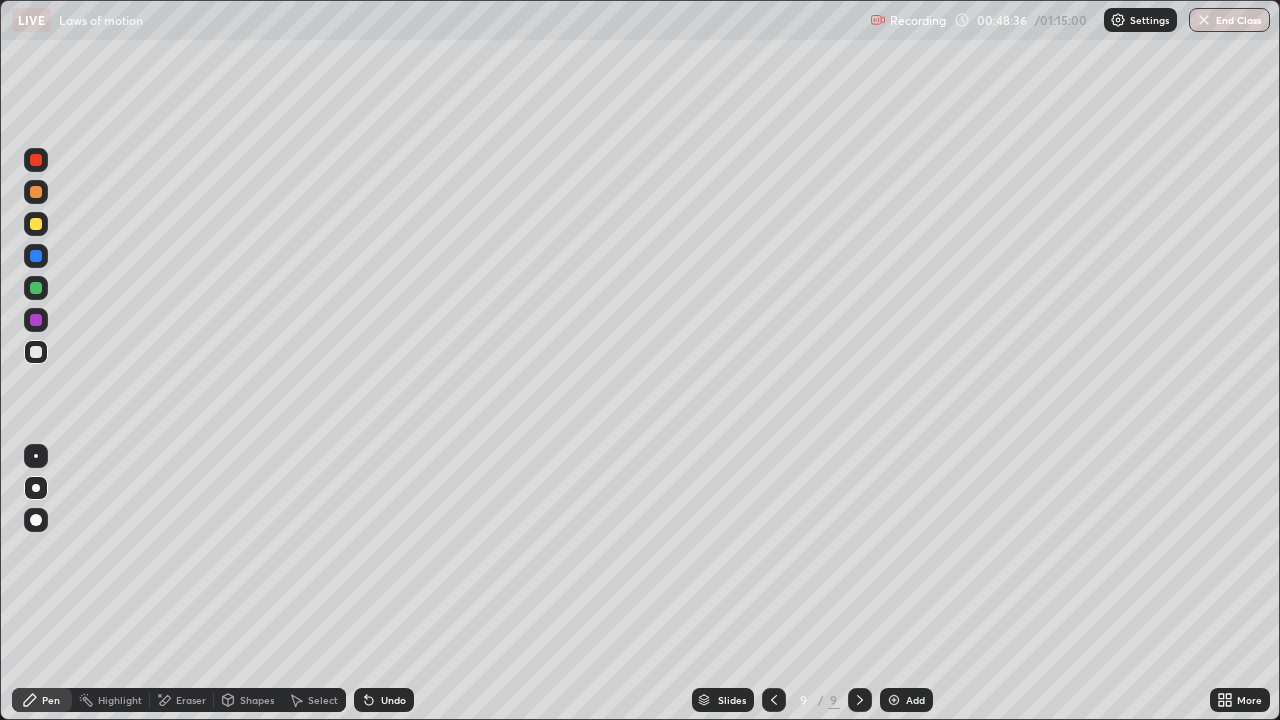 click 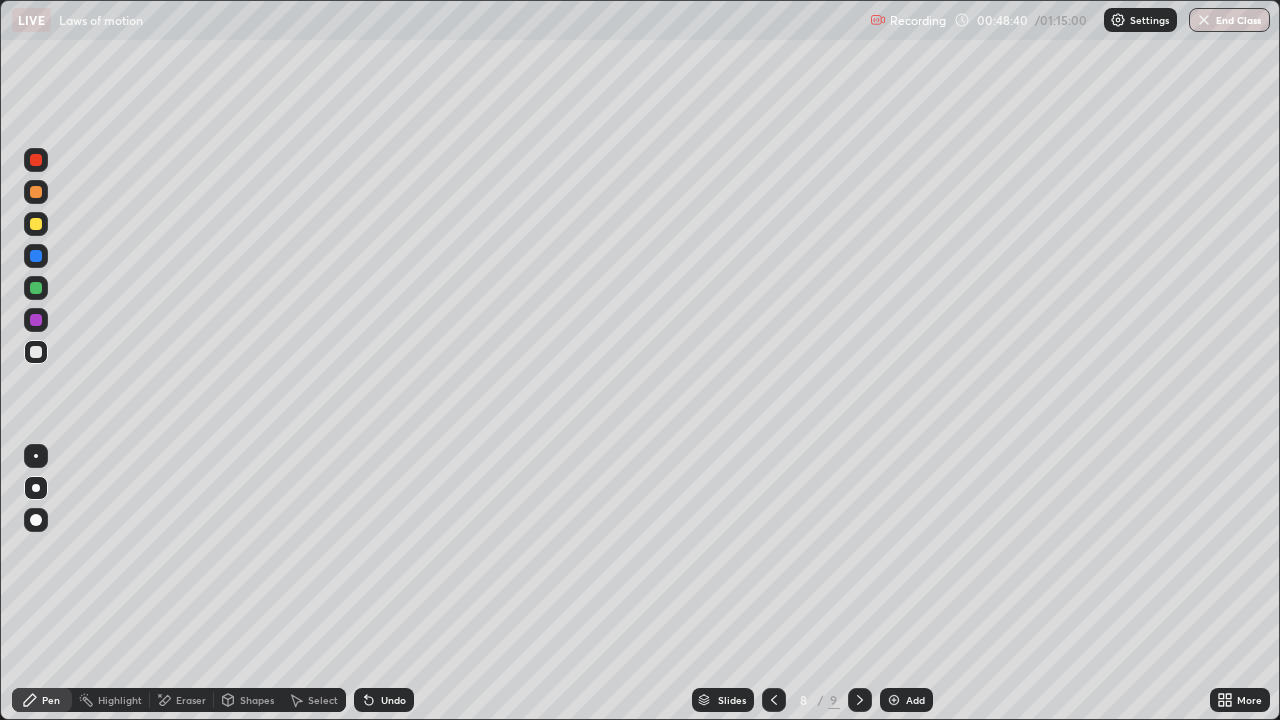 click at bounding box center [860, 700] 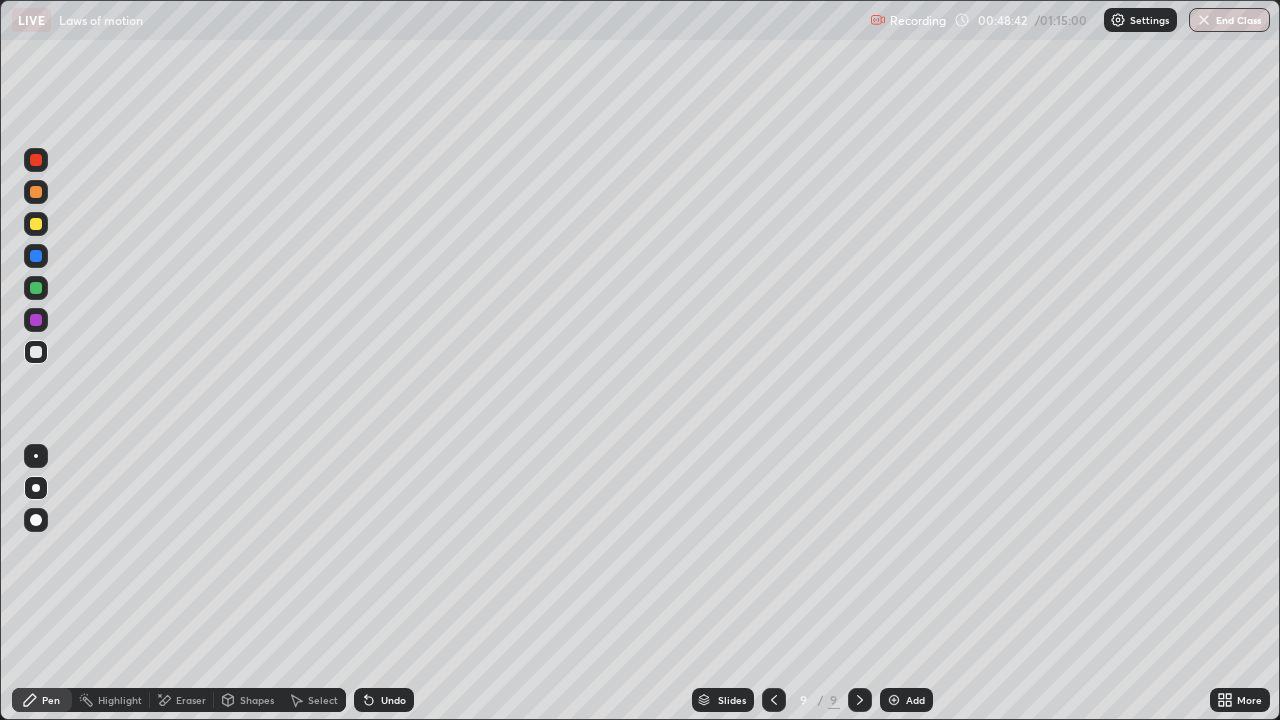 click at bounding box center (36, 352) 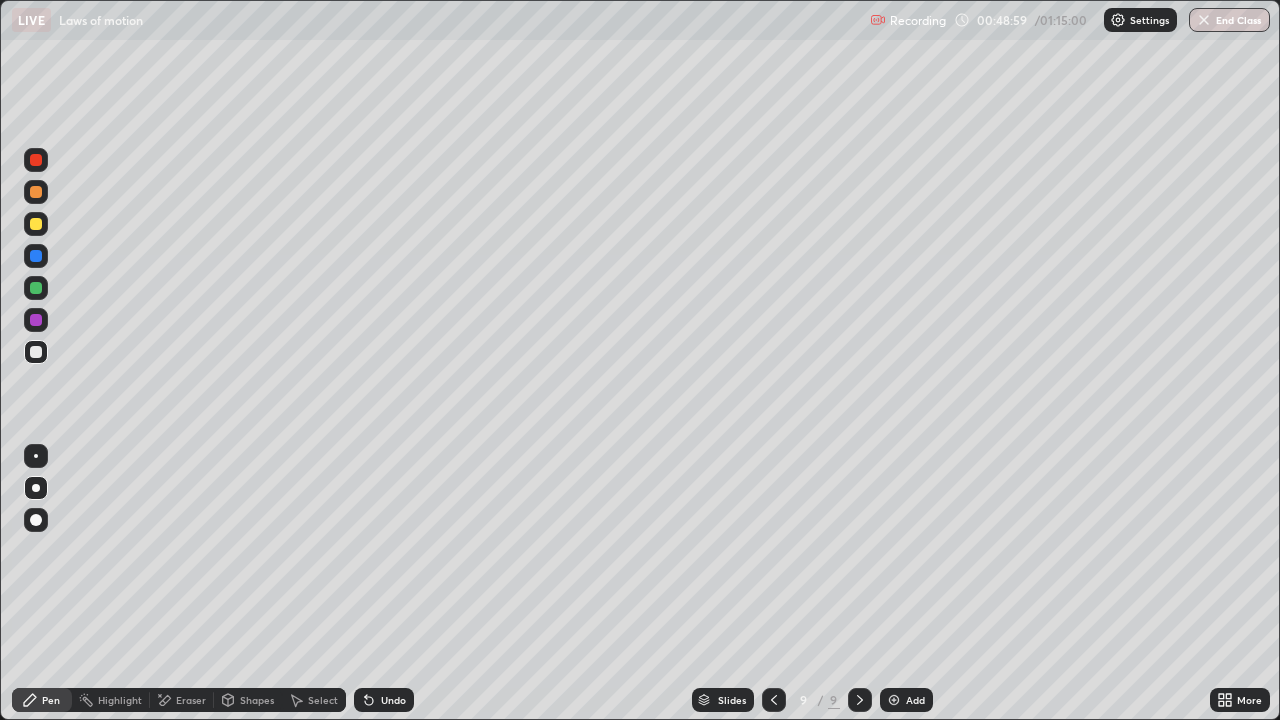 click at bounding box center (36, 288) 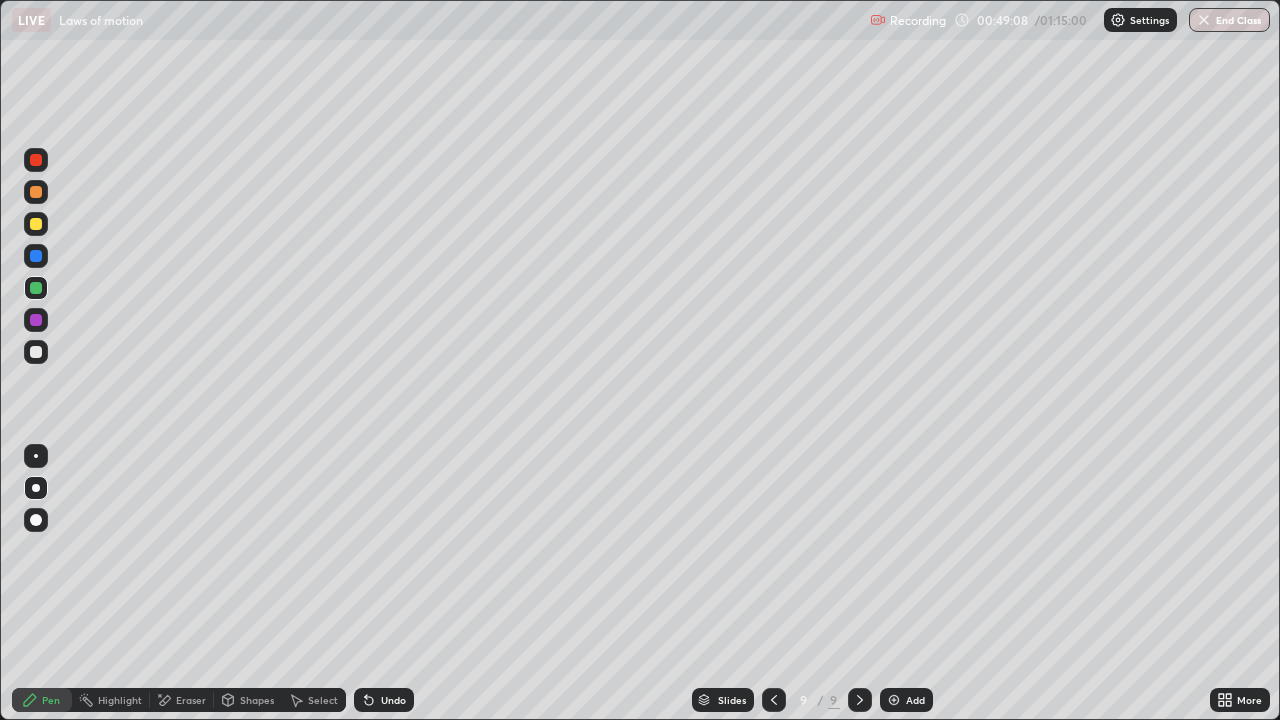 click at bounding box center [36, 352] 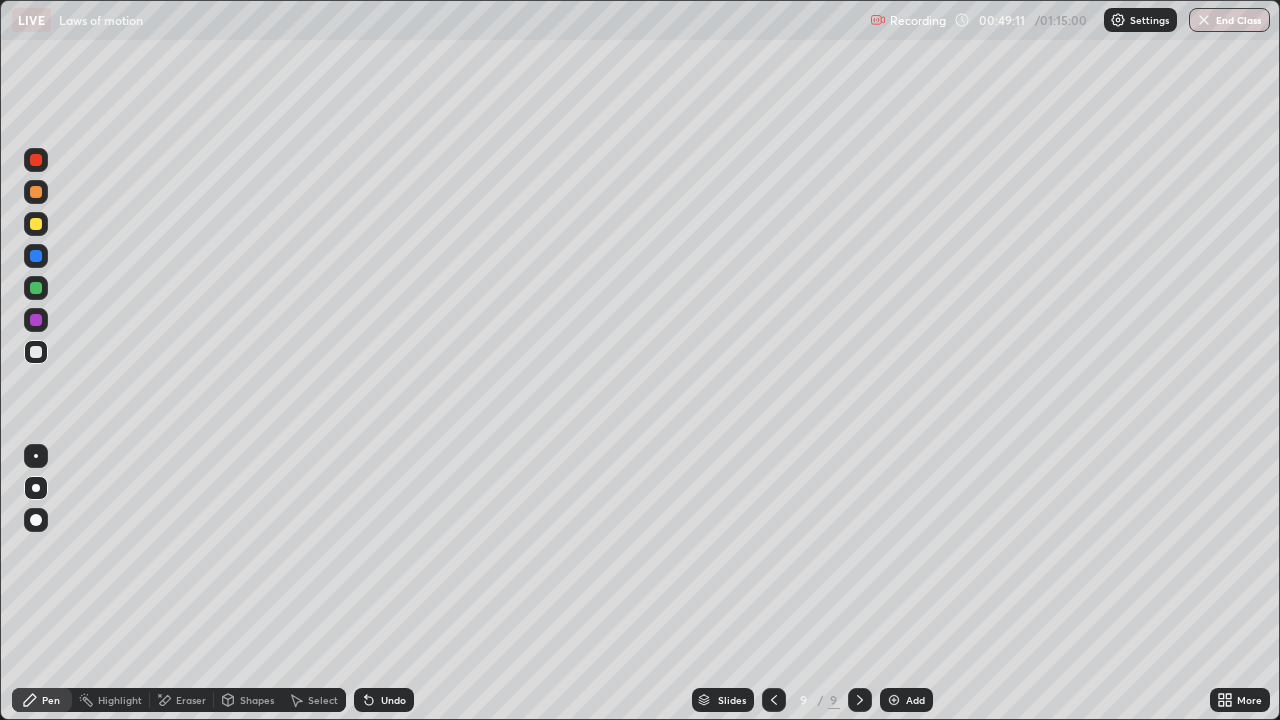 click at bounding box center (36, 224) 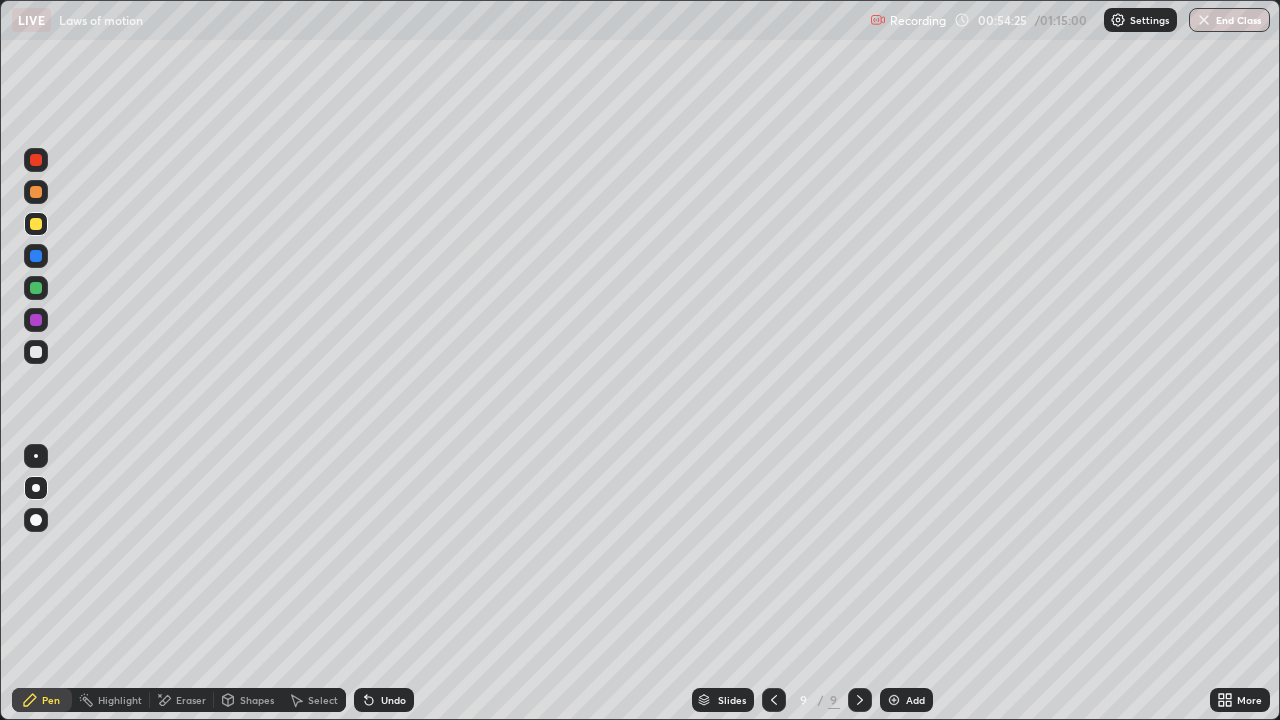 click on "Add" at bounding box center (915, 700) 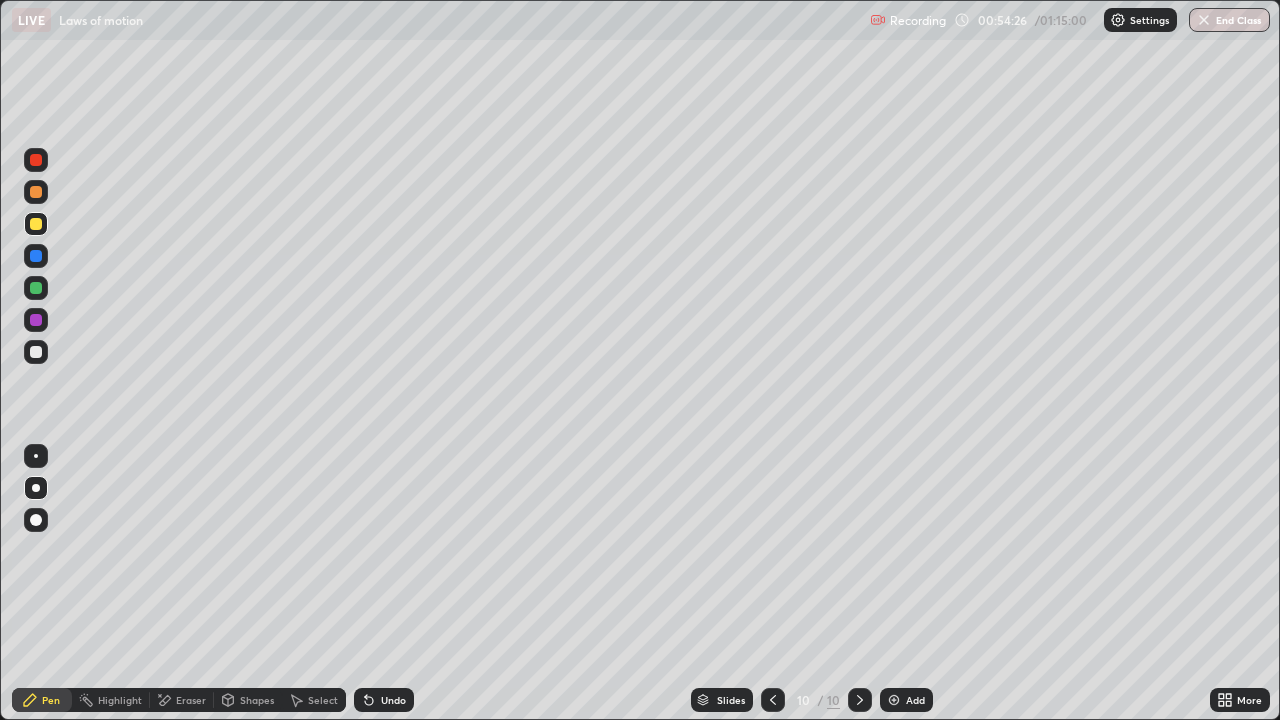 click at bounding box center [36, 352] 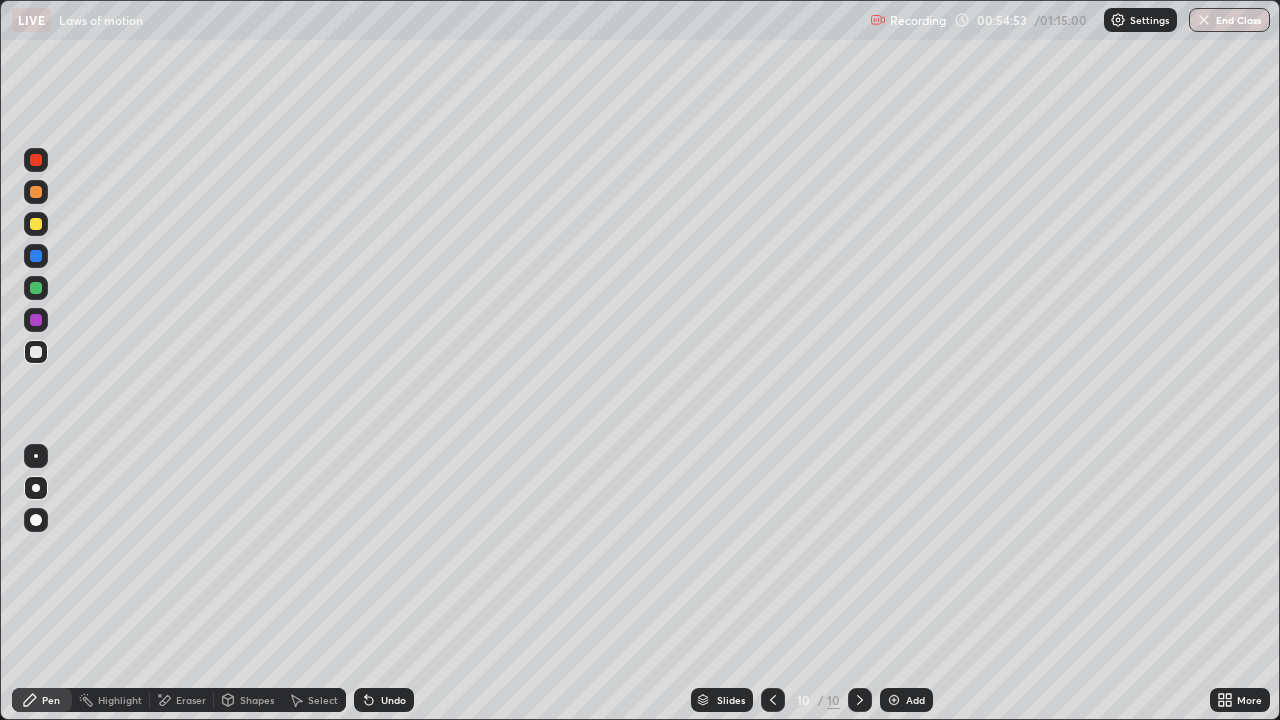 click at bounding box center [36, 224] 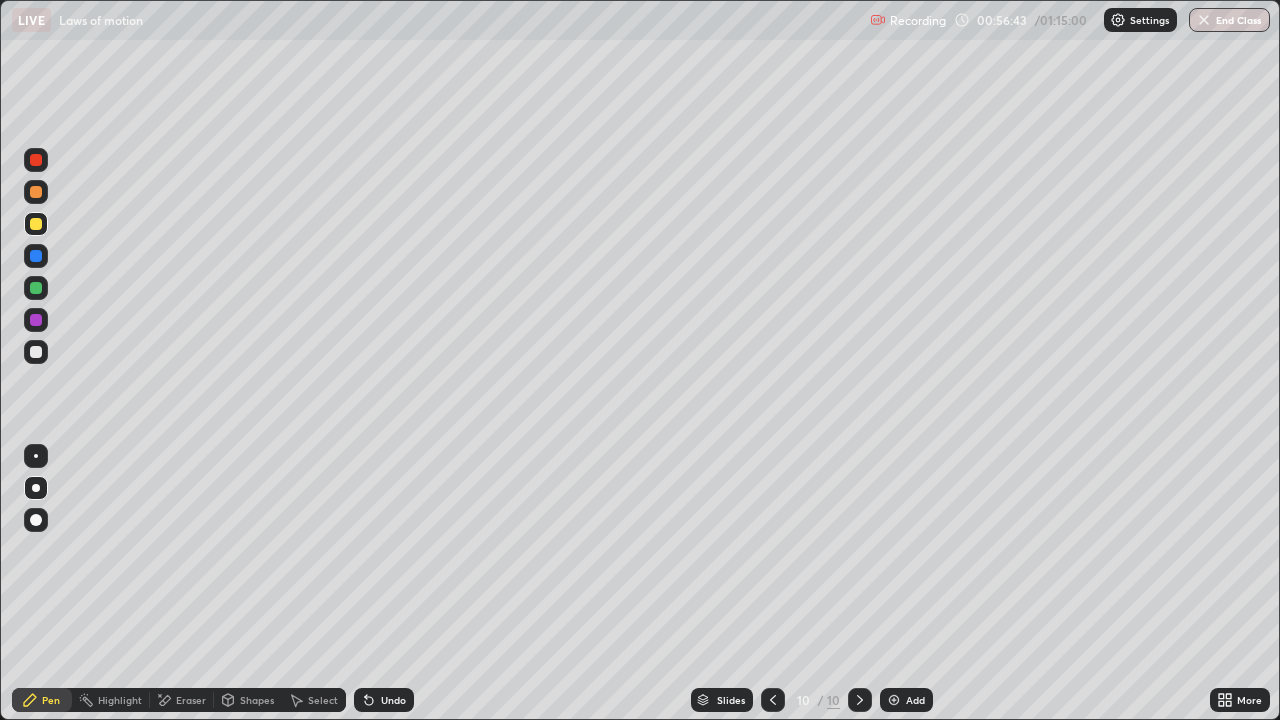 click on "Add" at bounding box center (915, 700) 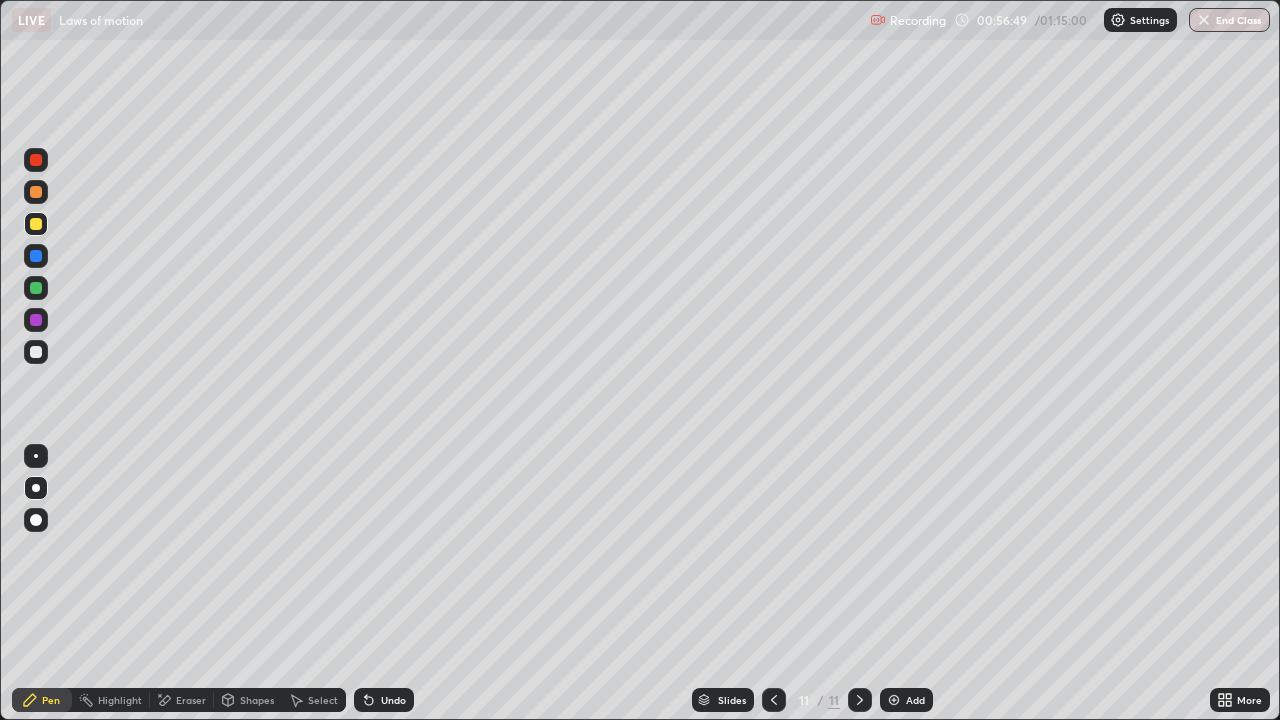 click at bounding box center (36, 352) 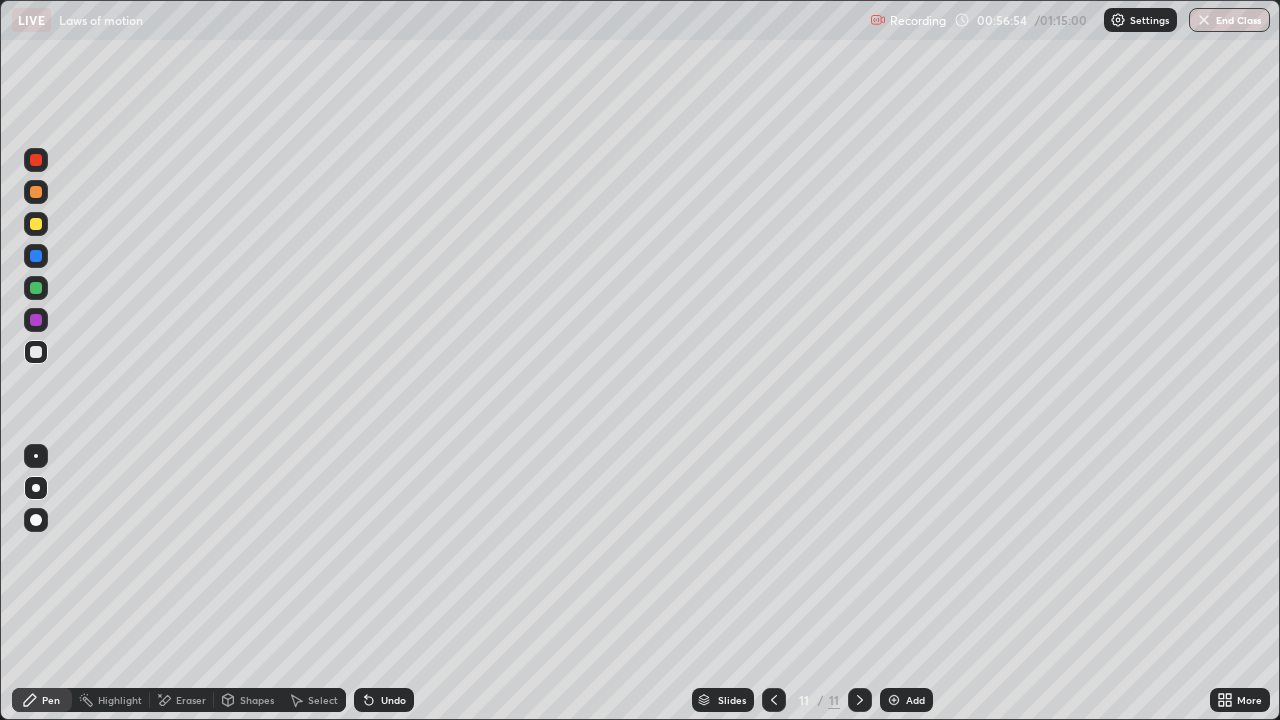 click at bounding box center (36, 224) 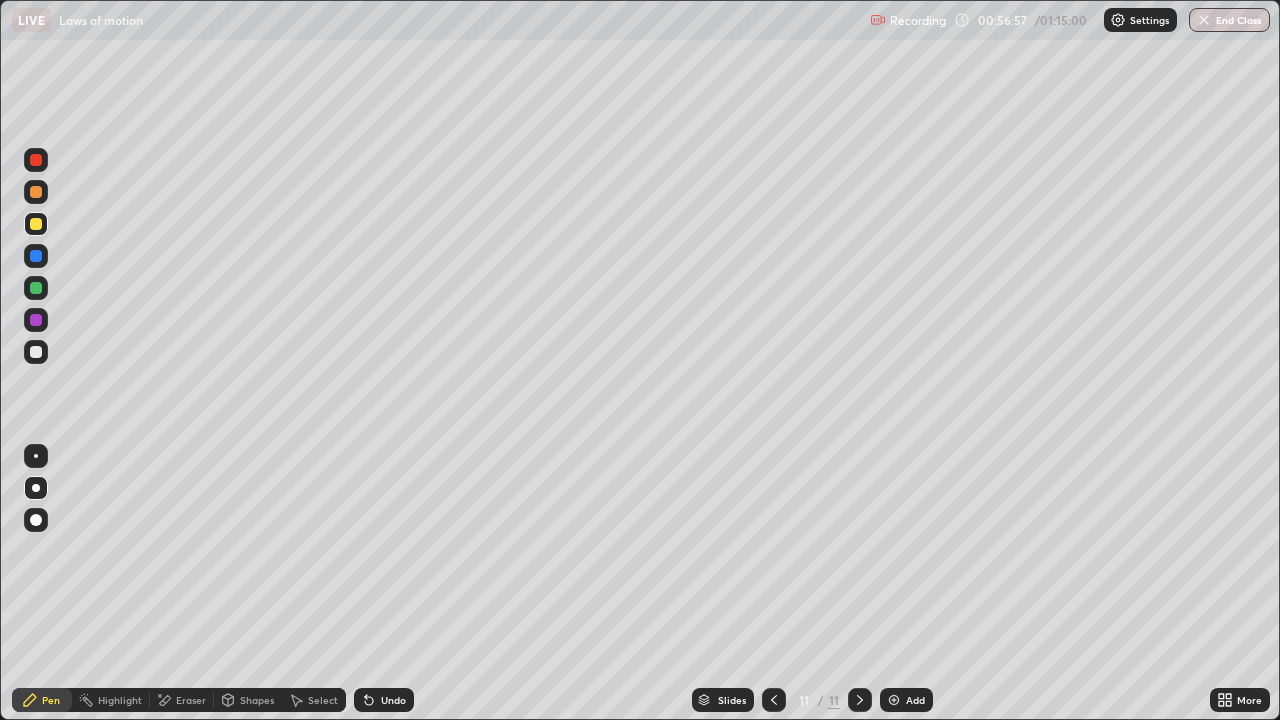 click at bounding box center [36, 352] 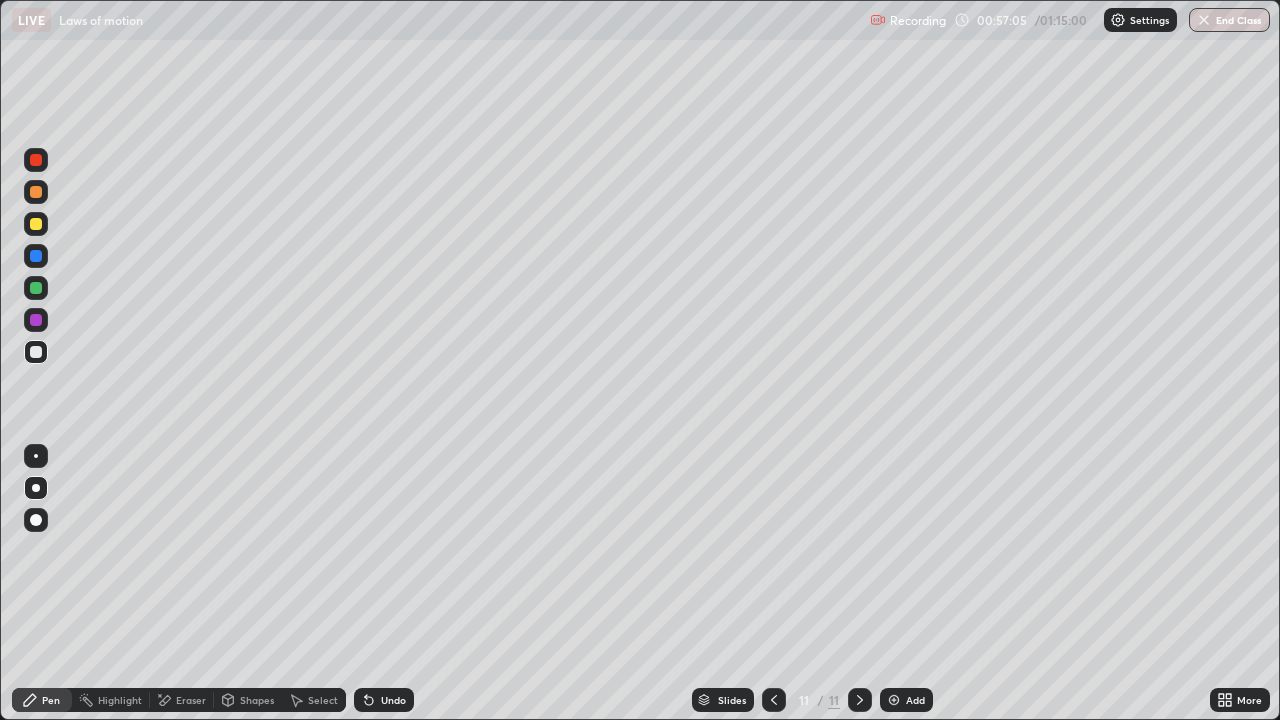 click on "Eraser" at bounding box center (191, 700) 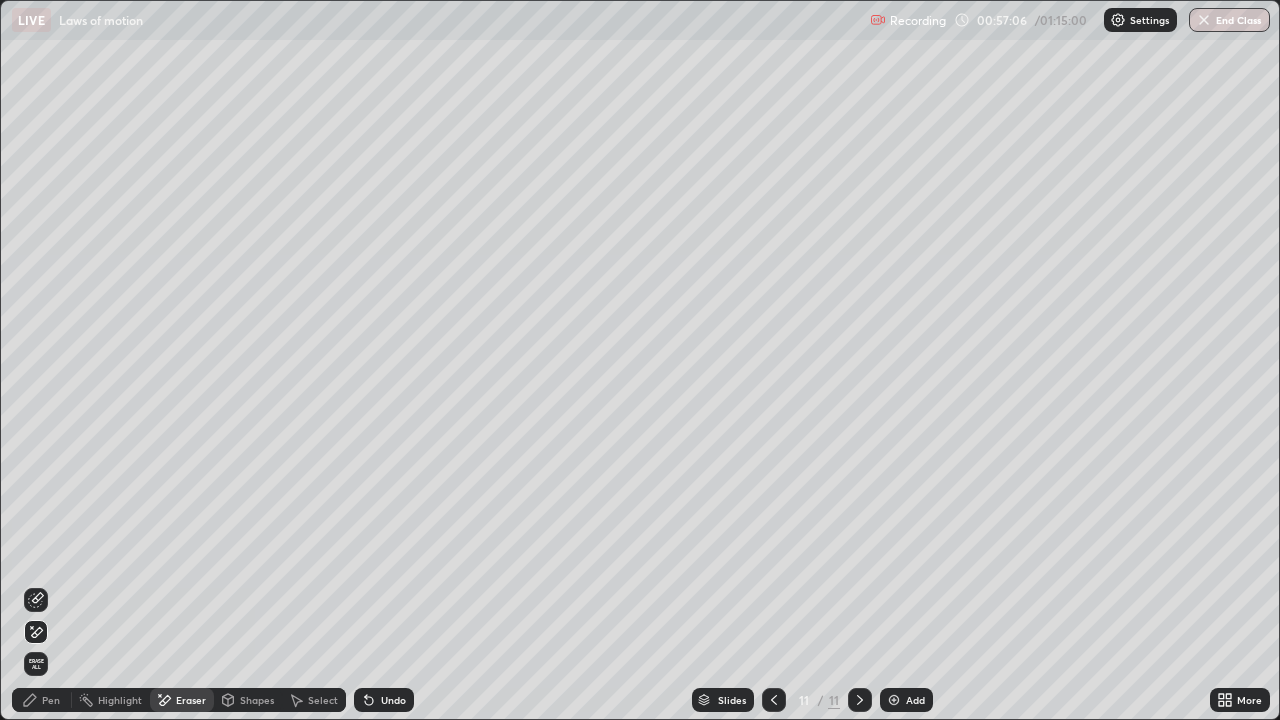 click 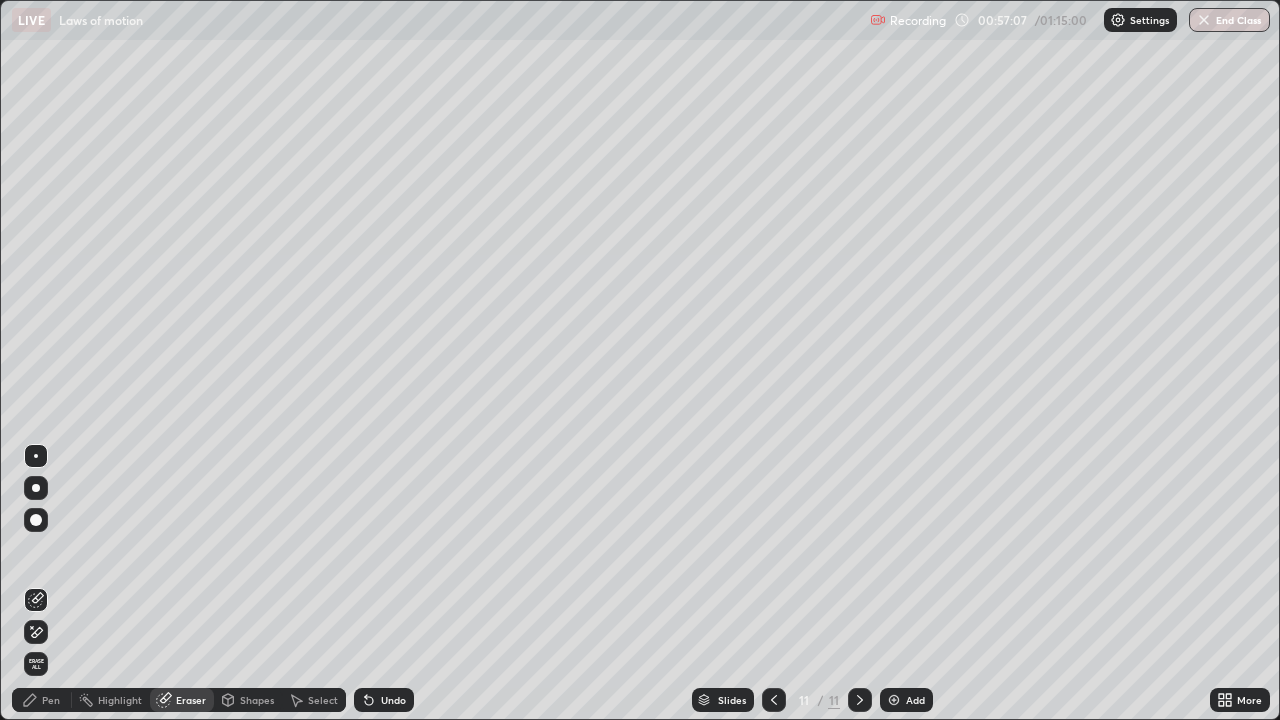 click 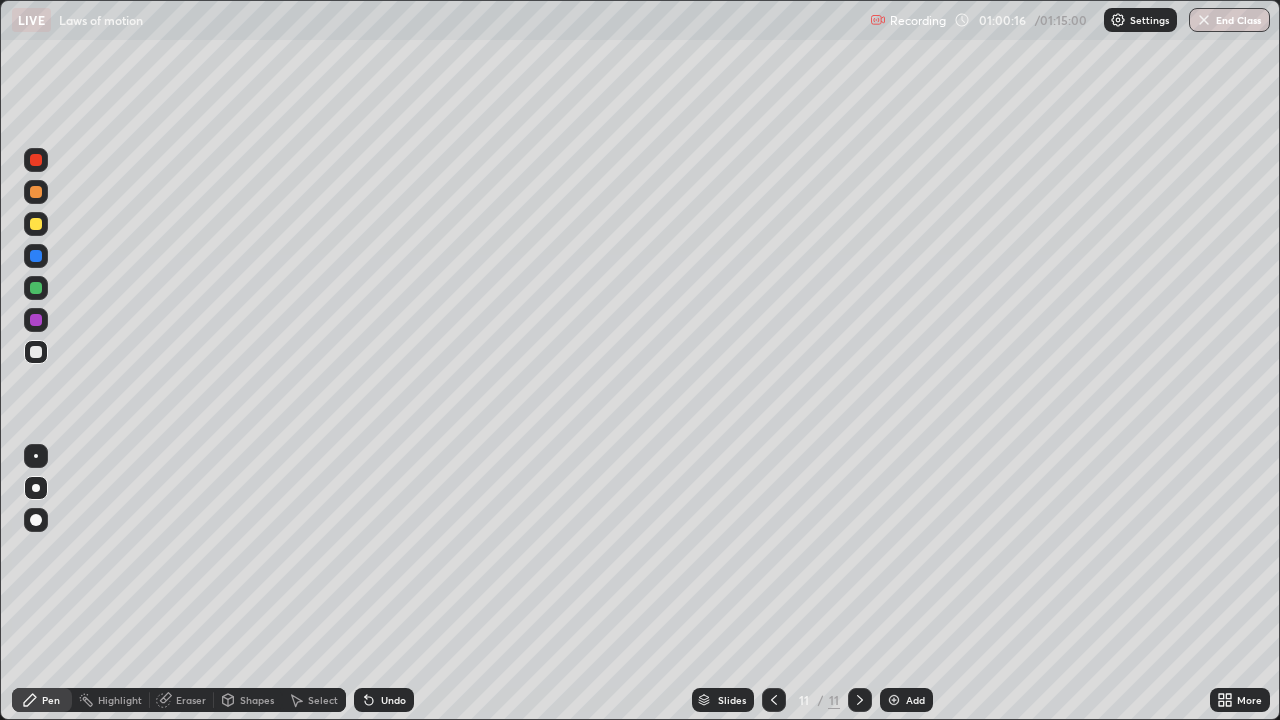click at bounding box center [36, 224] 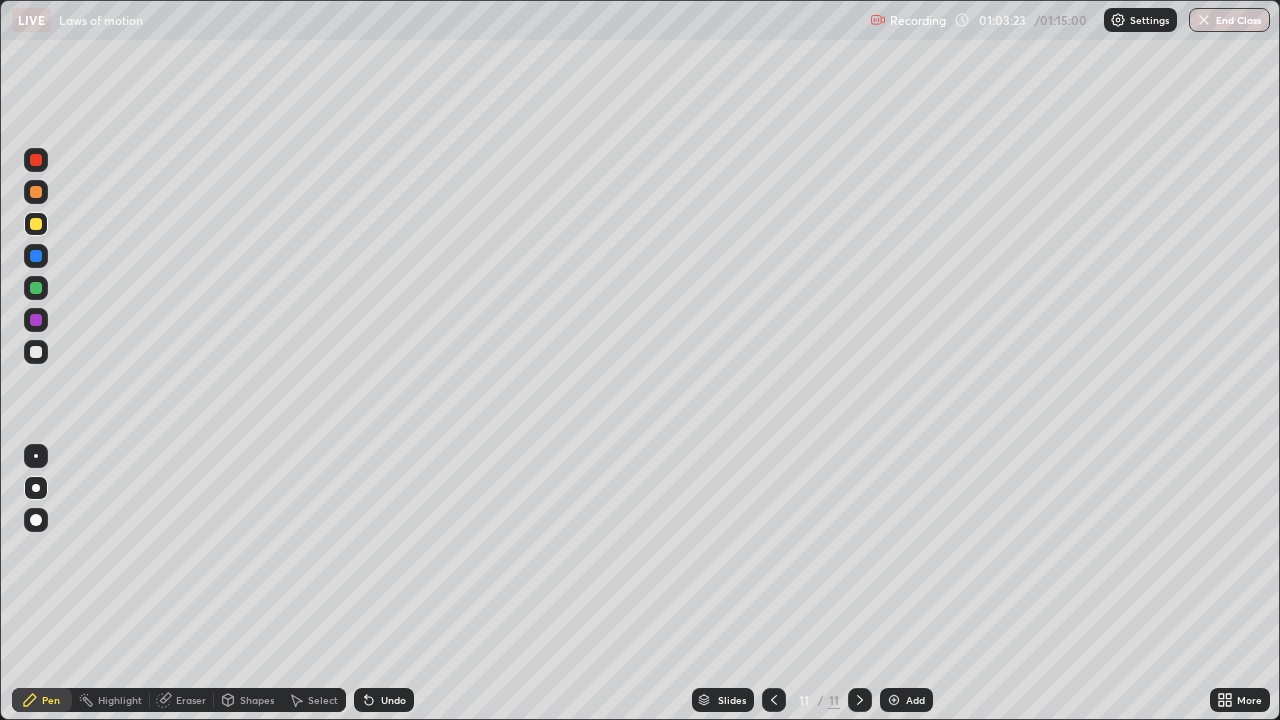 click on "Add" at bounding box center [906, 700] 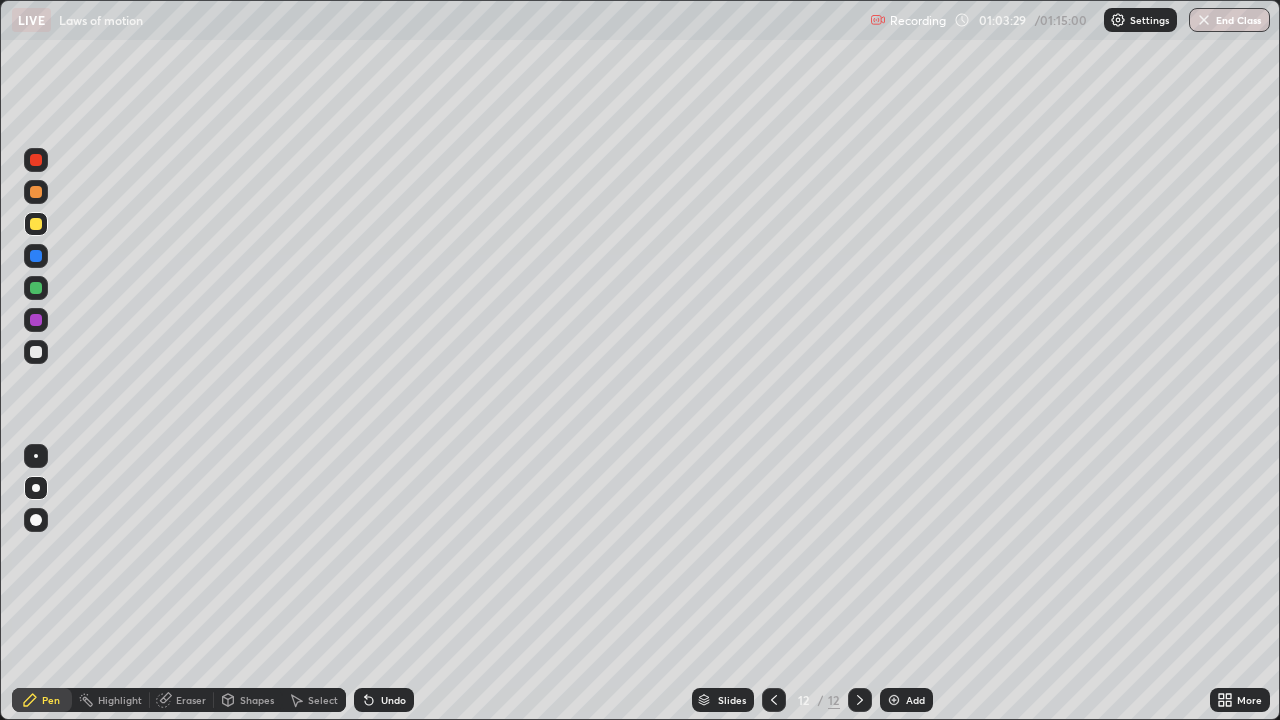 click at bounding box center [36, 352] 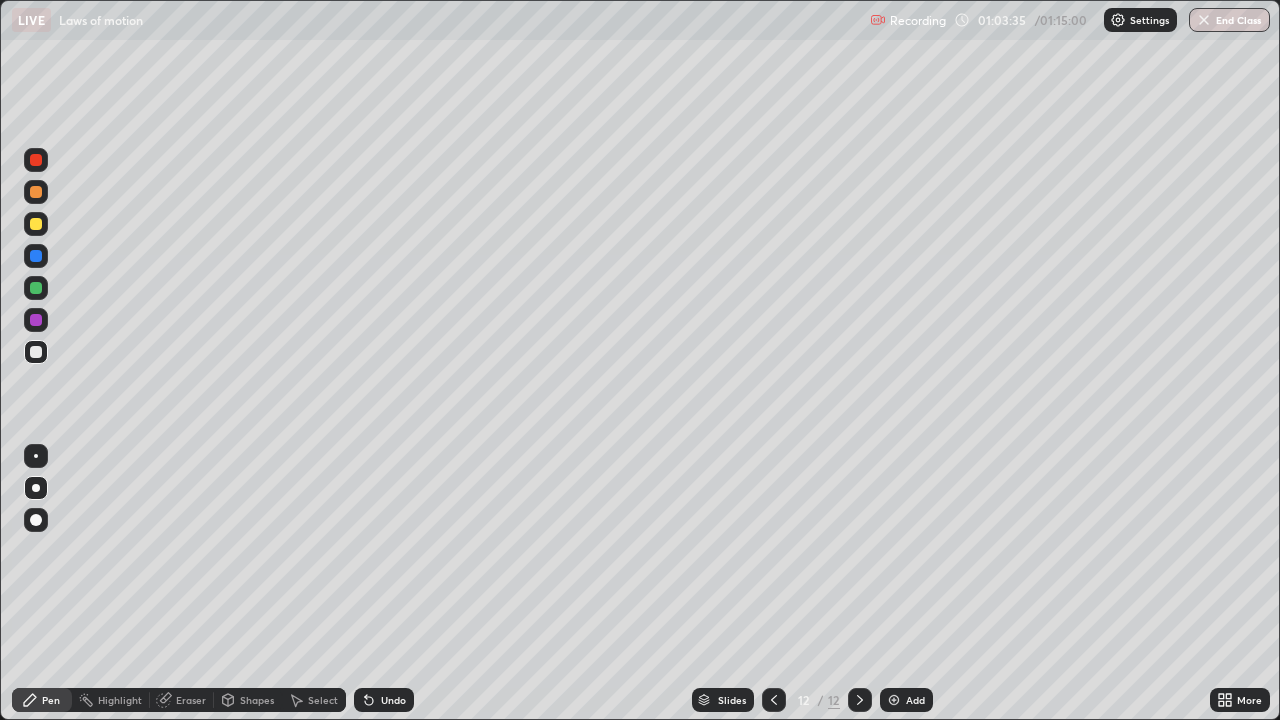 click at bounding box center (36, 224) 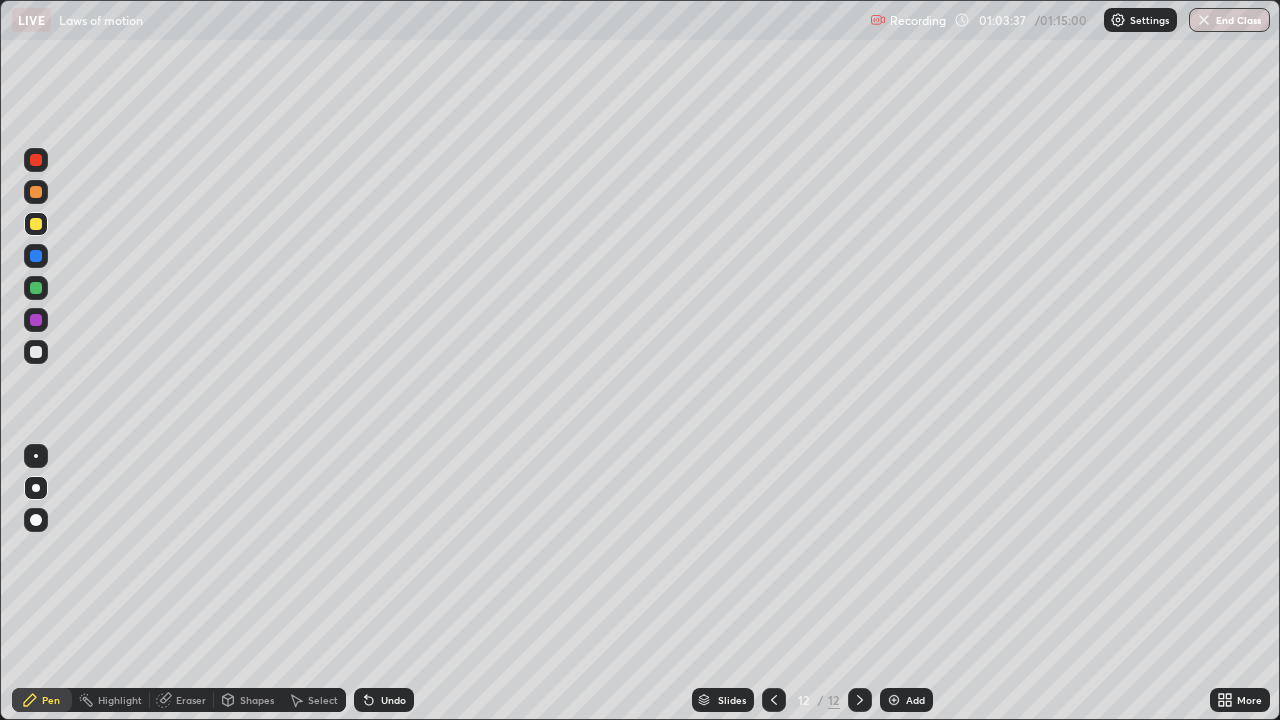 click at bounding box center (36, 352) 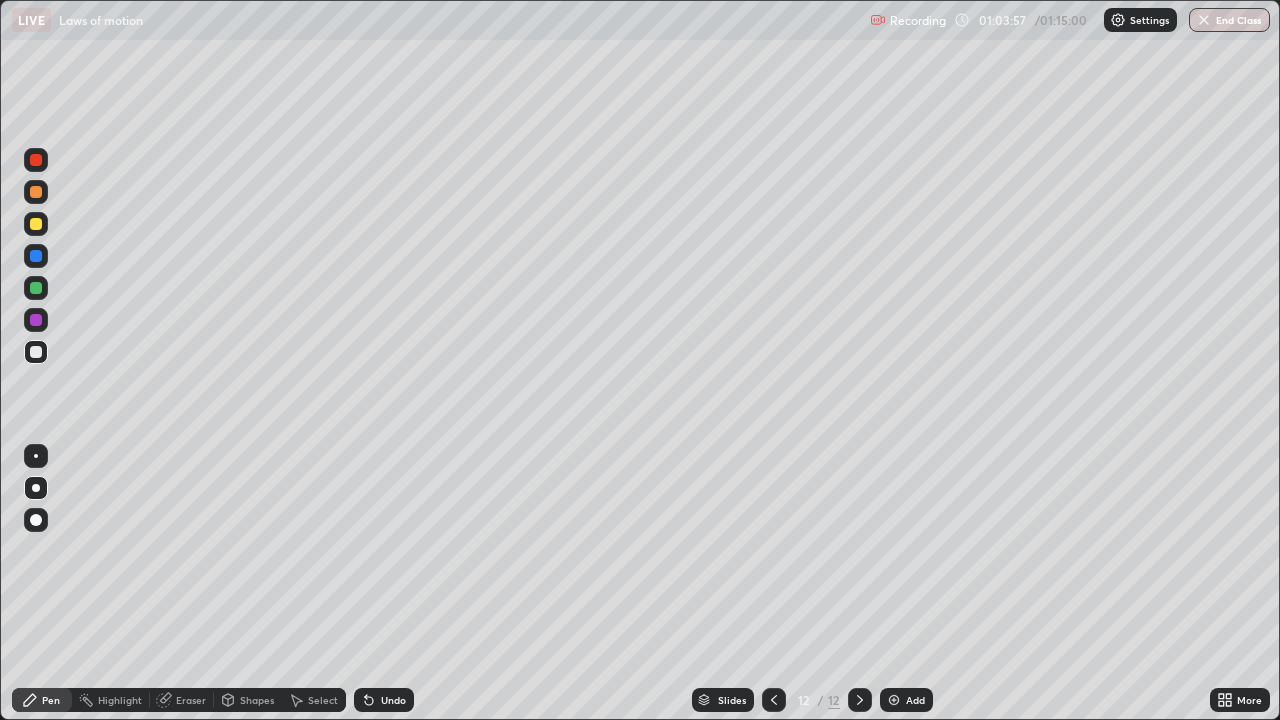 click at bounding box center [36, 224] 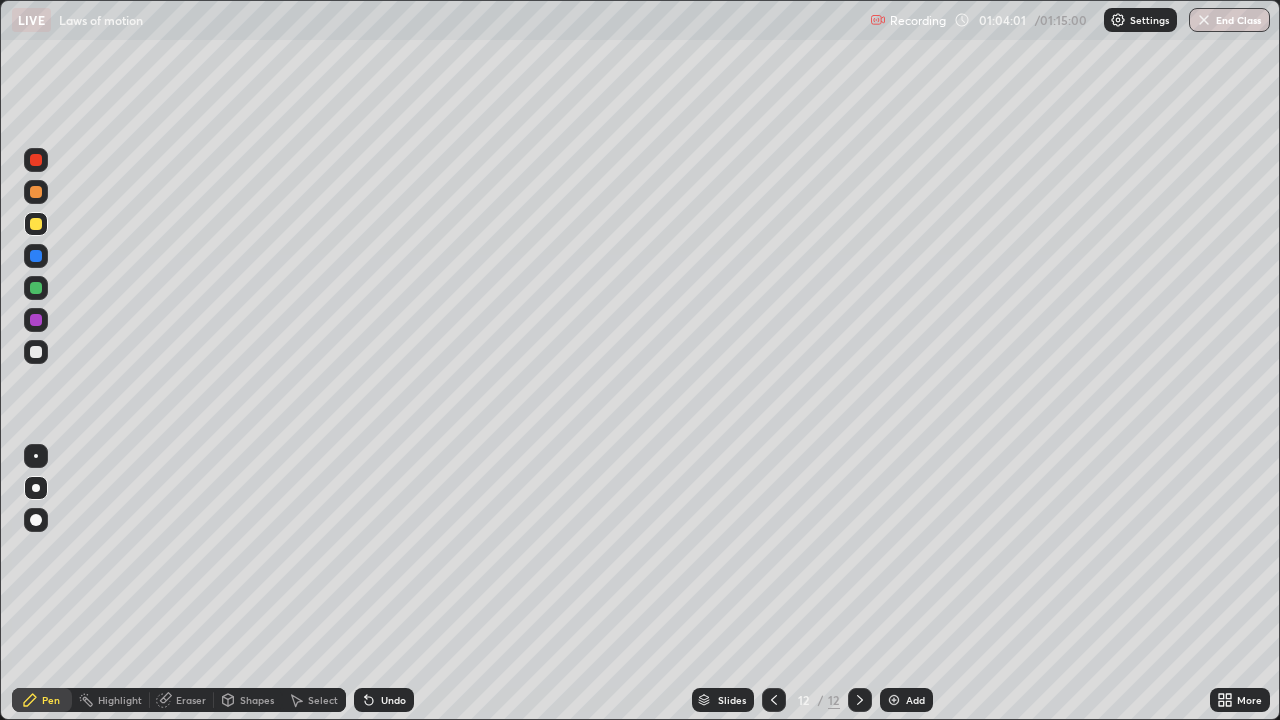 click at bounding box center [36, 352] 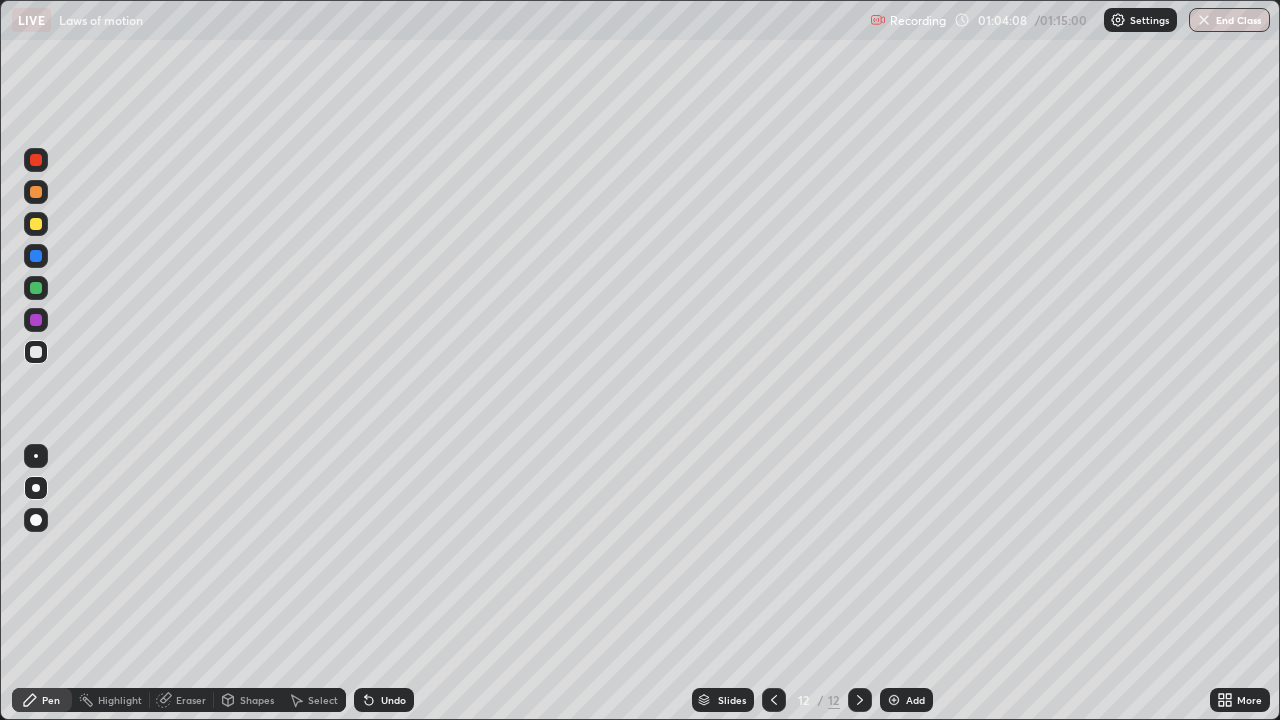 click at bounding box center [36, 288] 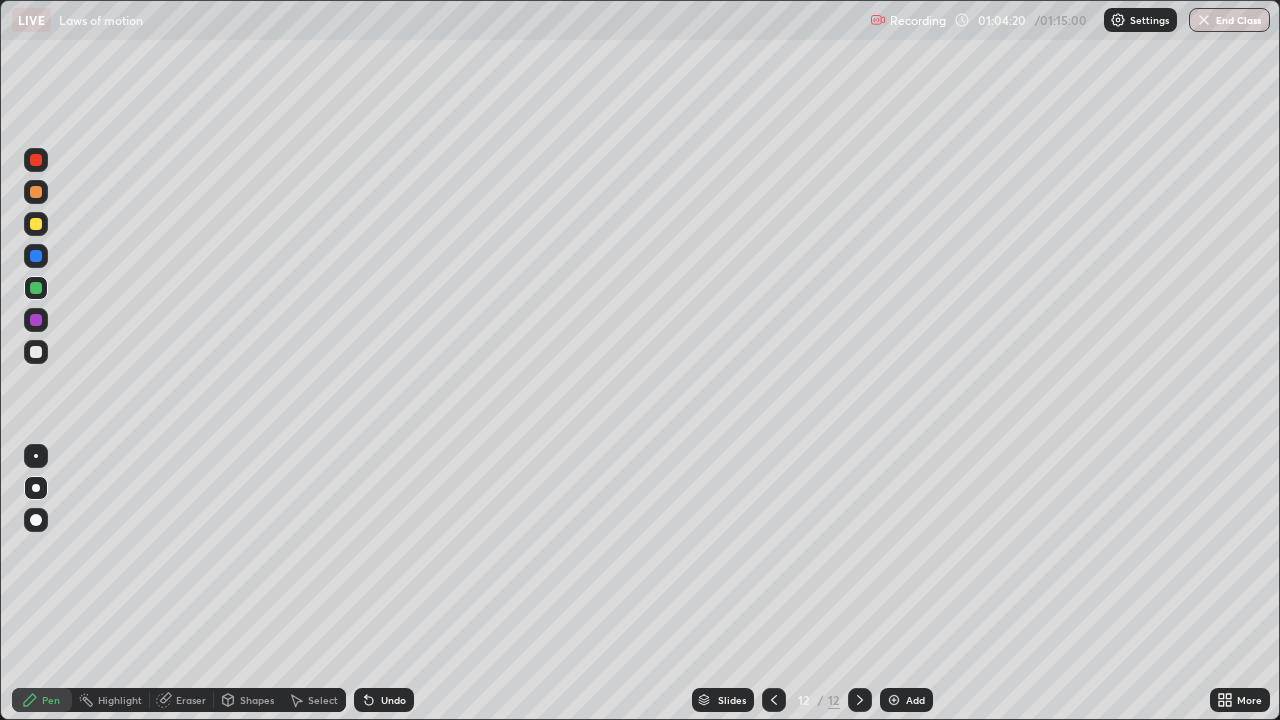 click at bounding box center [36, 352] 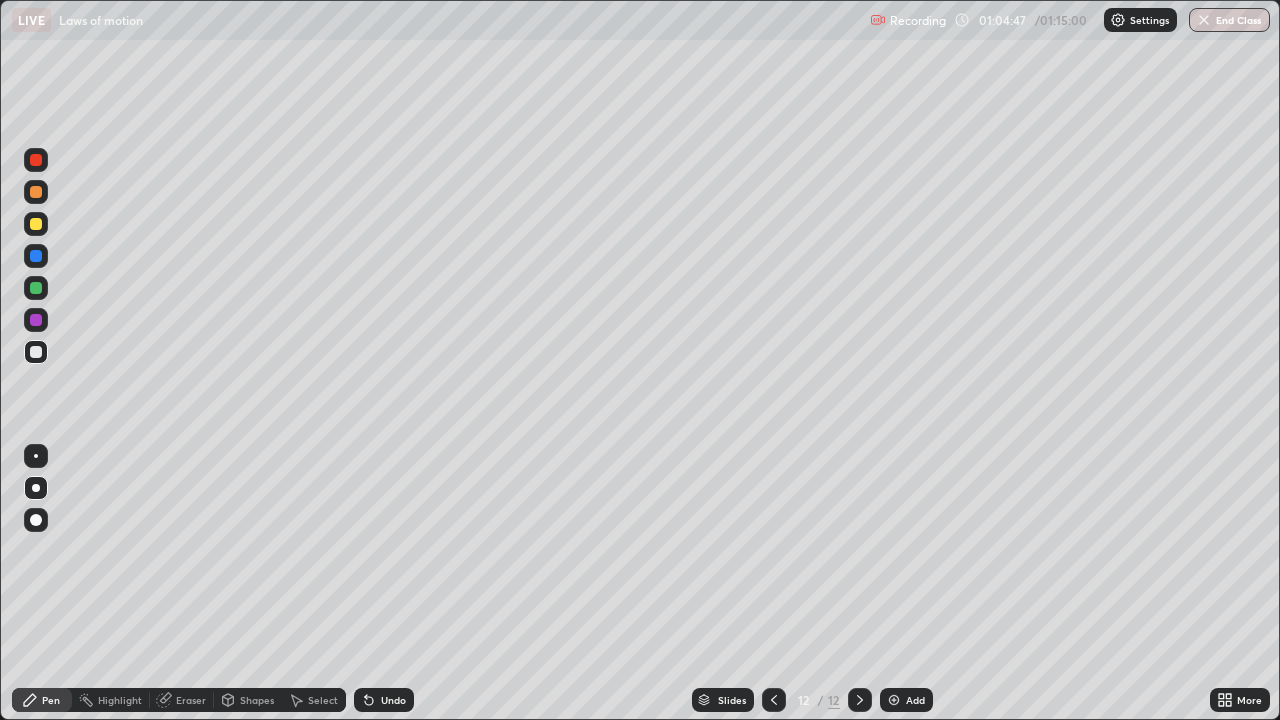 click at bounding box center (36, 224) 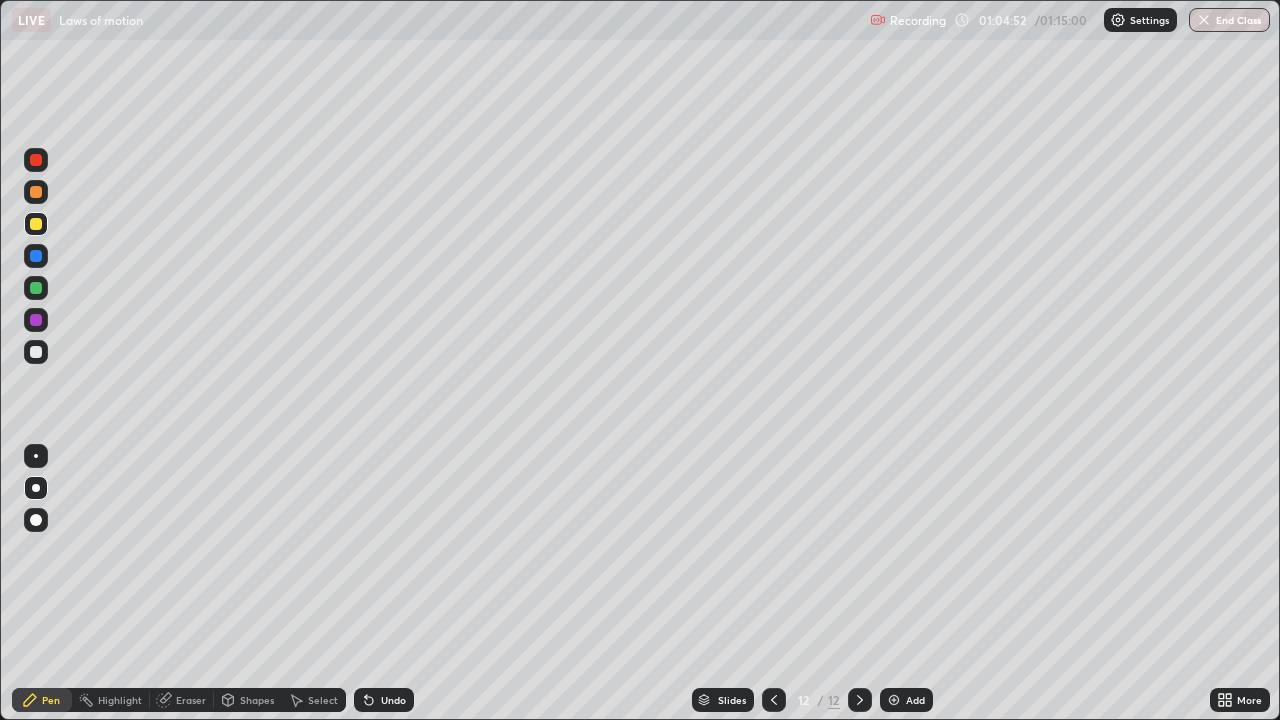 click at bounding box center [36, 288] 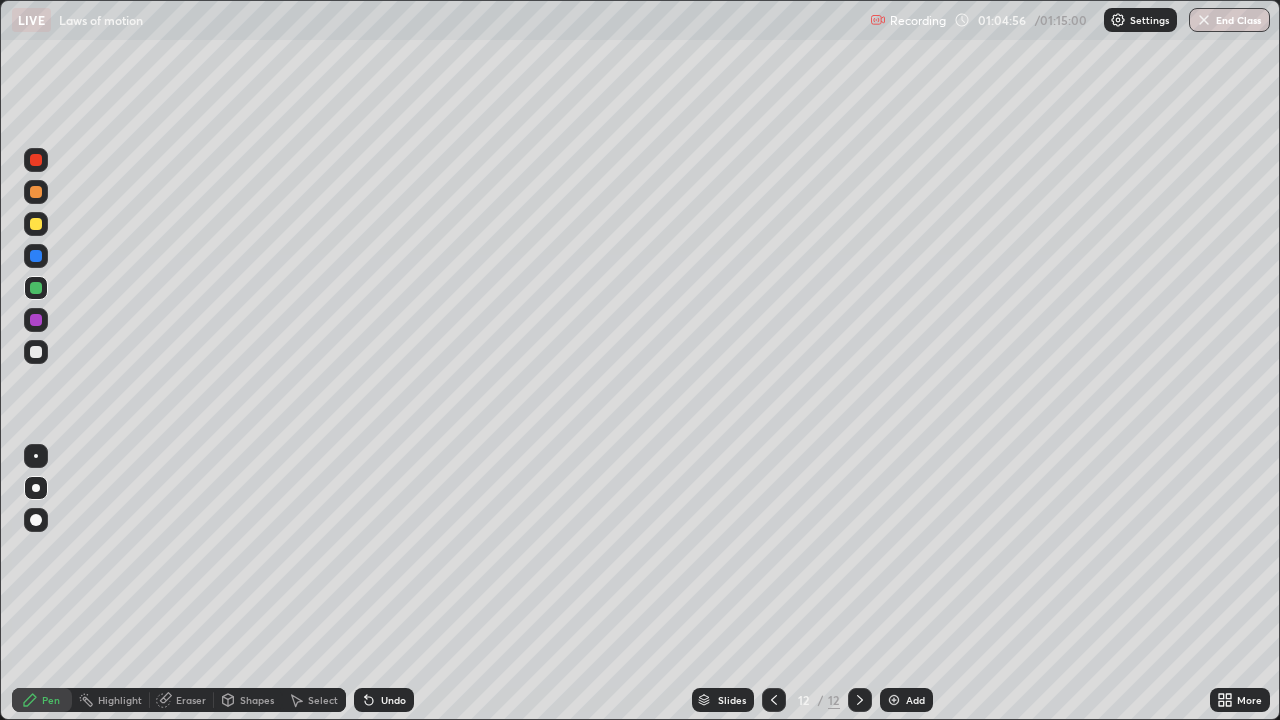 click on "Undo" at bounding box center (384, 700) 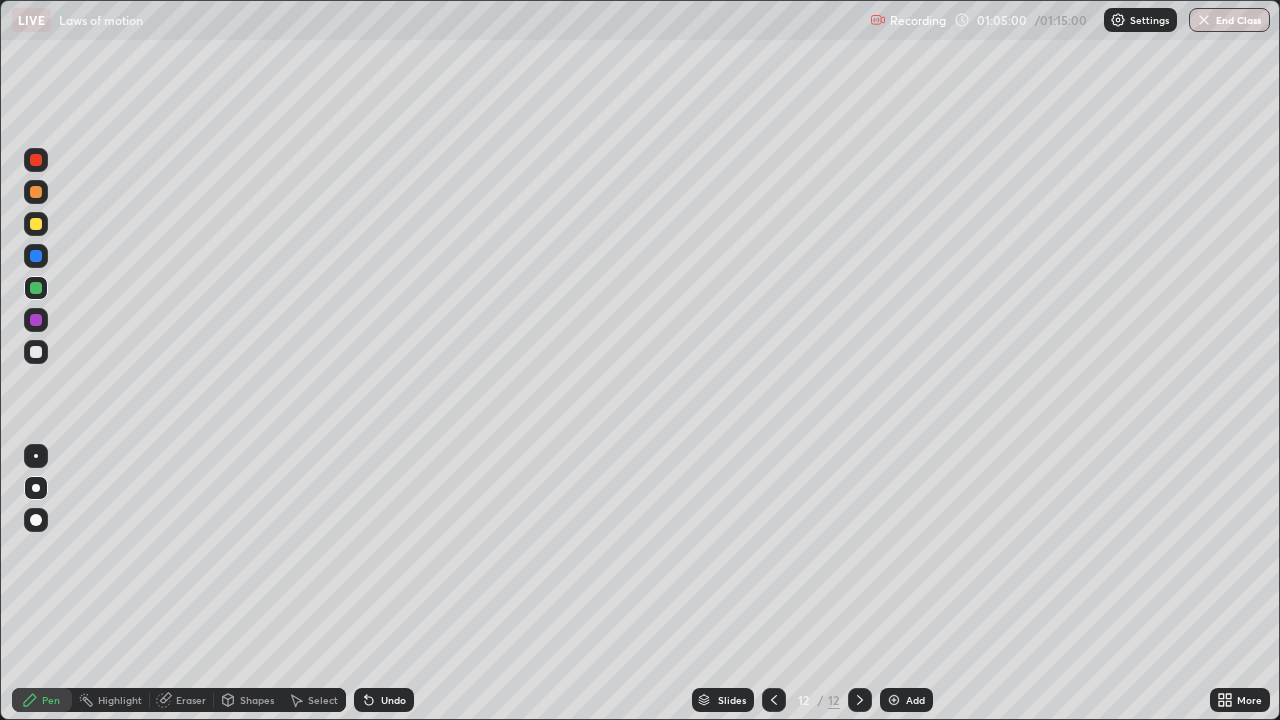 click on "Undo" at bounding box center [393, 700] 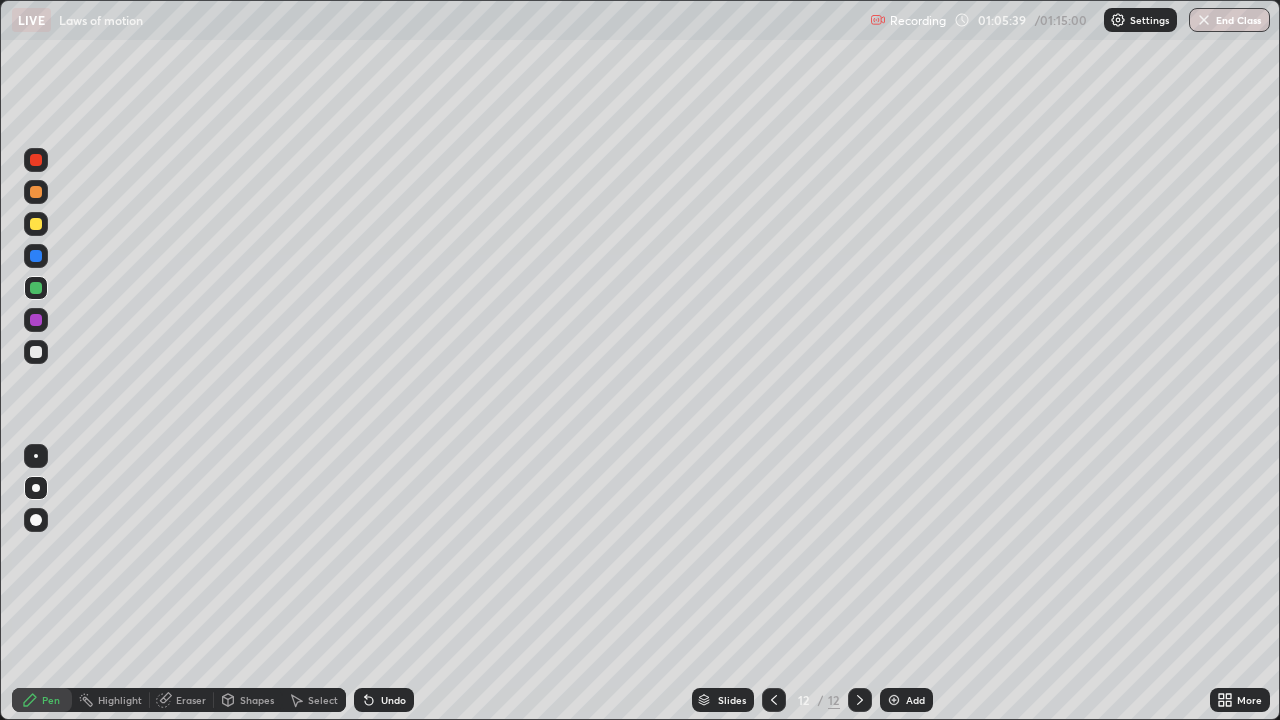 click at bounding box center (36, 352) 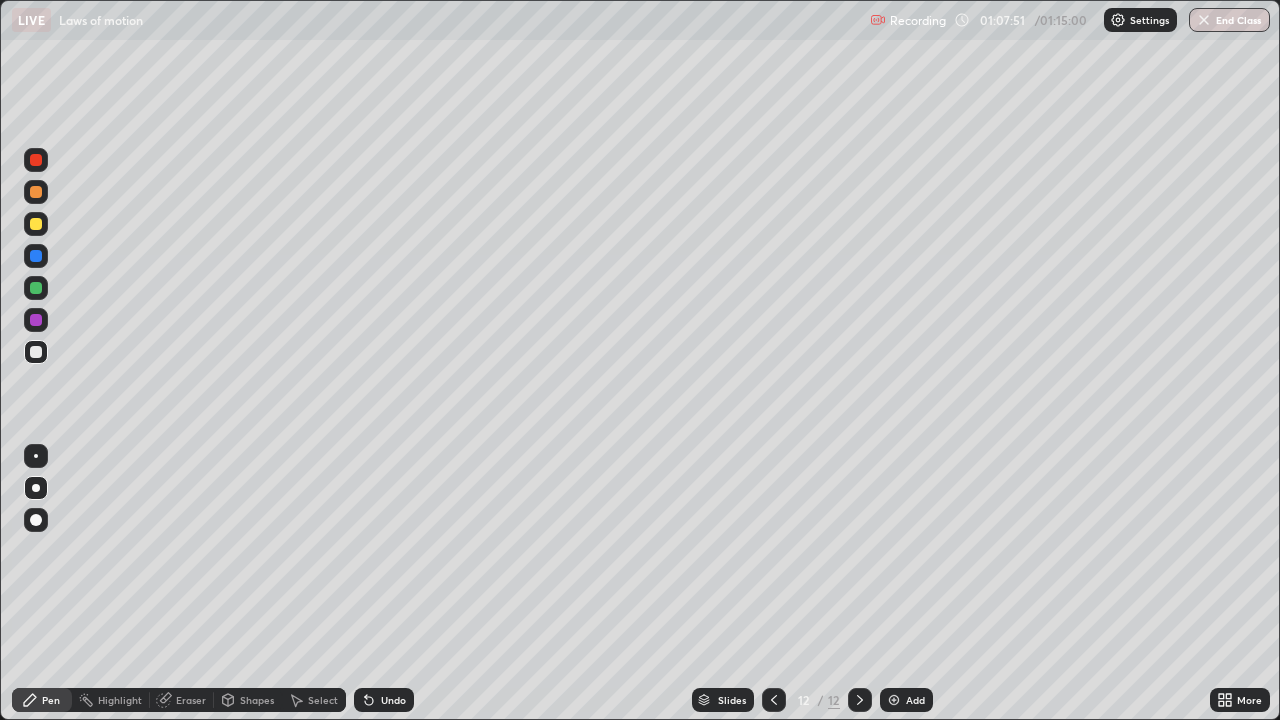 click on "More" at bounding box center (1240, 700) 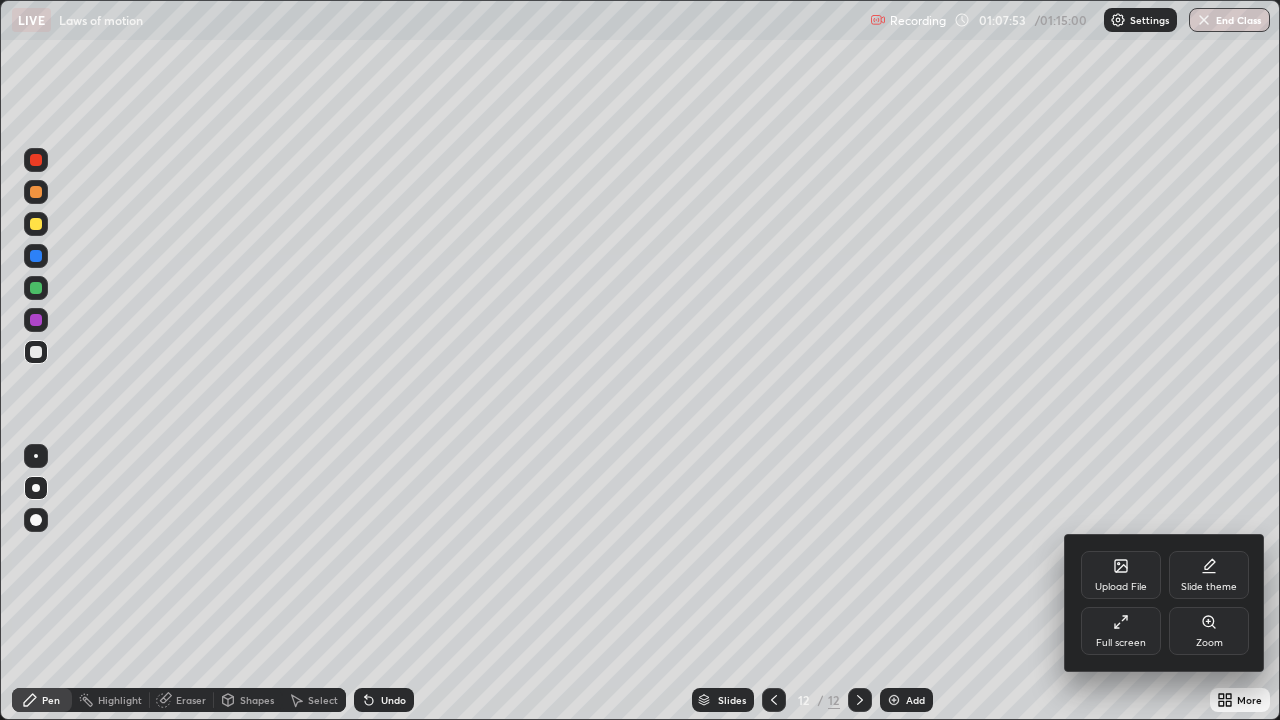 click on "Full screen" at bounding box center (1121, 643) 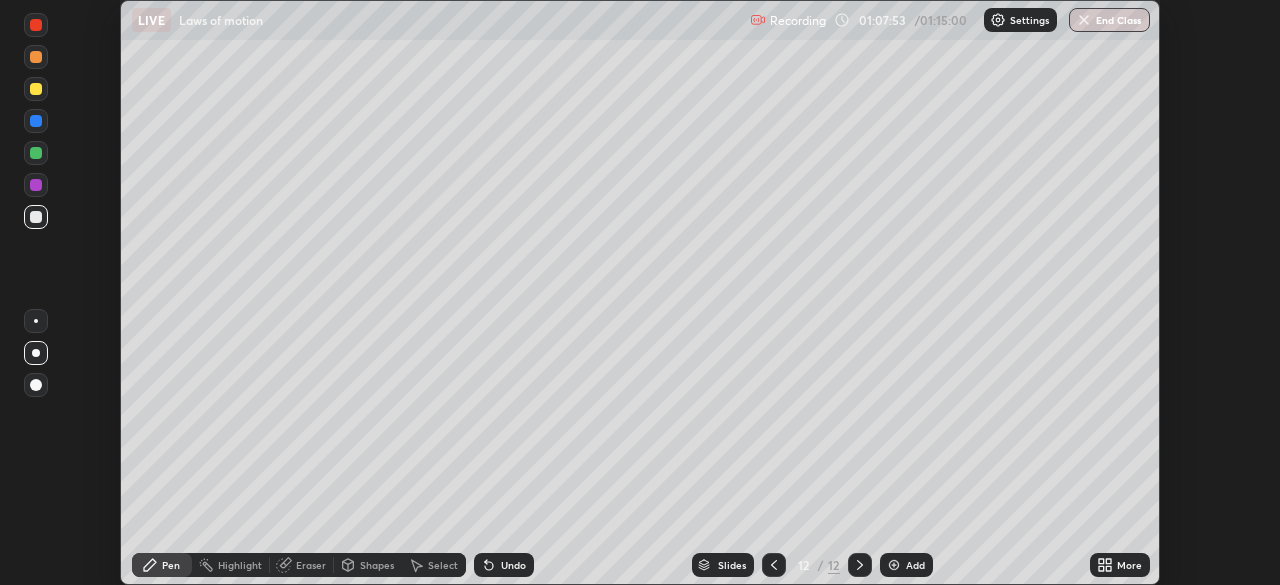scroll, scrollTop: 585, scrollLeft: 1280, axis: both 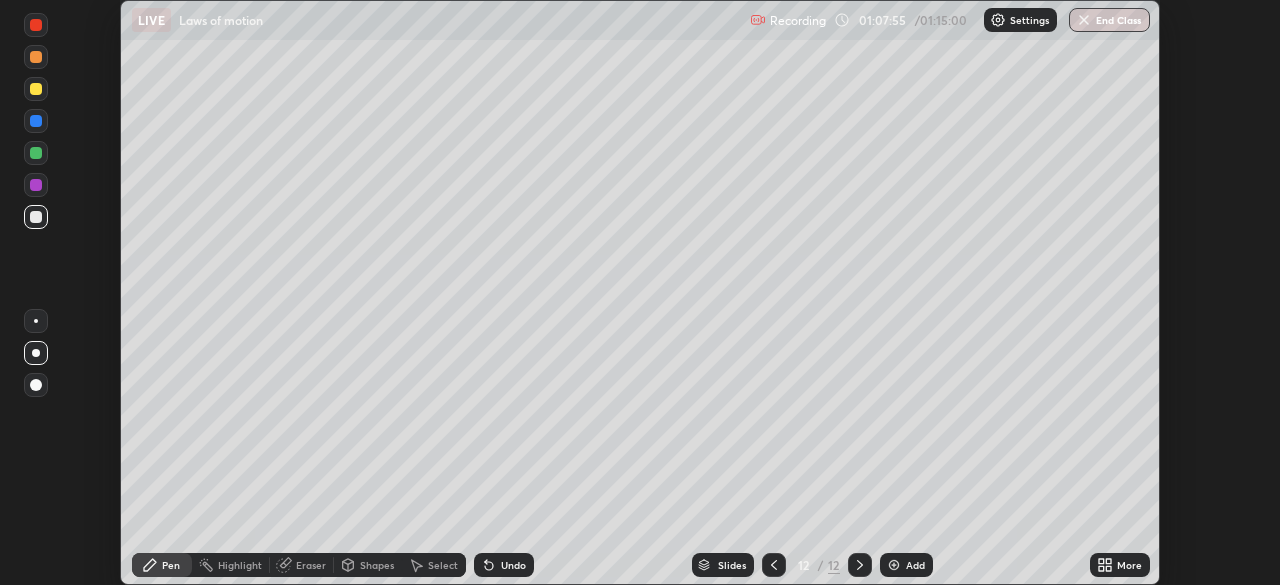 click on "End Class" at bounding box center [1109, 20] 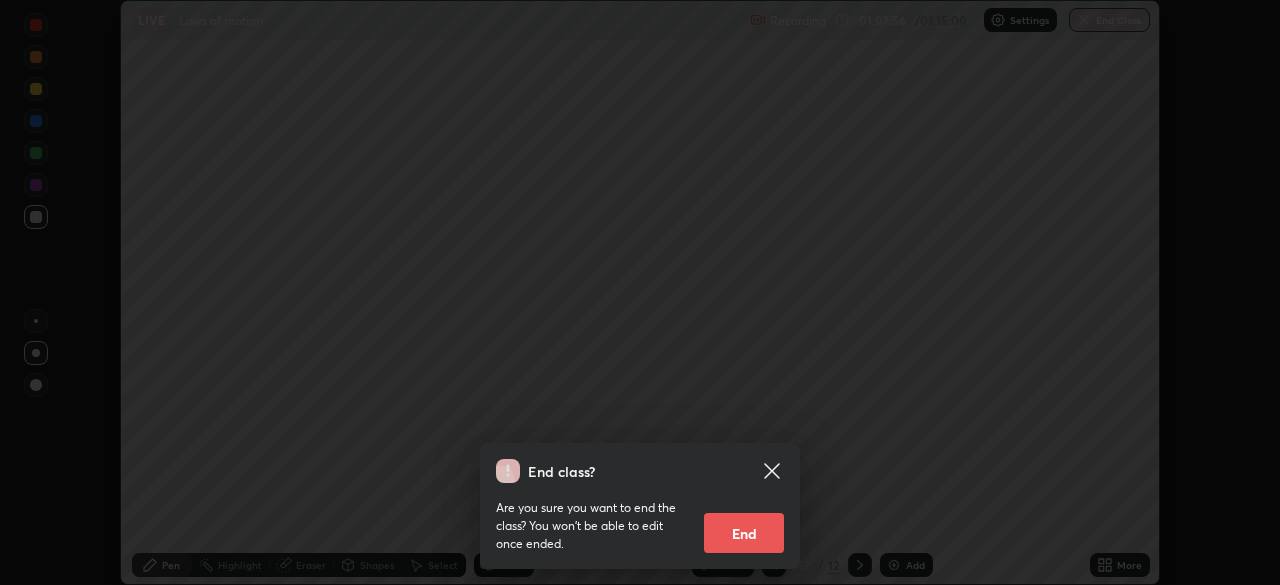 click on "End" at bounding box center [744, 533] 